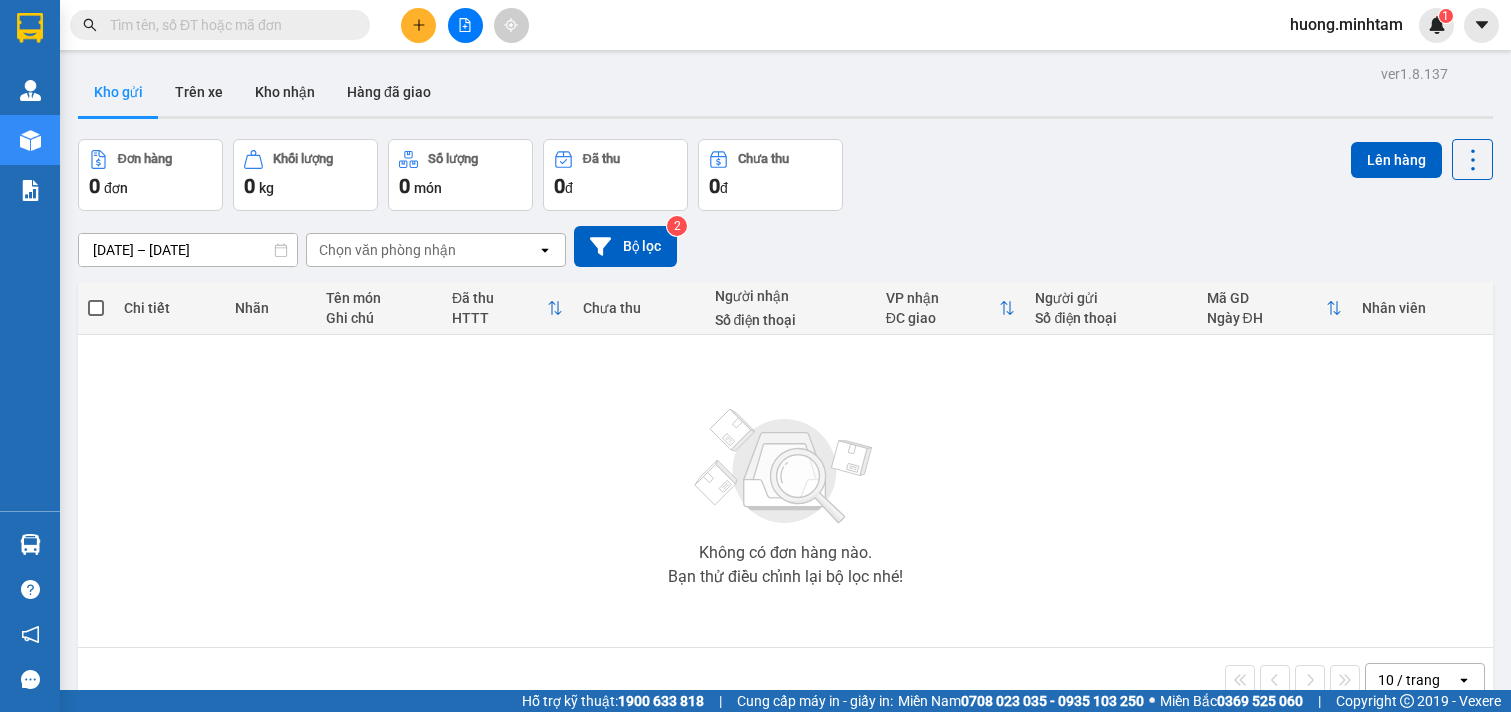 scroll, scrollTop: 0, scrollLeft: 0, axis: both 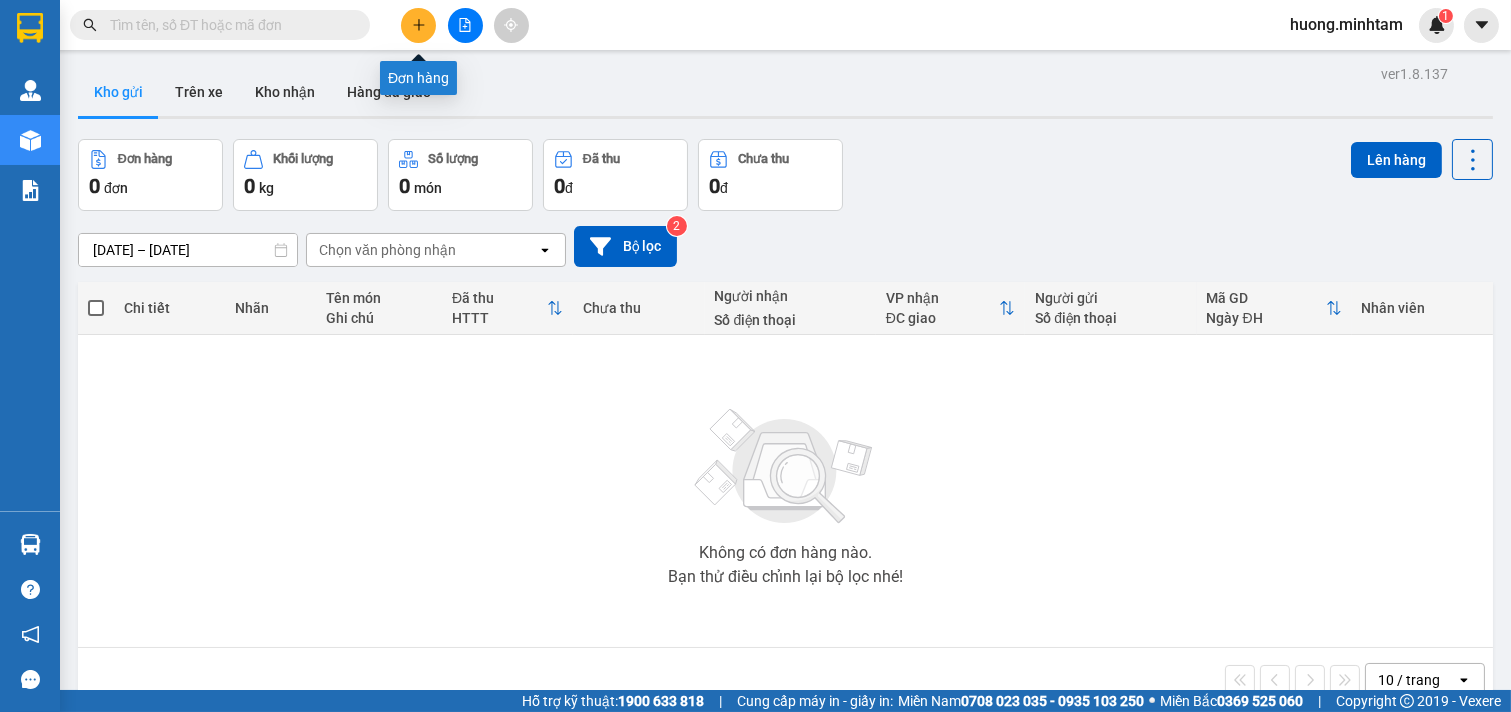 click 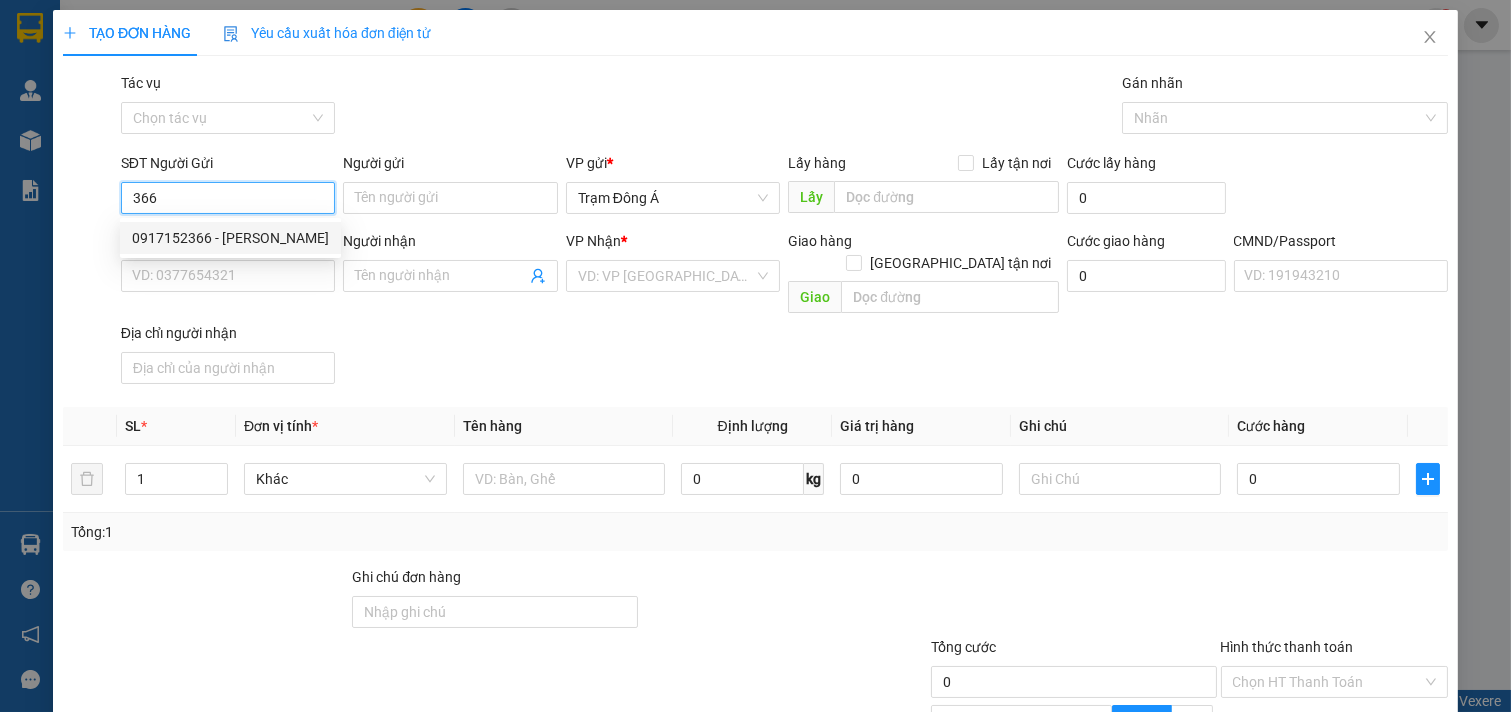 click on "0917152366 - [PERSON_NAME]" at bounding box center (230, 238) 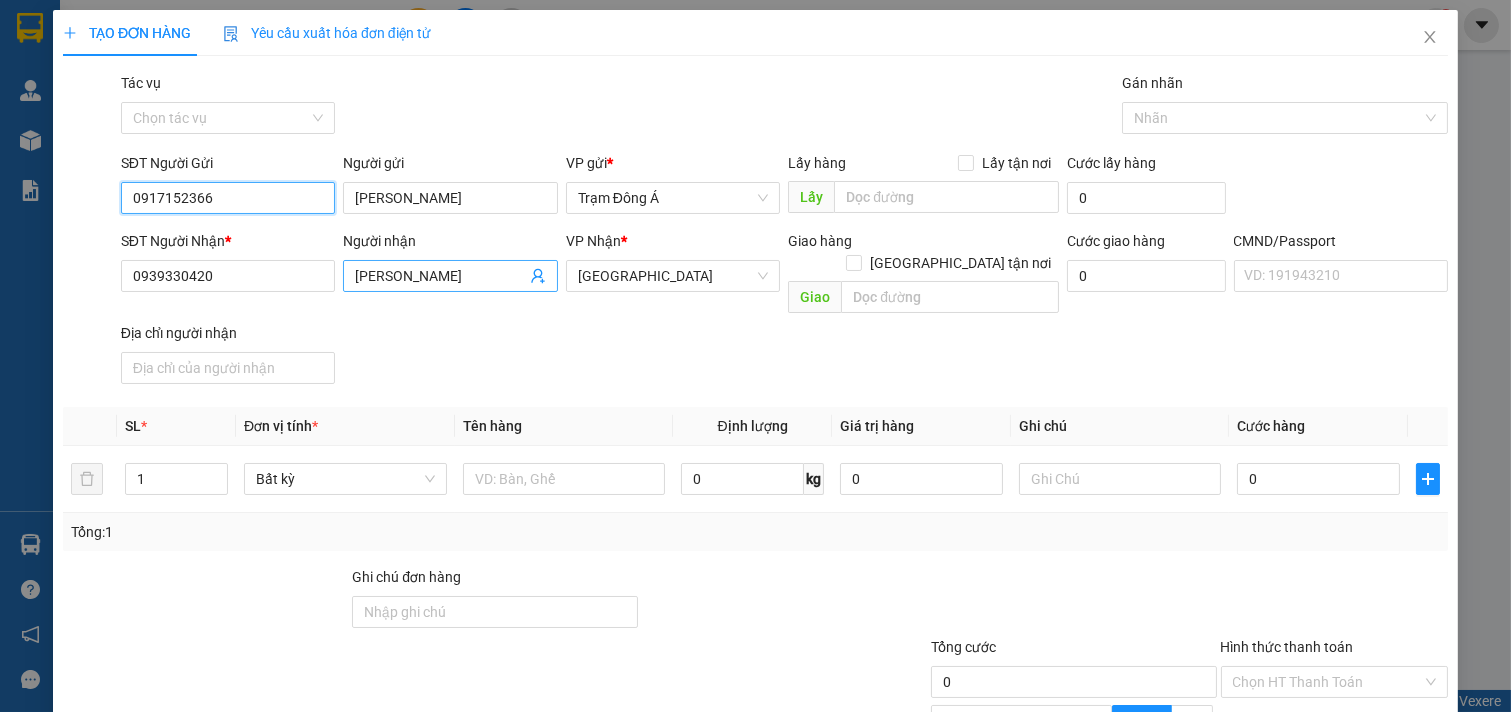 type on "0917152366" 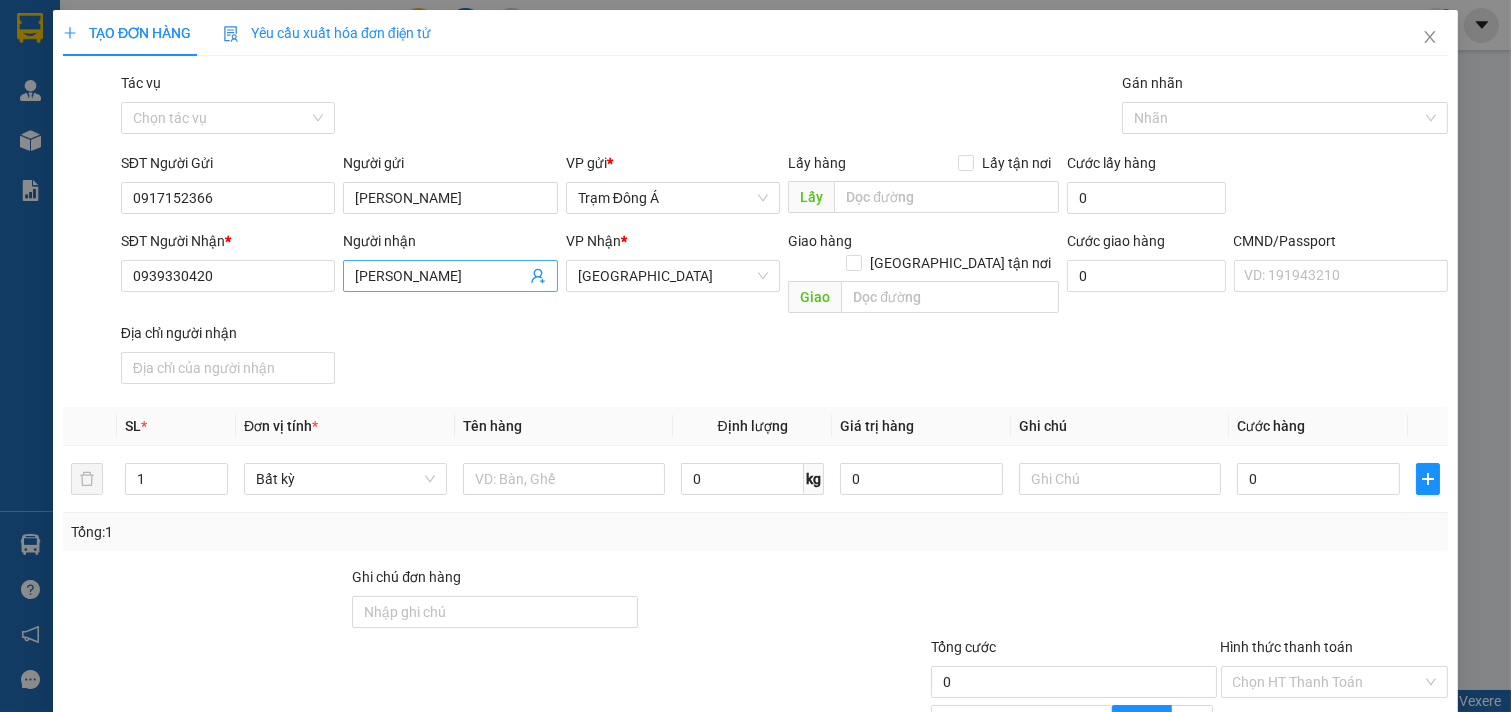 click 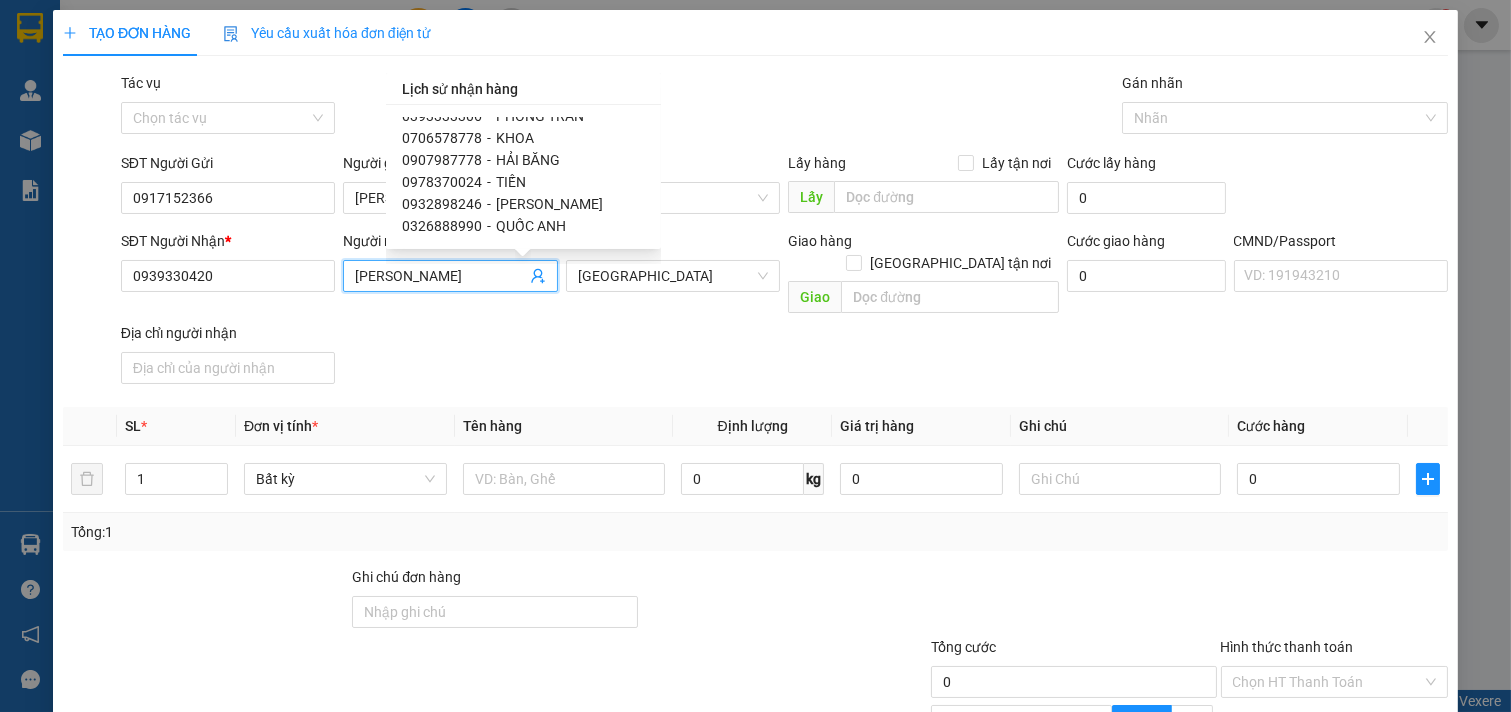scroll, scrollTop: 872, scrollLeft: 0, axis: vertical 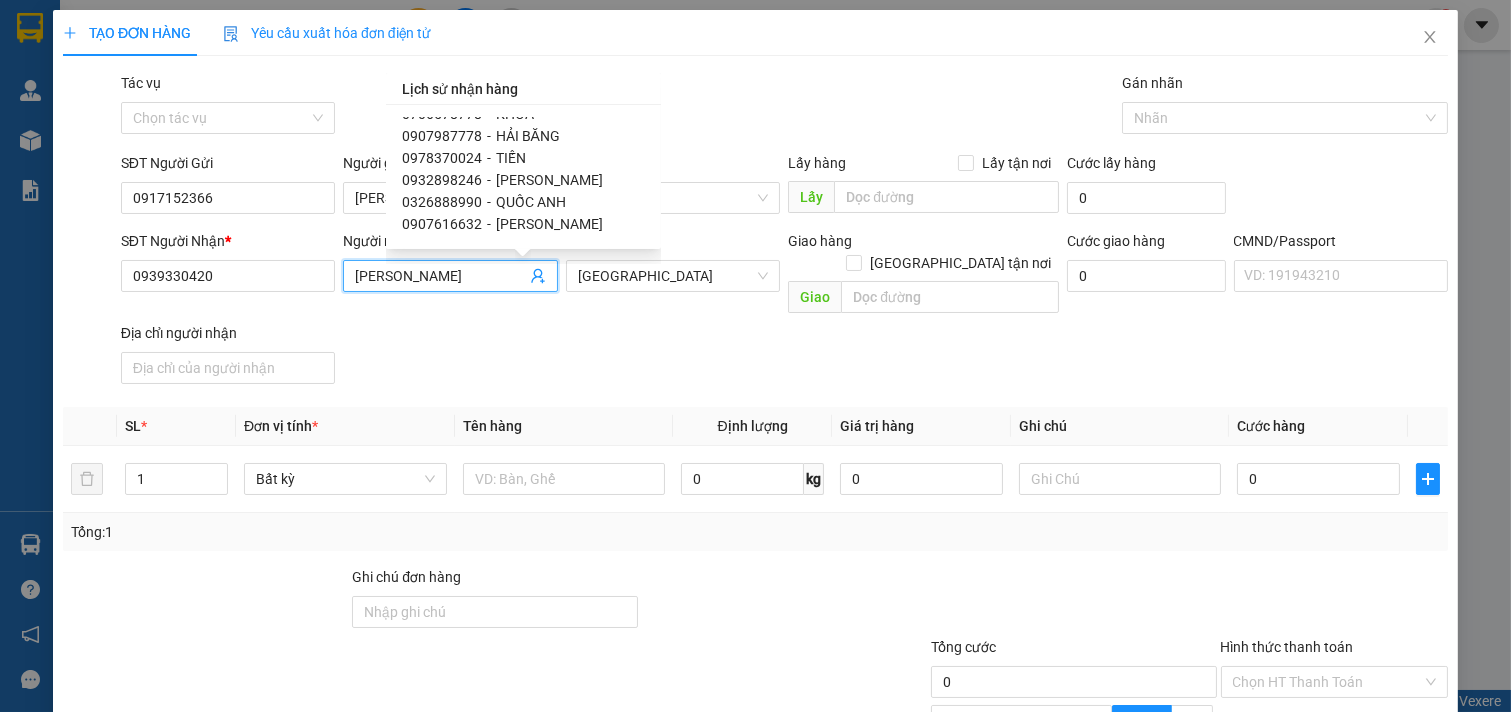 click on "[PERSON_NAME]" at bounding box center (549, 180) 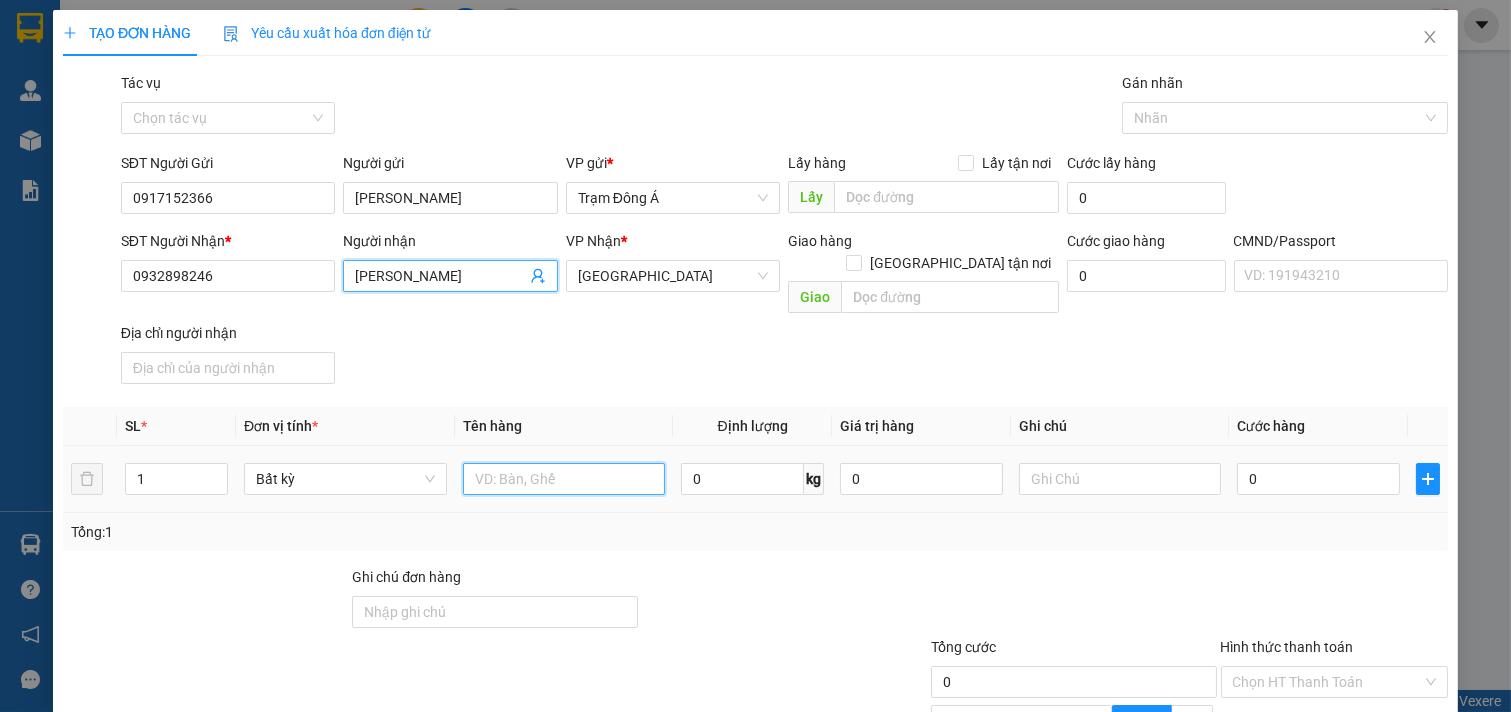 click at bounding box center [564, 479] 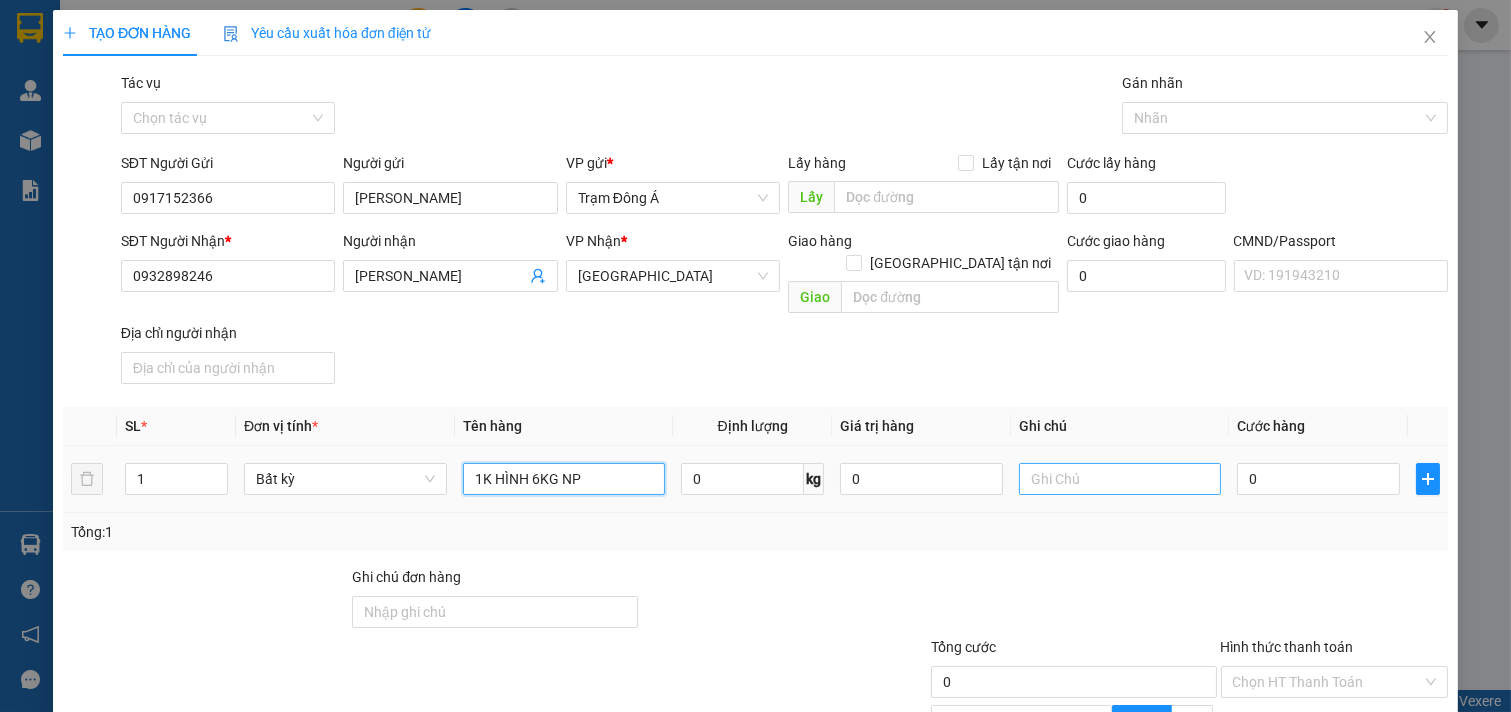 type on "1K HÌNH 6KG NP" 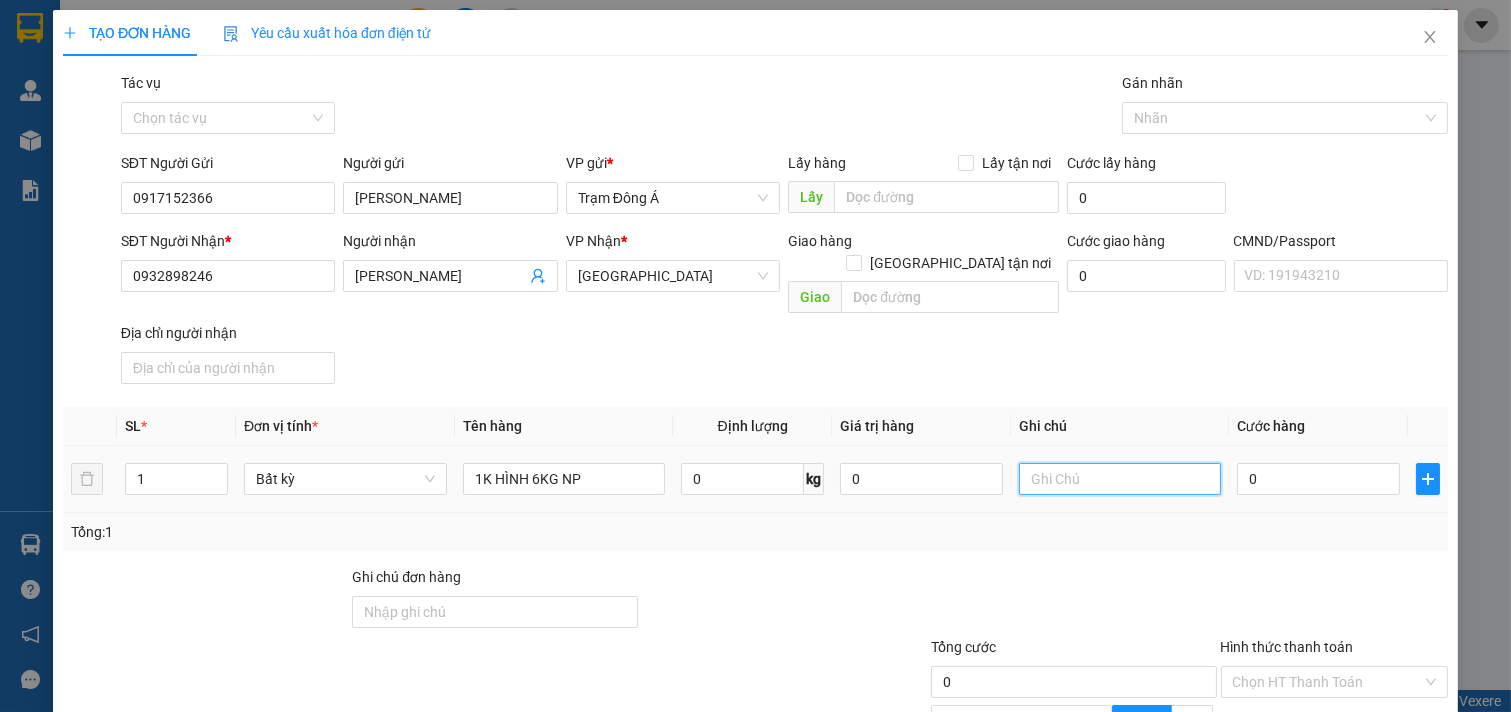 drag, startPoint x: 1043, startPoint y: 450, endPoint x: 968, endPoint y: 435, distance: 76.48529 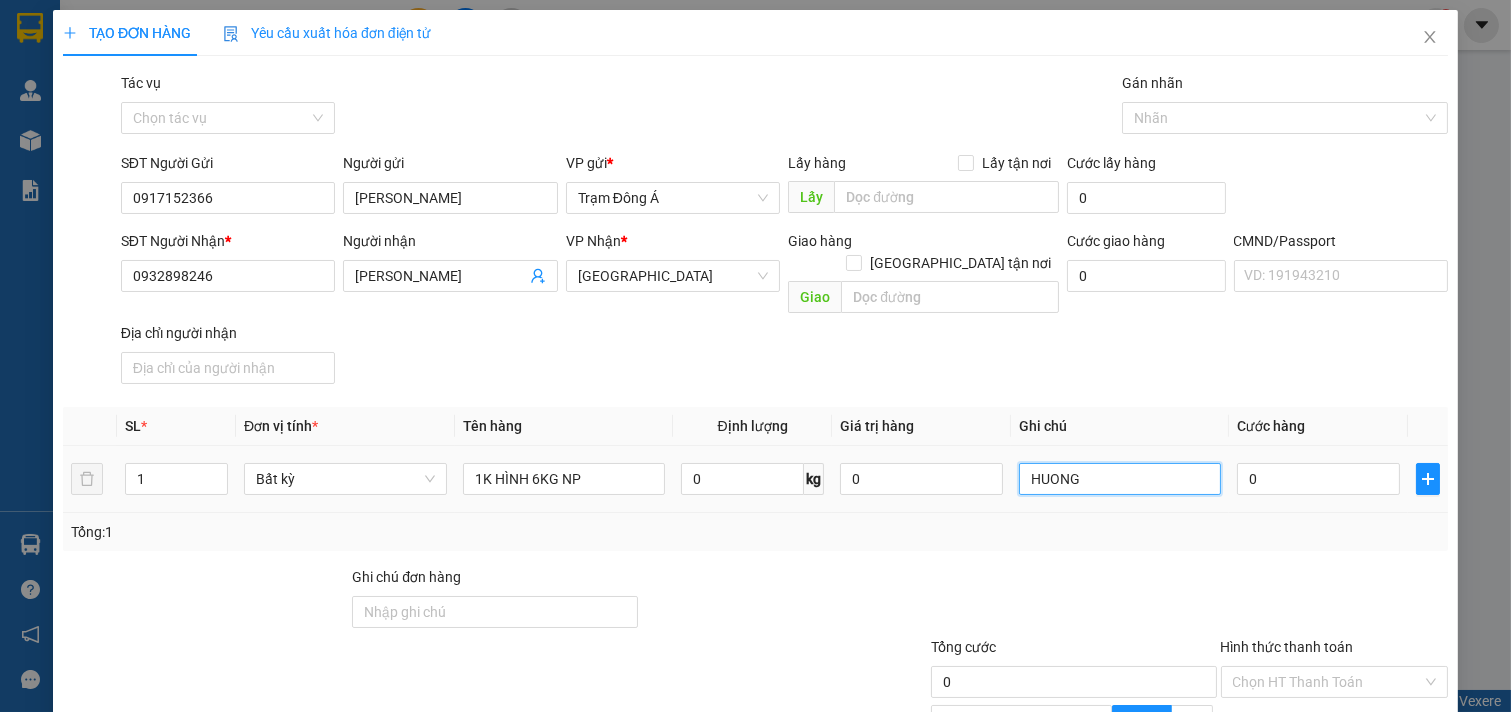 type on "HUONG" 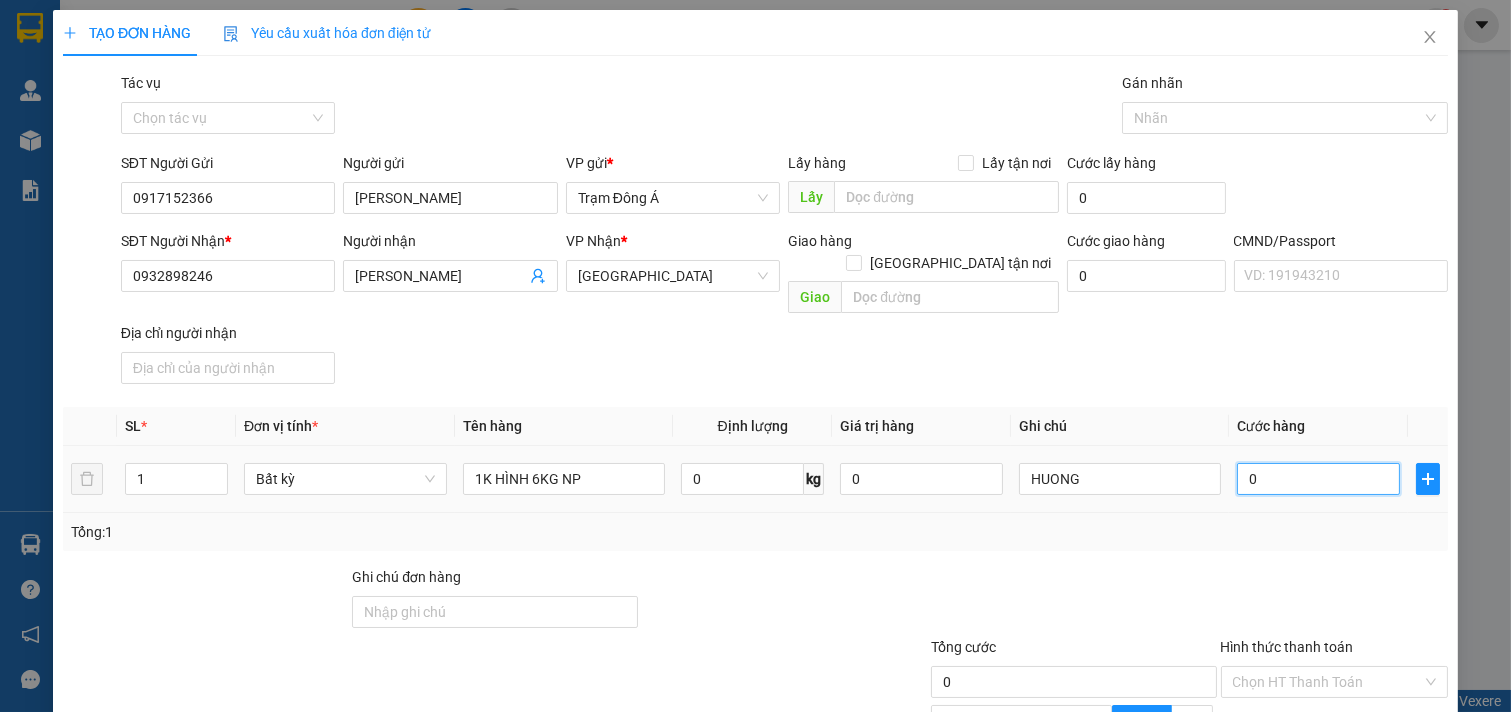 type on "2" 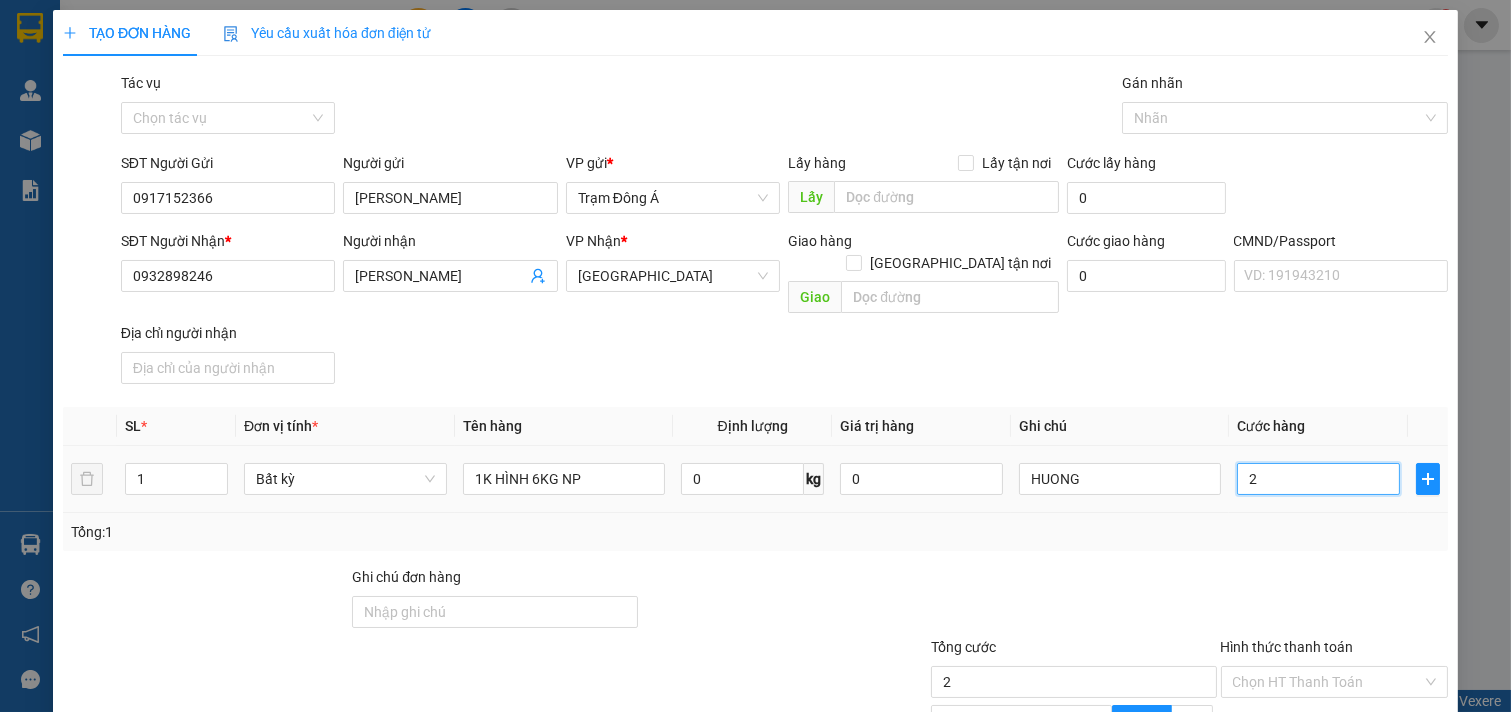 type on "25" 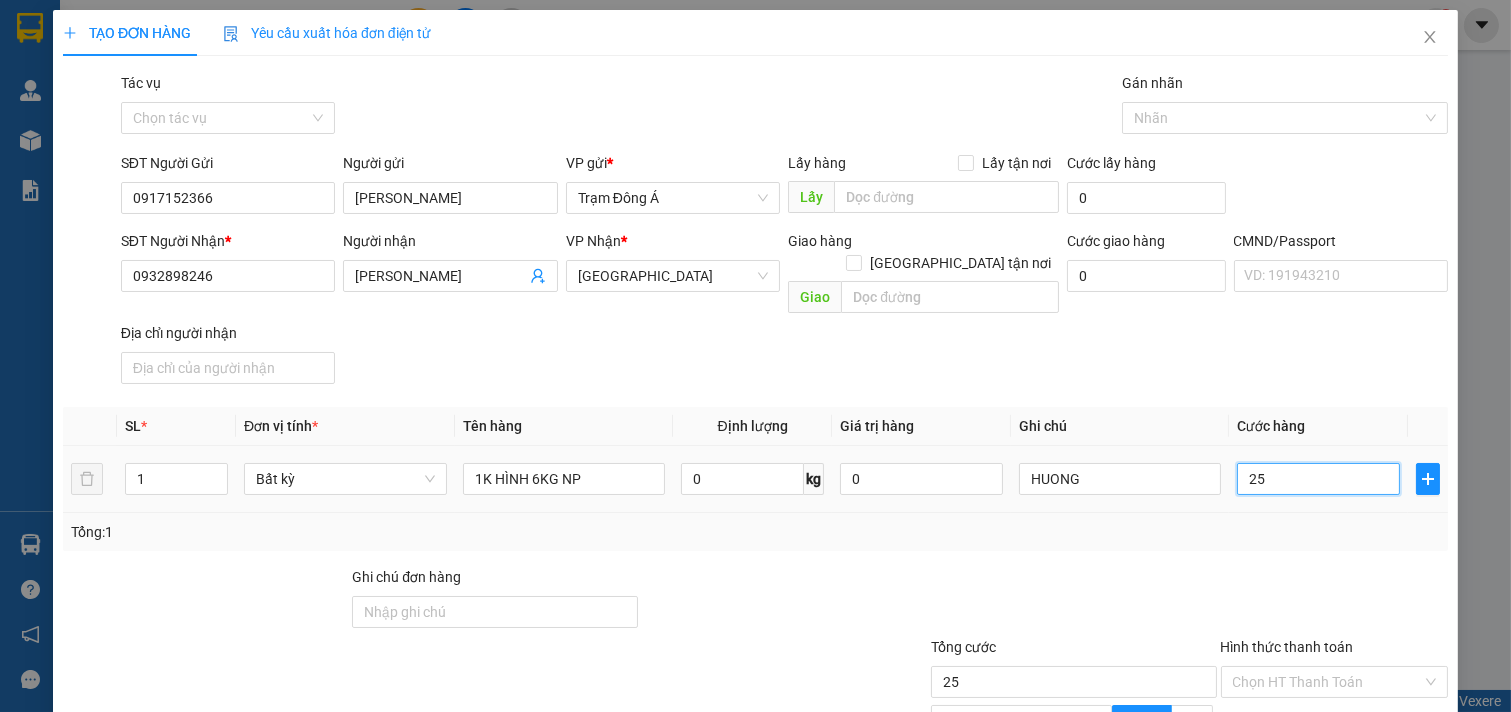 scroll, scrollTop: 200, scrollLeft: 0, axis: vertical 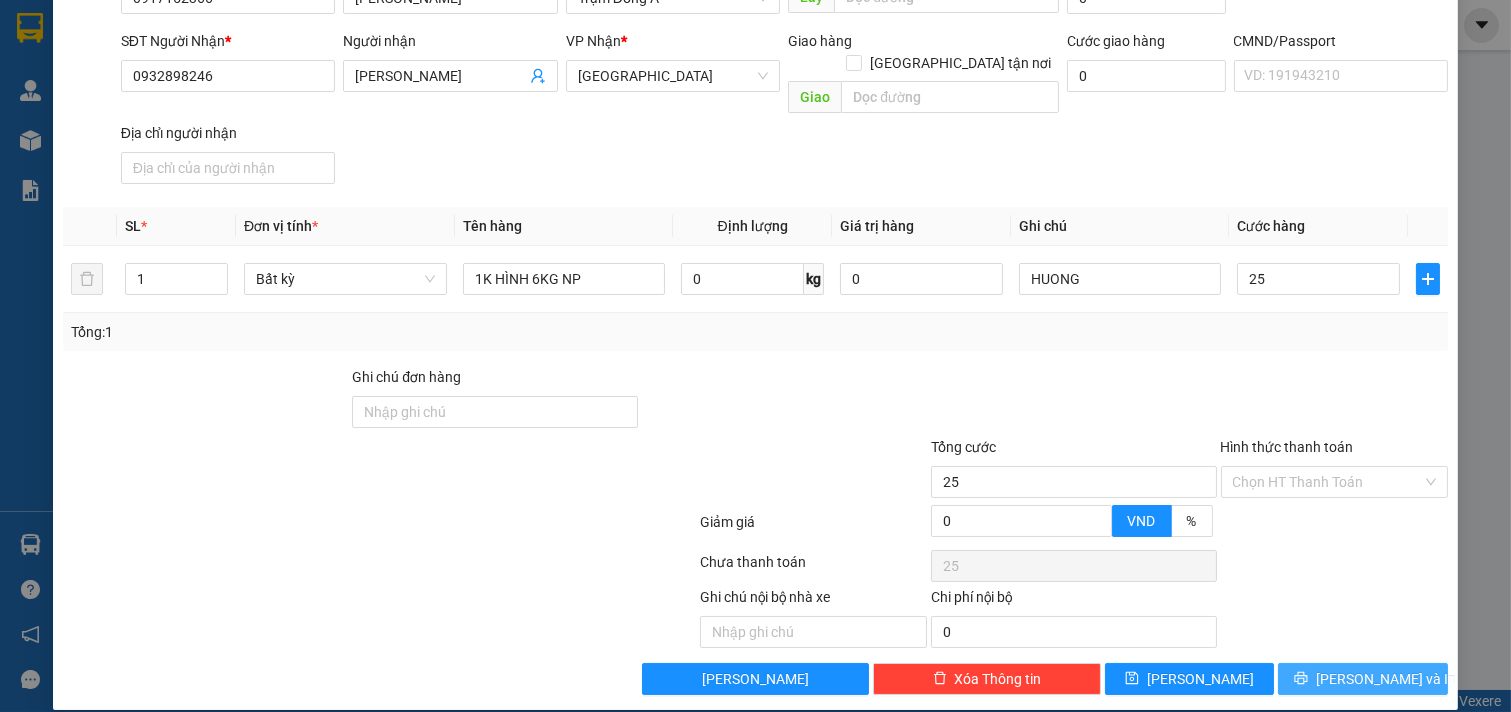 type on "25.000" 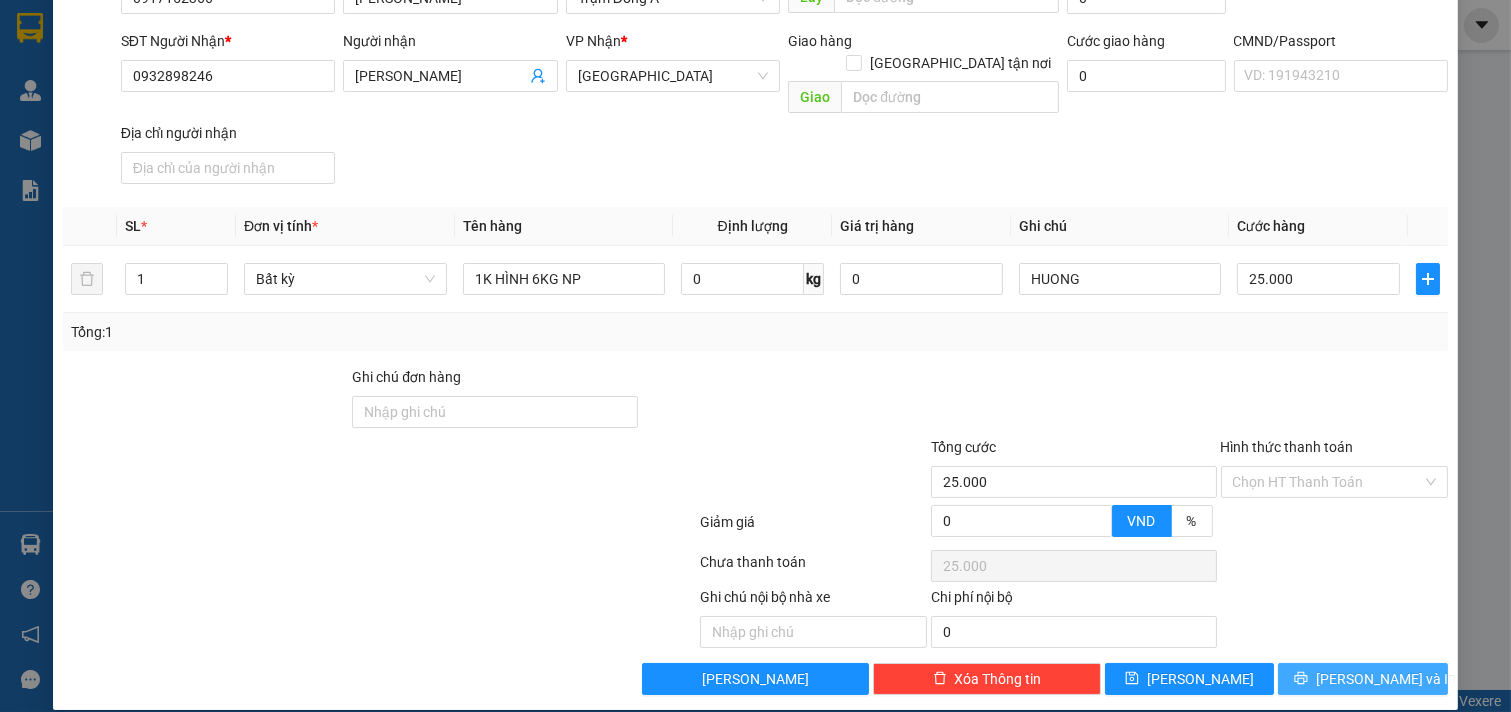 drag, startPoint x: 1350, startPoint y: 667, endPoint x: 1305, endPoint y: 665, distance: 45.044422 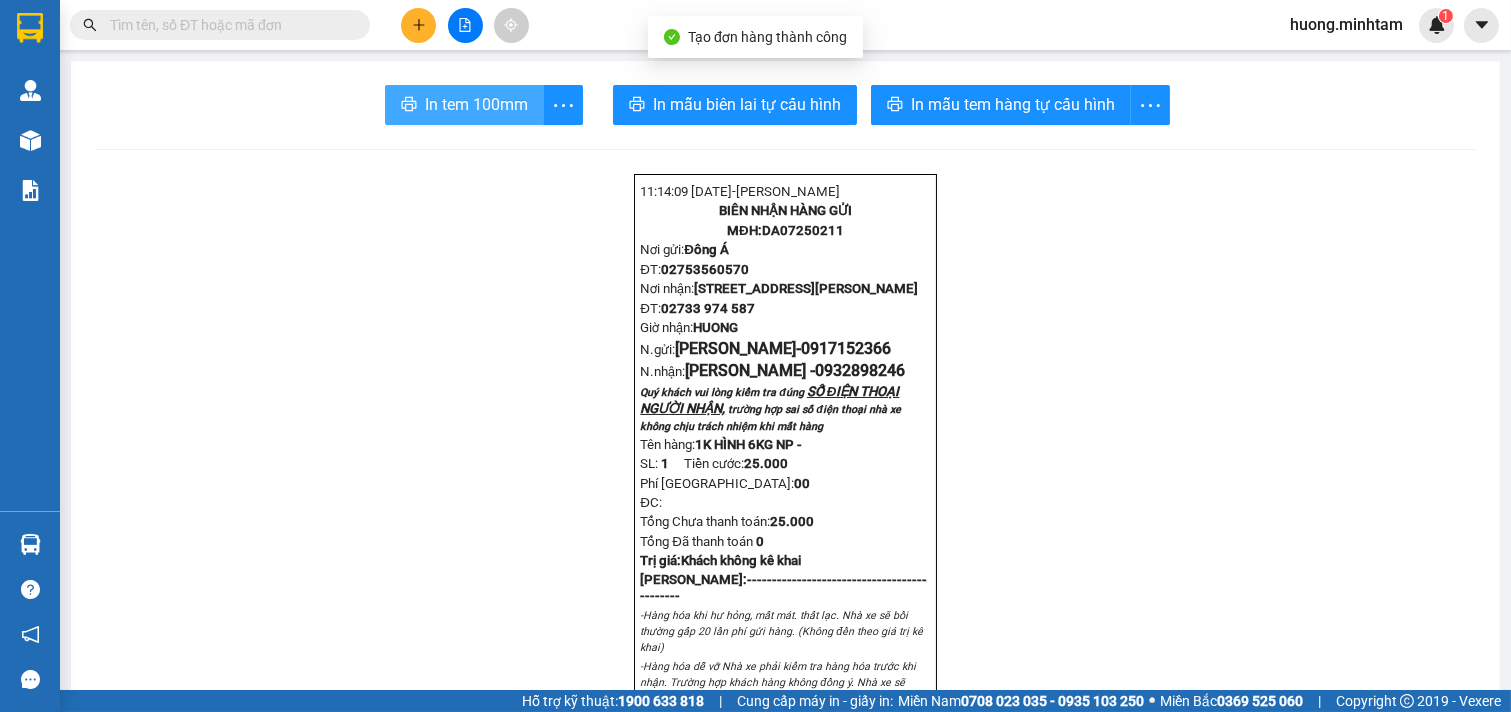 click on "In tem 100mm" at bounding box center [476, 104] 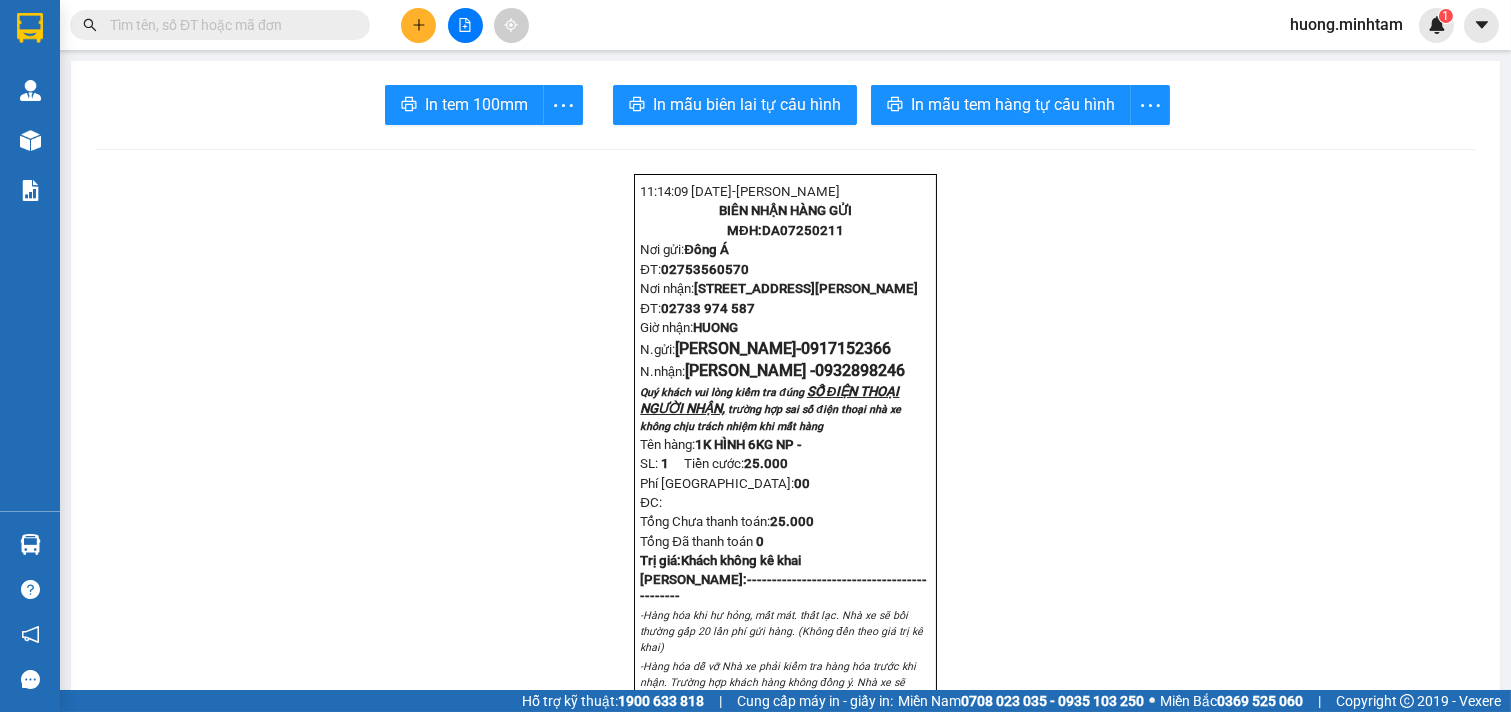 click 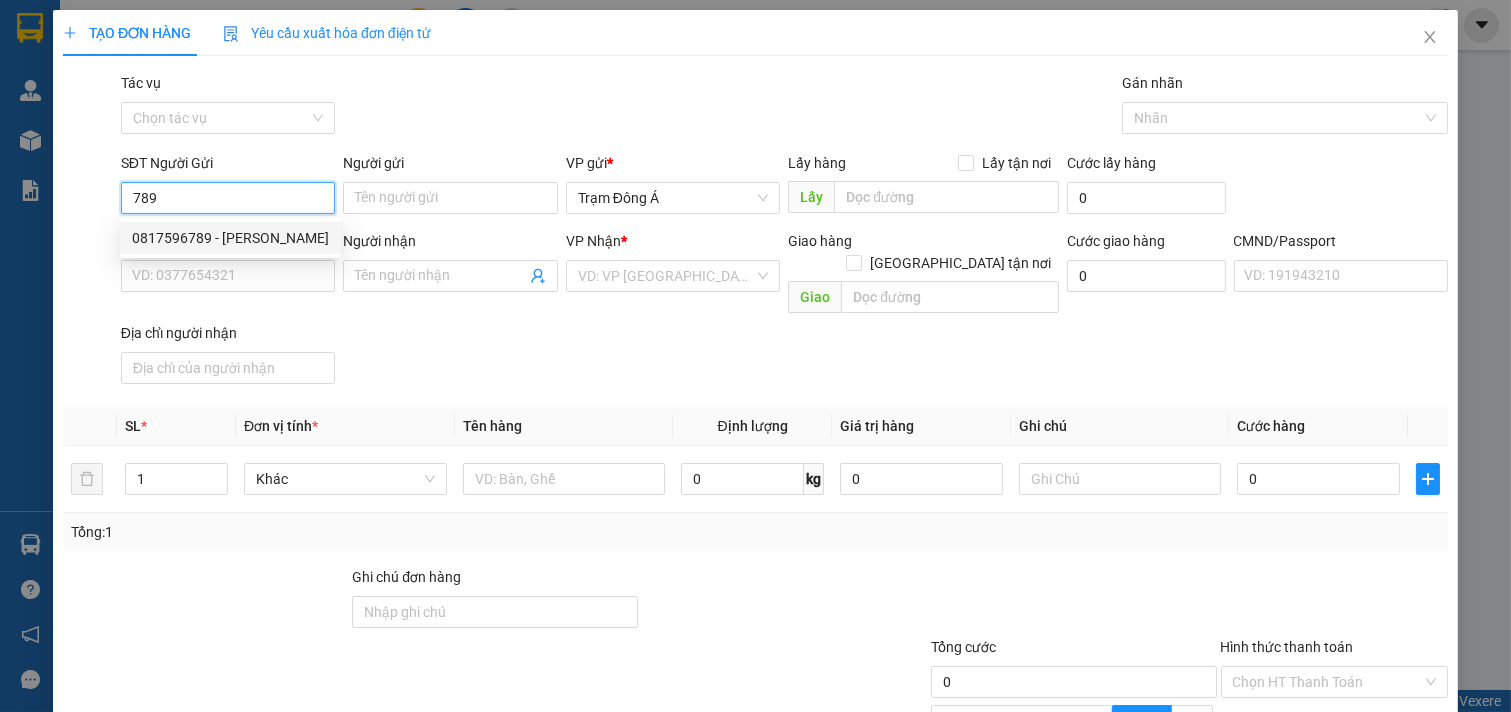 click on "0817596789 - [PERSON_NAME]" at bounding box center [230, 238] 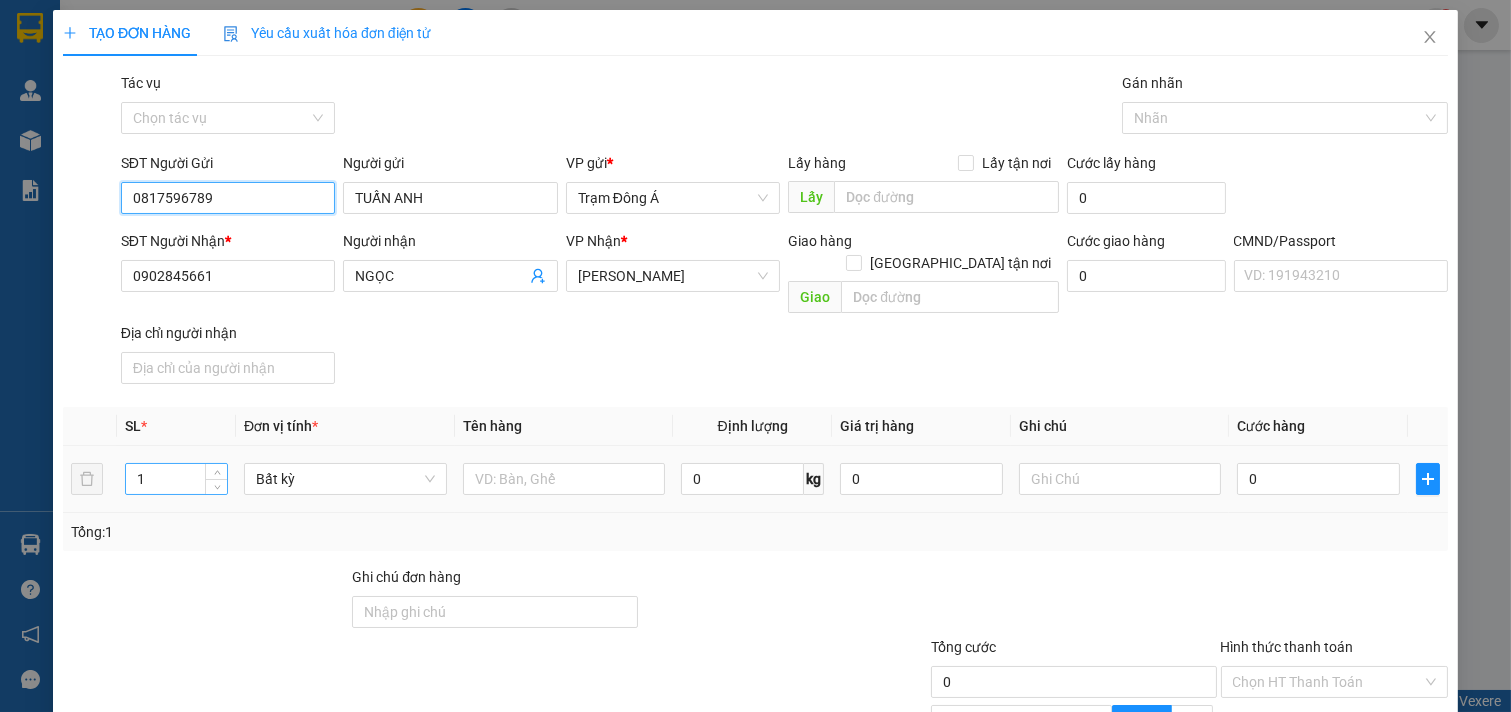 type on "0817596789" 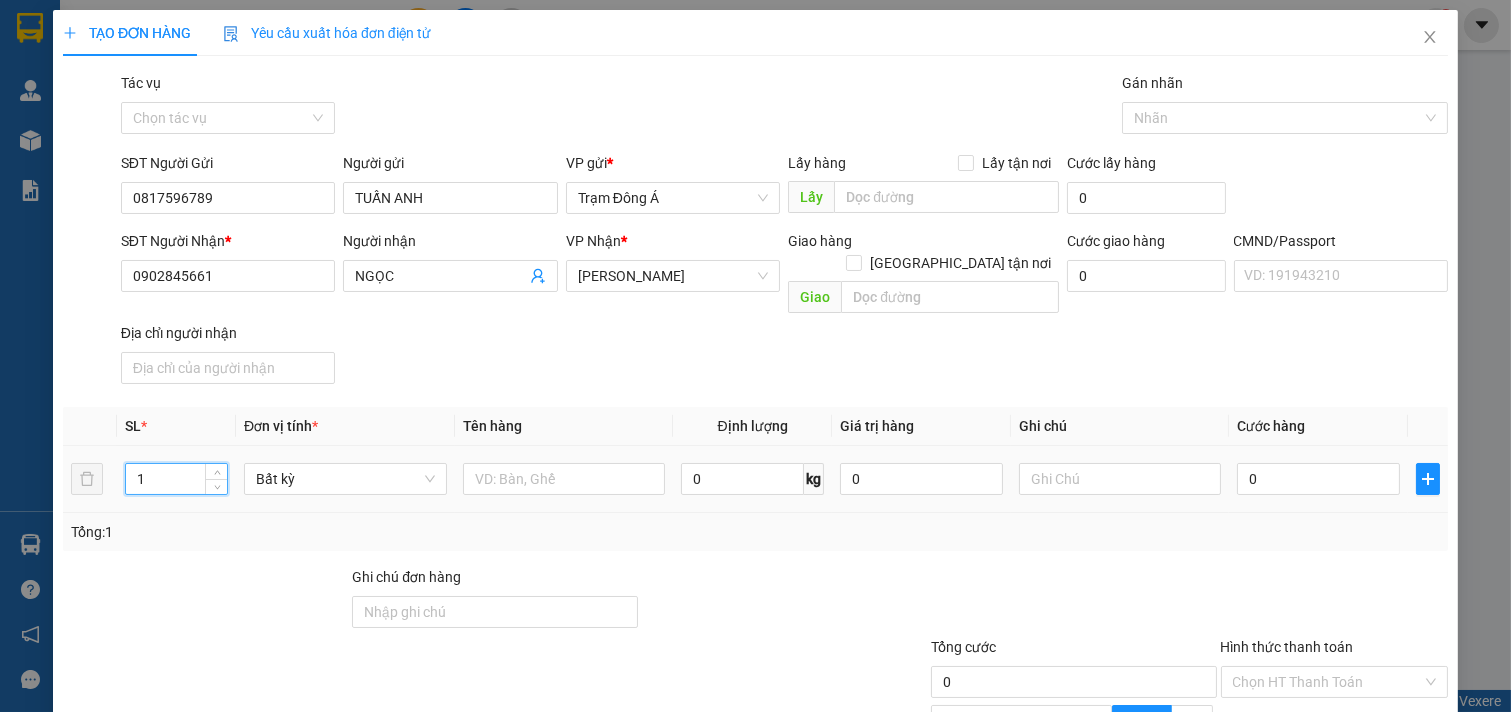 drag, startPoint x: 154, startPoint y: 451, endPoint x: 17, endPoint y: 413, distance: 142.17242 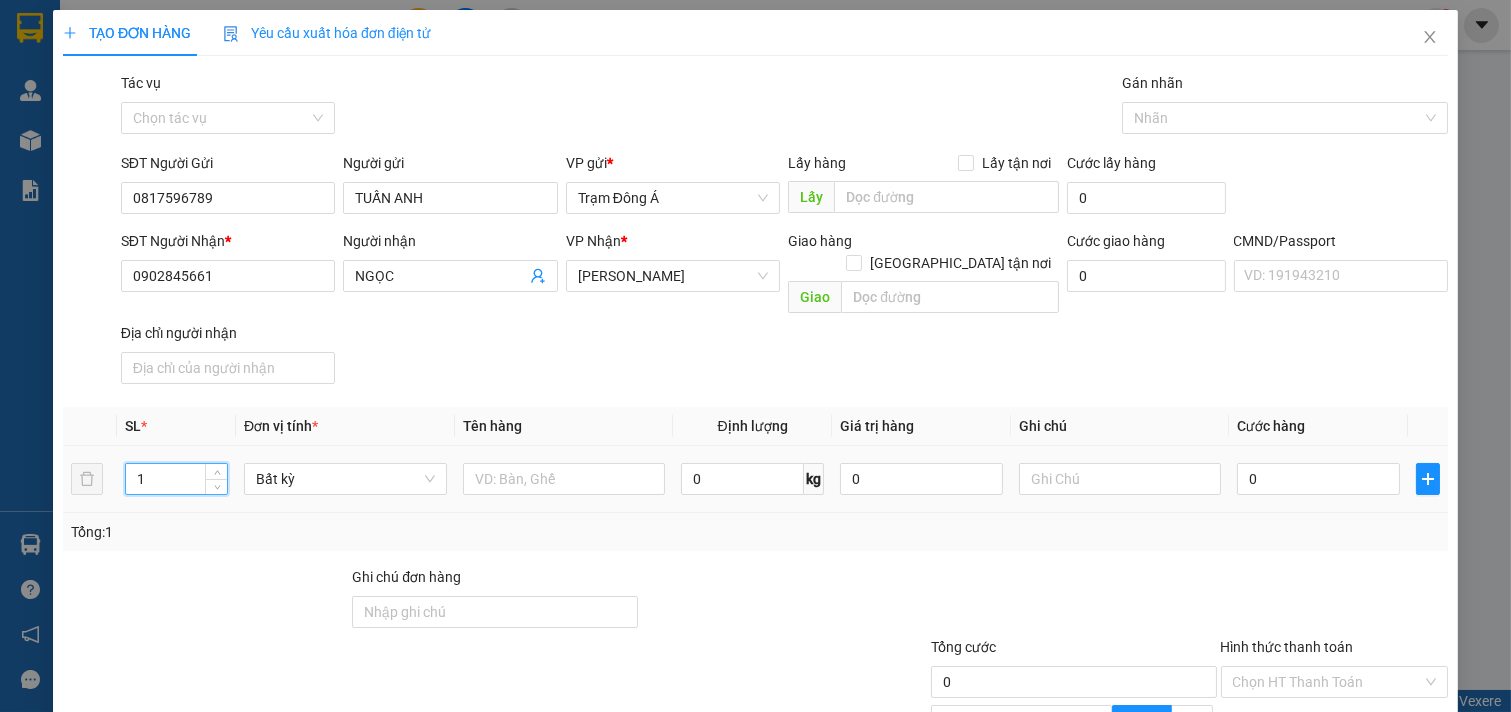 click on "TẠO ĐƠN HÀNG Yêu cầu xuất hóa đơn điện tử Transit Pickup Surcharge Ids Transit Deliver Surcharge Ids Transit Deliver Surcharge Transit Deliver Surcharge Gói vận chuyển  * Tiêu chuẩn Tác vụ Chọn tác vụ Gán nhãn   Nhãn SĐT Người Gửi 0817596789 Người gửi TUẤN ANH VP gửi  * Trạm Đông Á Lấy hàng Lấy tận nơi Lấy Cước lấy hàng 0 SĐT Người Nhận  * 0902845661 Người nhận NGỌC VP Nhận  * [PERSON_NAME] hàng Giao tận nơi Giao Cước giao hàng 0 CMND/Passport VD: [PASSPORT] Địa chỉ người nhận SL  * Đơn vị tính  * Tên hàng  Định lượng Giá trị hàng Ghi chú Cước hàng                   1 Bất kỳ 0 kg 0 0 Tổng:  1 Ghi chú đơn hàng Tổng cước 0 Hình thức thanh toán Chọn HT Thanh Toán Giảm giá 0 VND % Discount 0 Số tiền thu trước 0 Chưa thanh toán 0 Chọn HT Thanh Toán Ghi chú nội bộ nhà xe Chi phí nội bộ 0 Lưu nháp Xóa Thông tin [PERSON_NAME]" at bounding box center (755, 356) 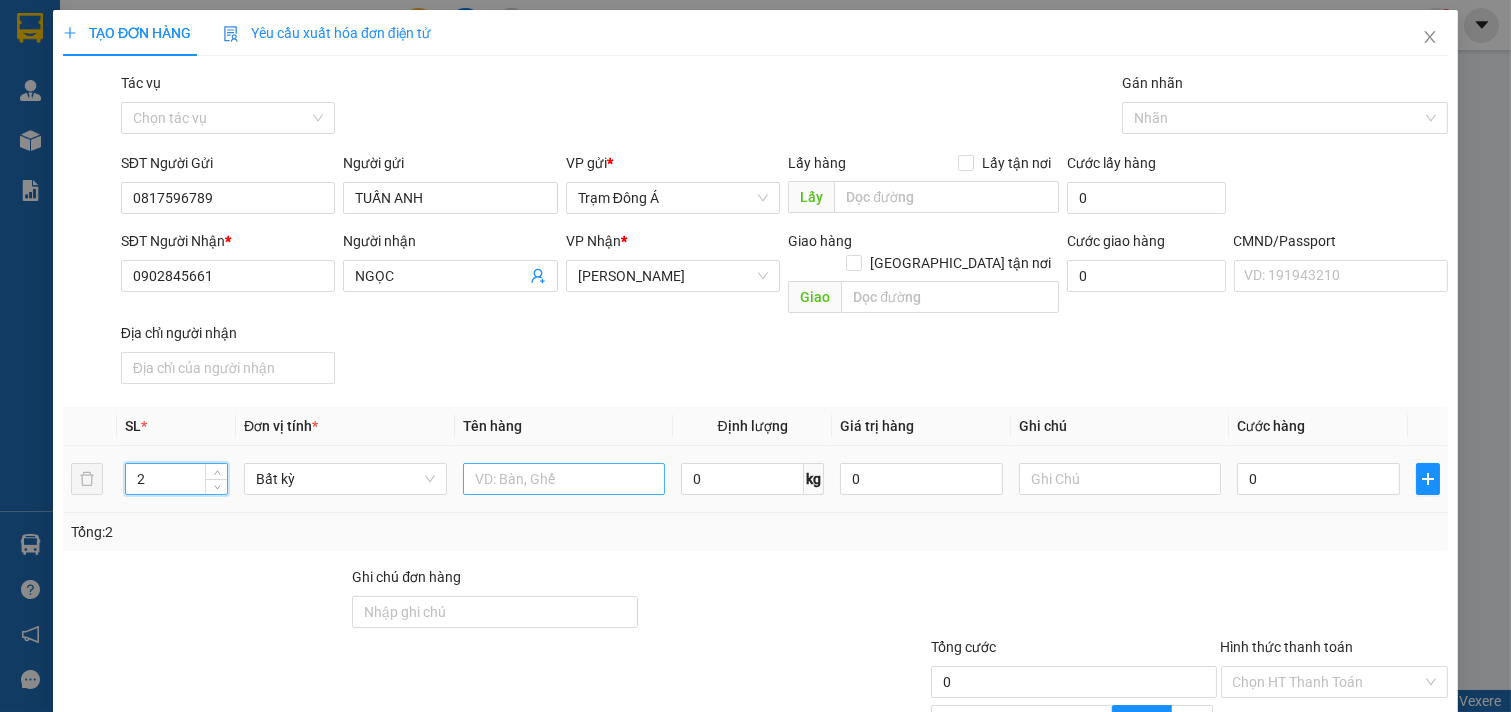 type on "2" 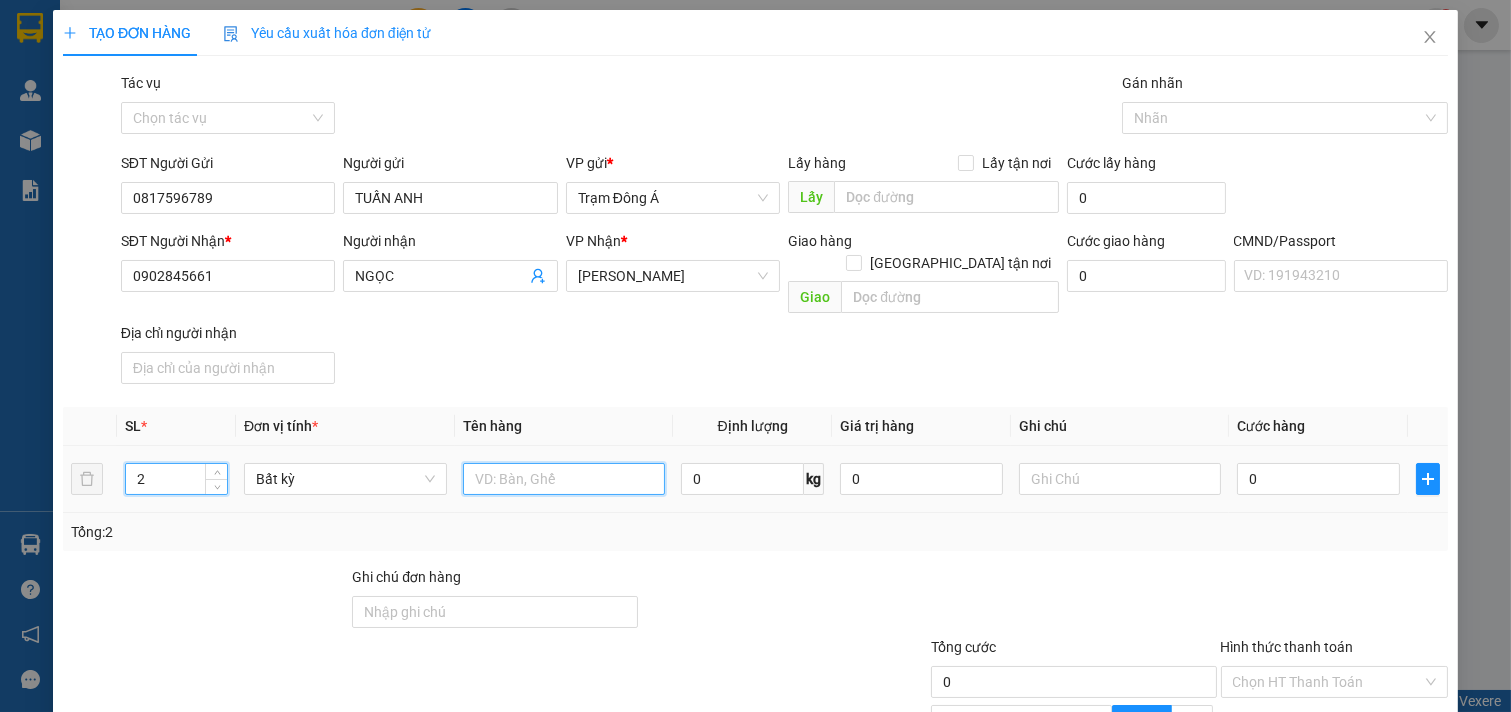 click at bounding box center [564, 479] 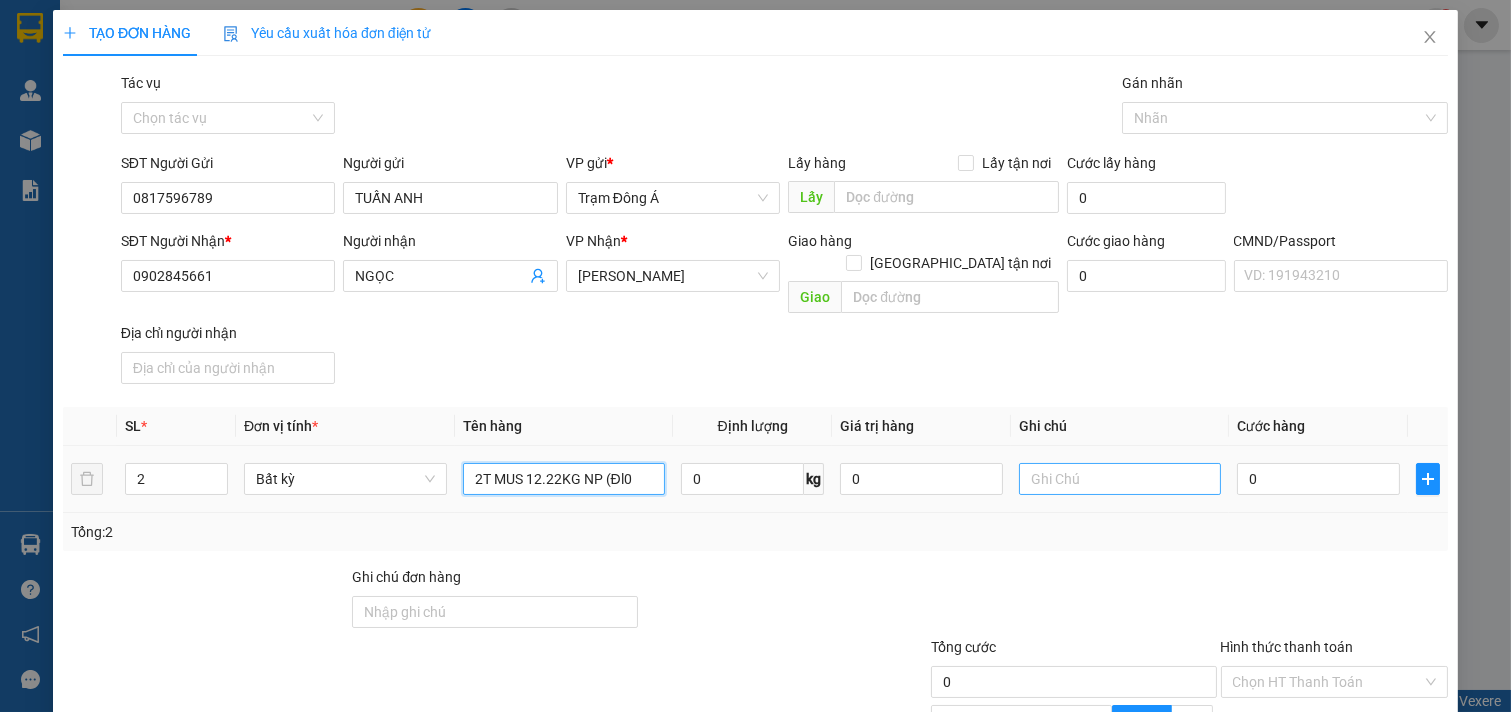 type on "2T MUS 12.22KG NP (Đl0" 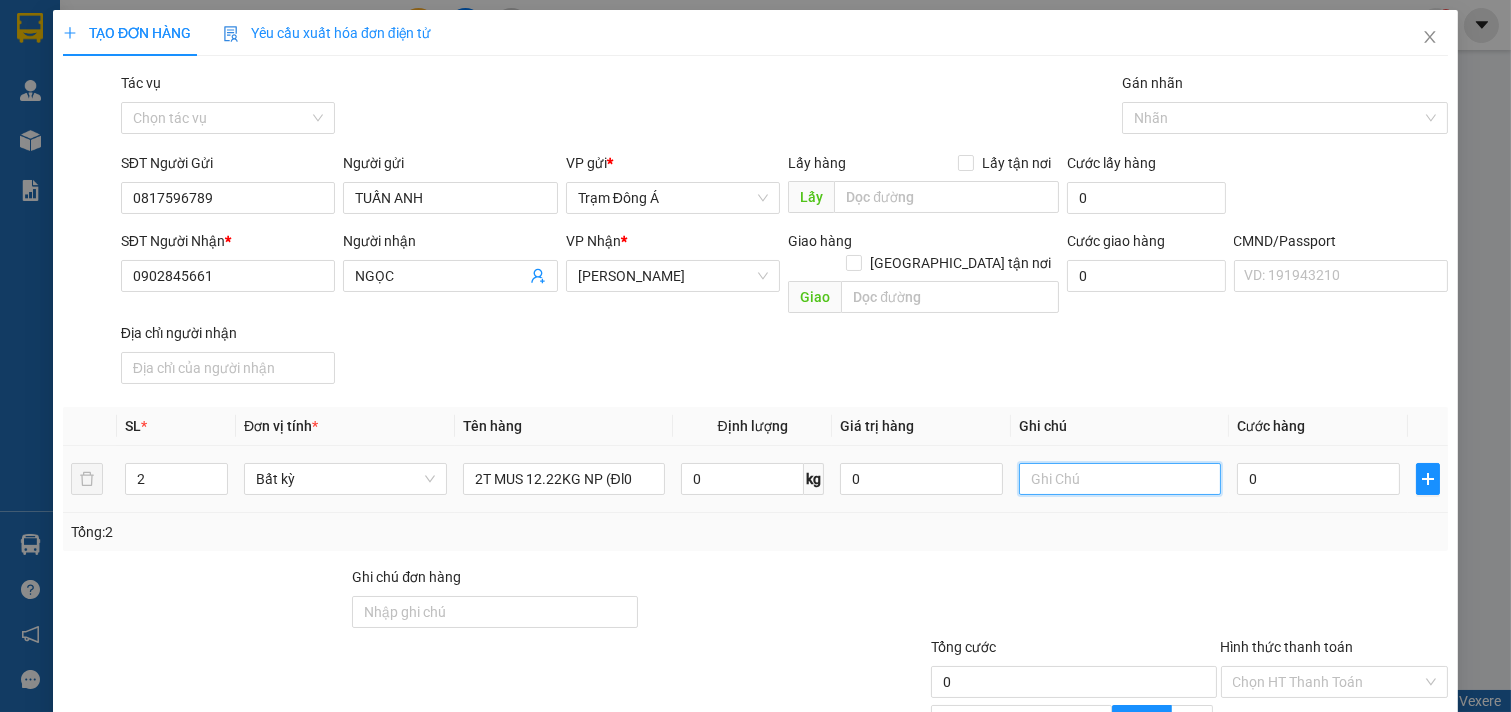 click at bounding box center (1120, 479) 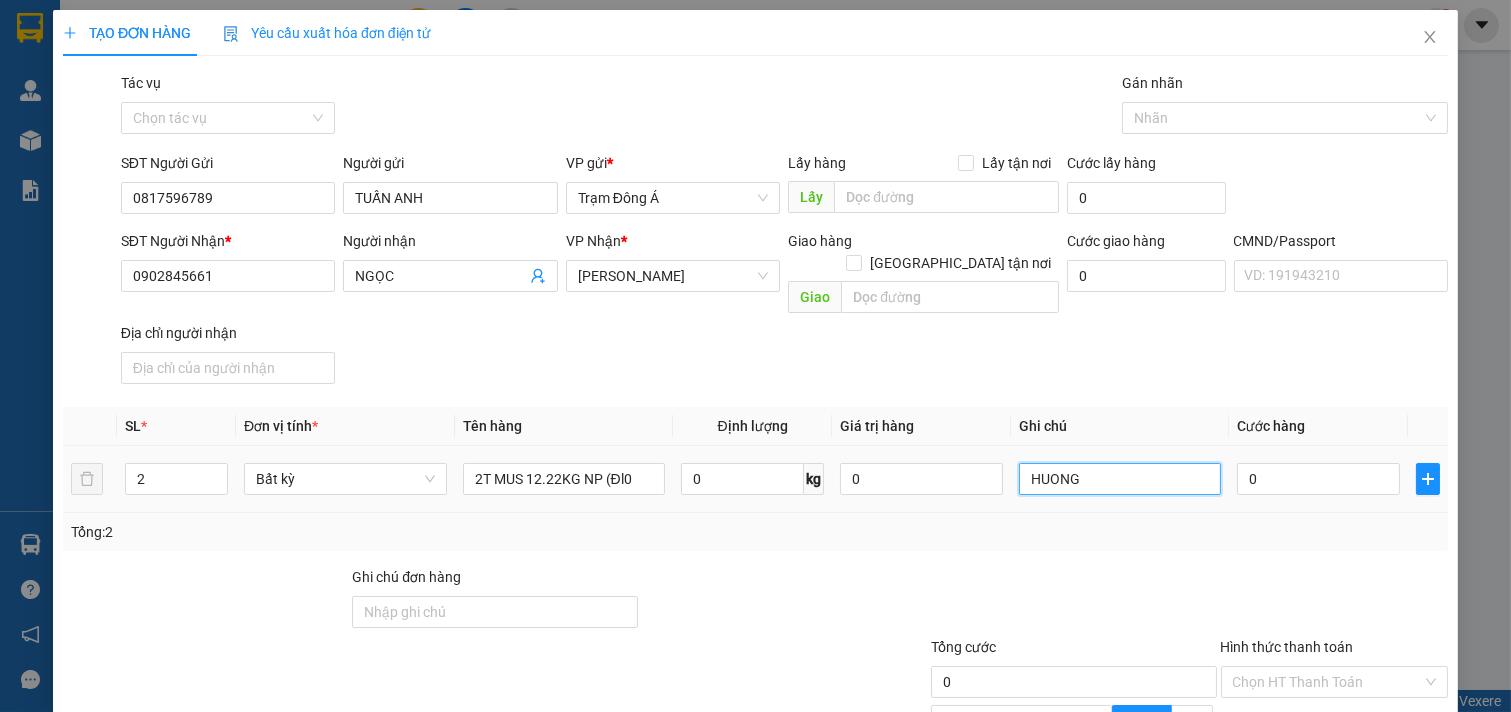 type on "HUONG" 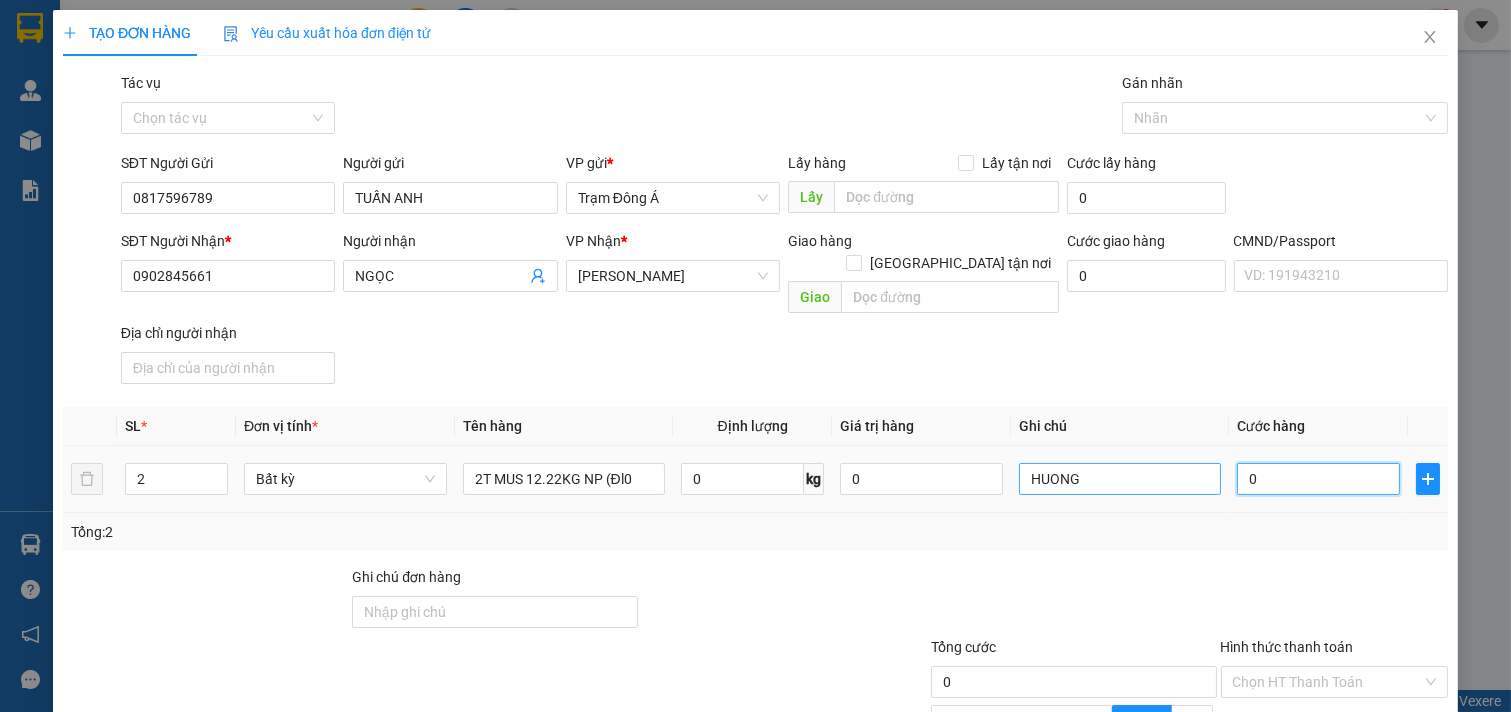 type on "7" 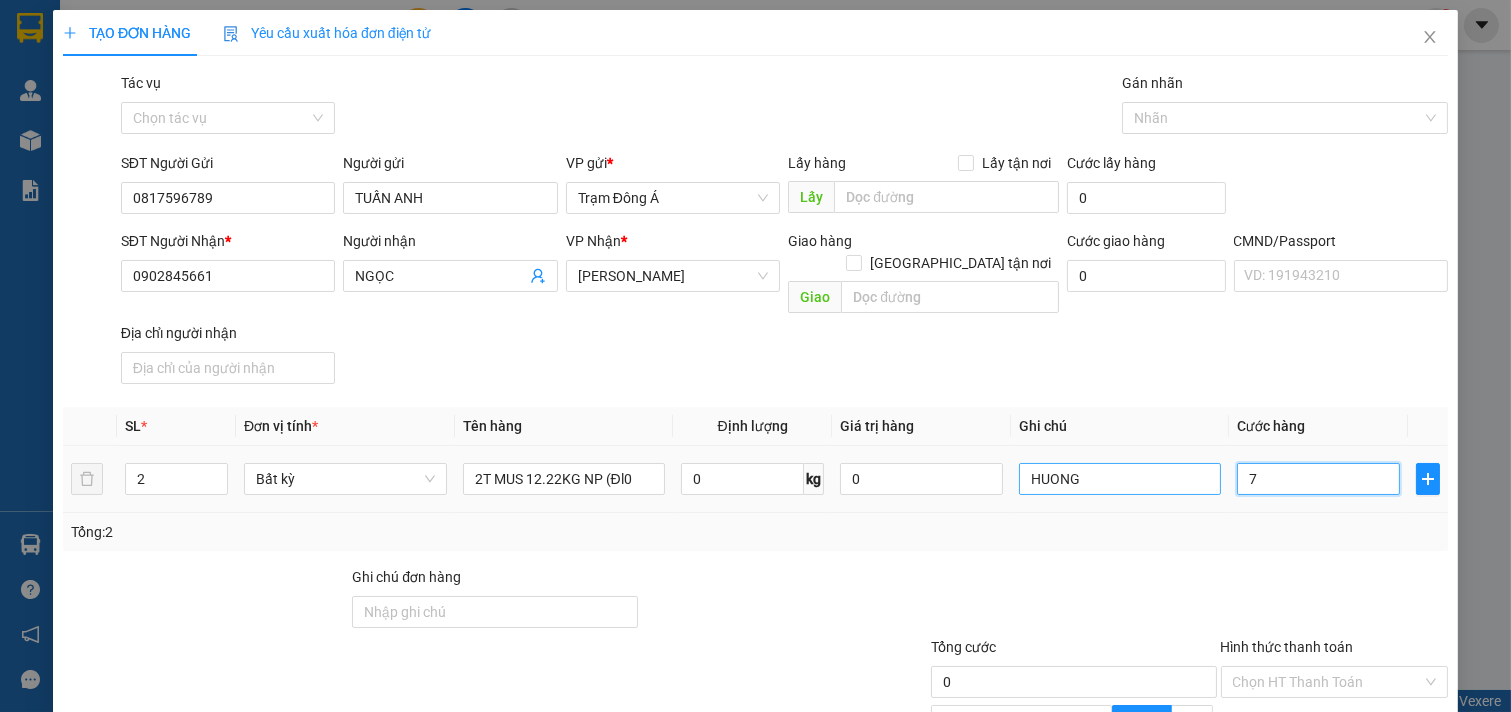 type on "7" 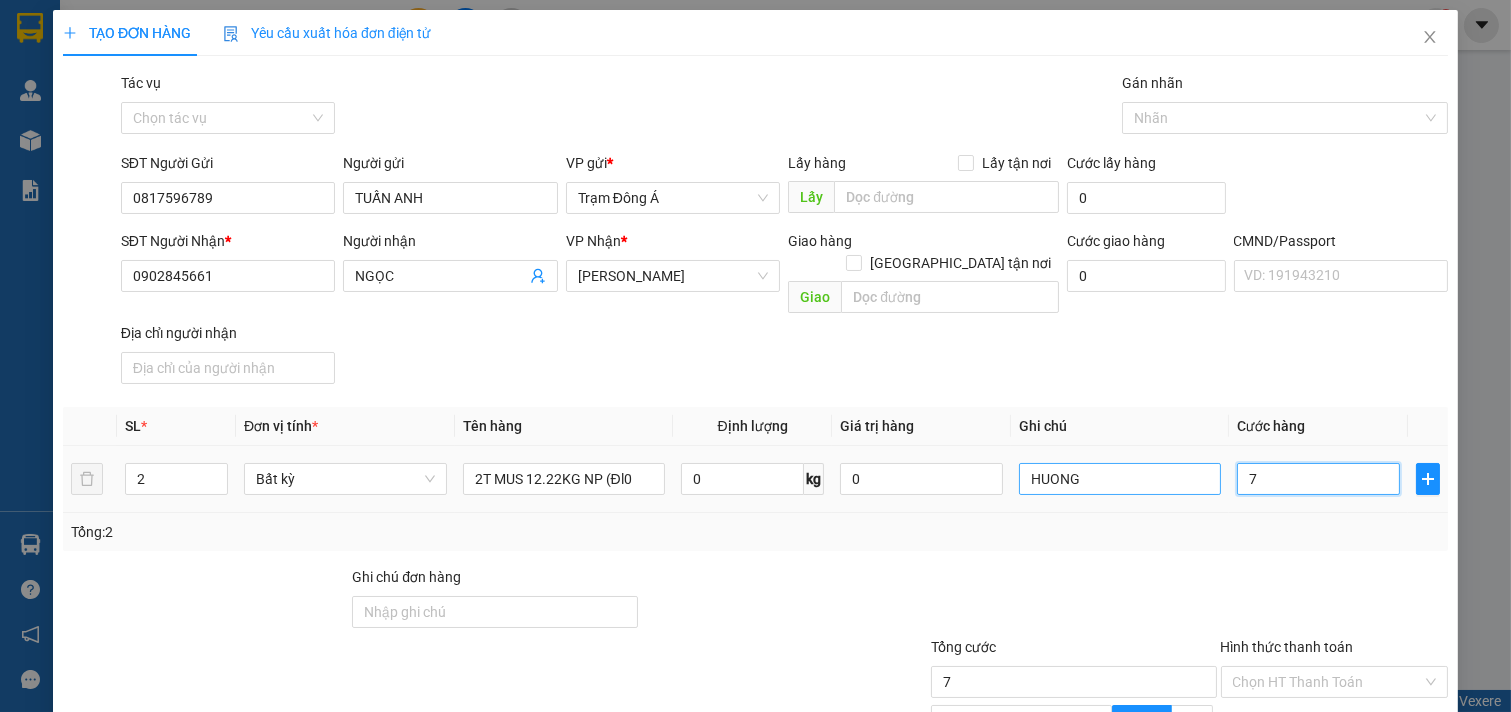 type on "70" 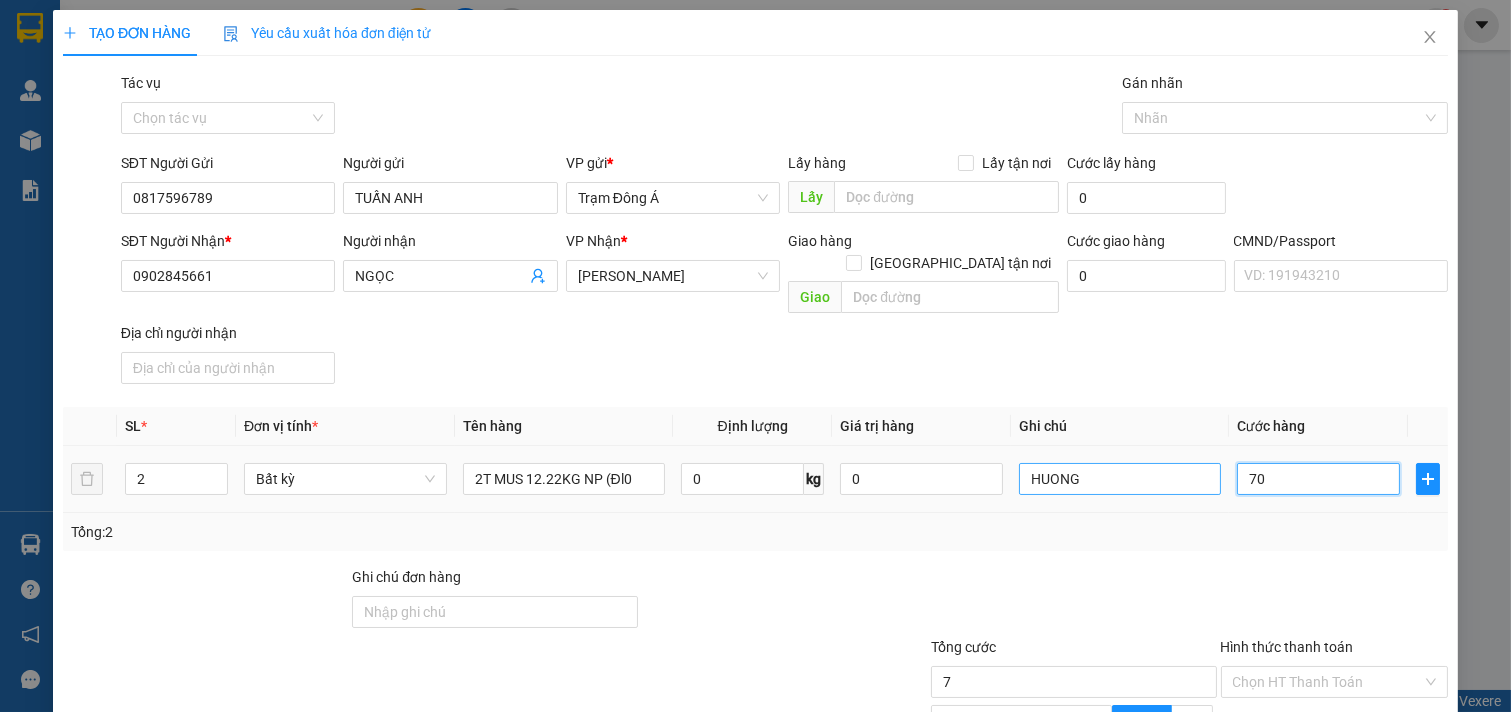 type on "70" 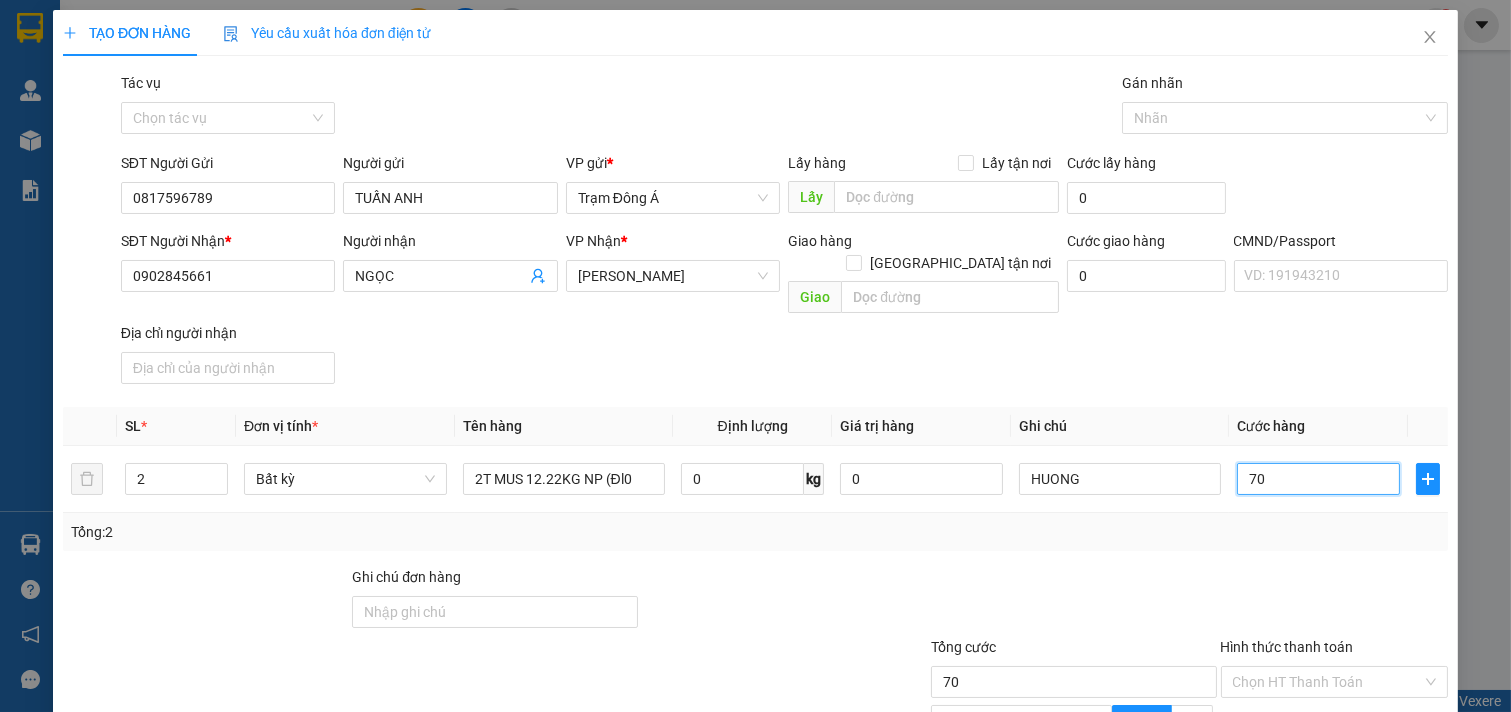 scroll, scrollTop: 200, scrollLeft: 0, axis: vertical 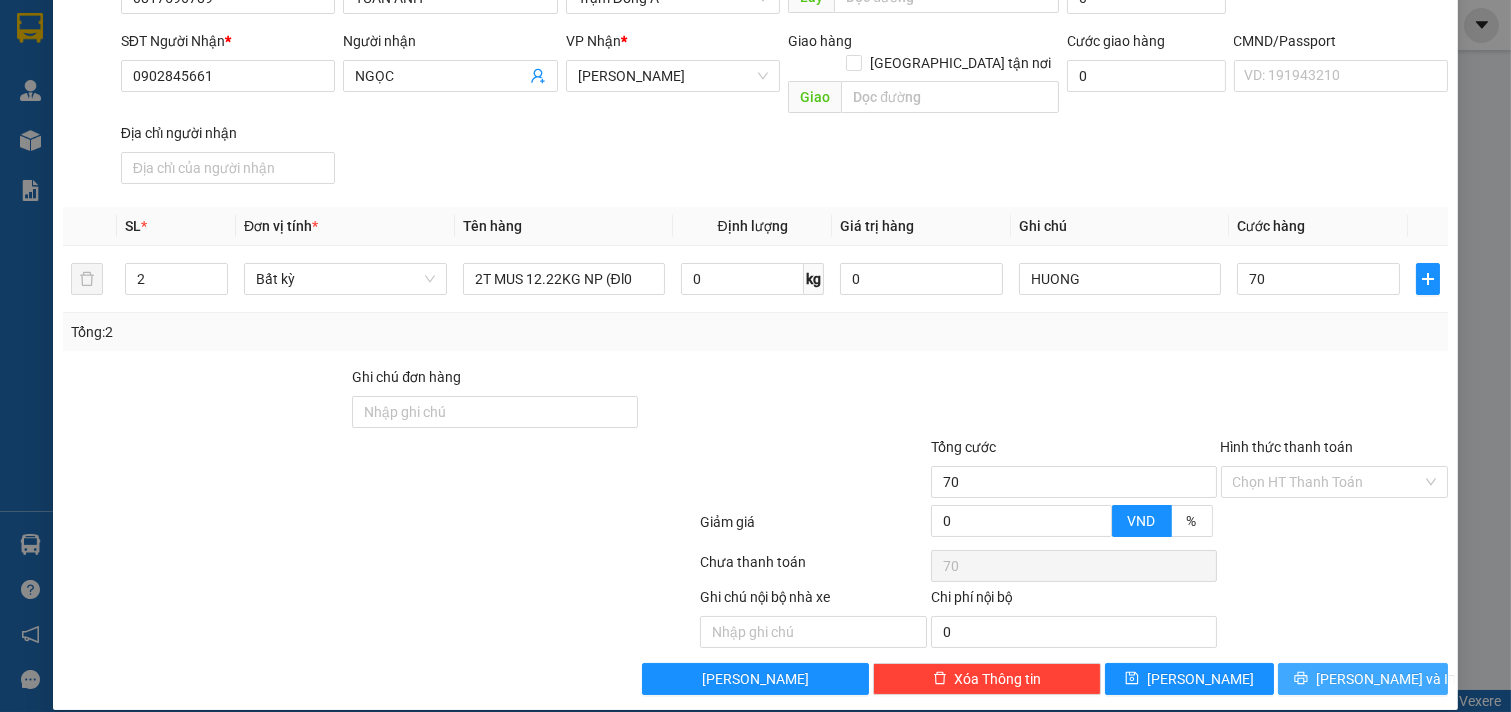 type on "70.000" 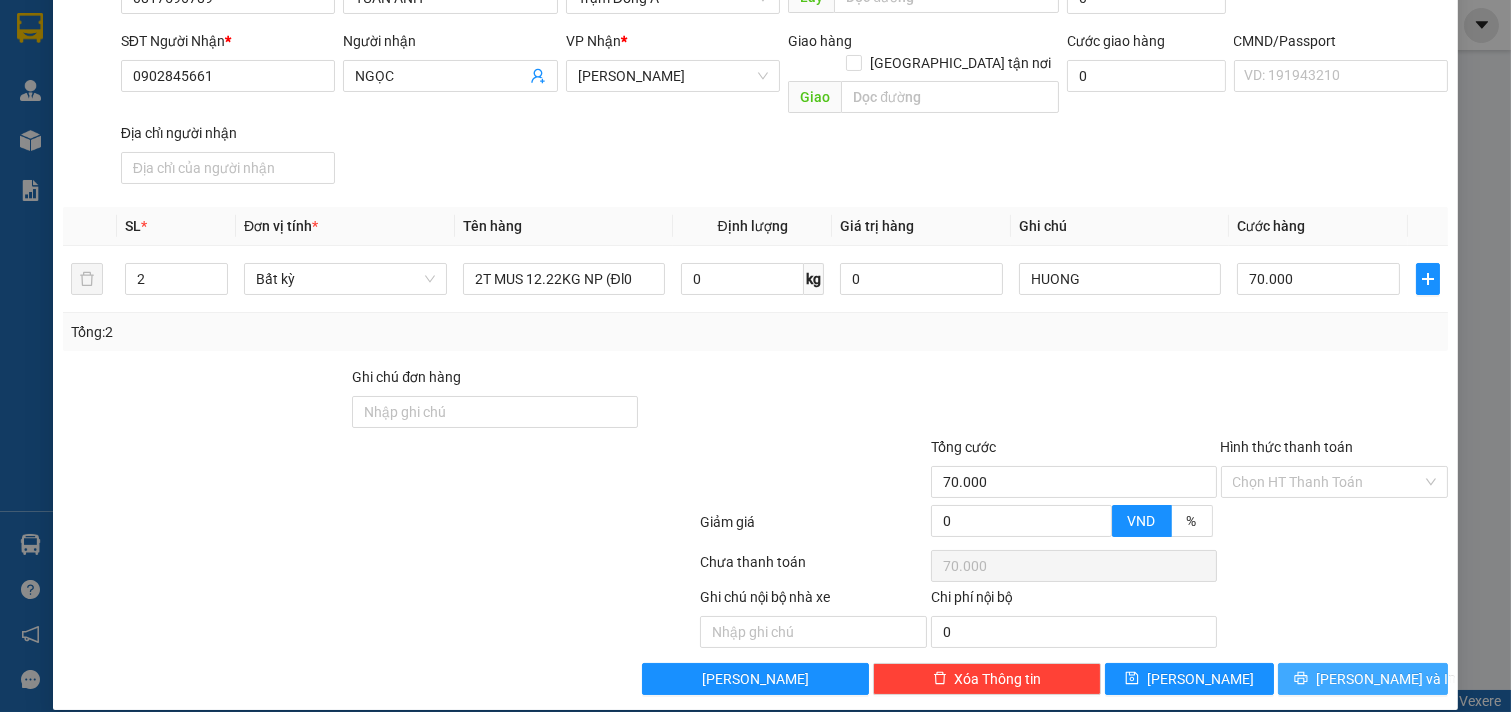 click on "[PERSON_NAME] và In" at bounding box center [1386, 679] 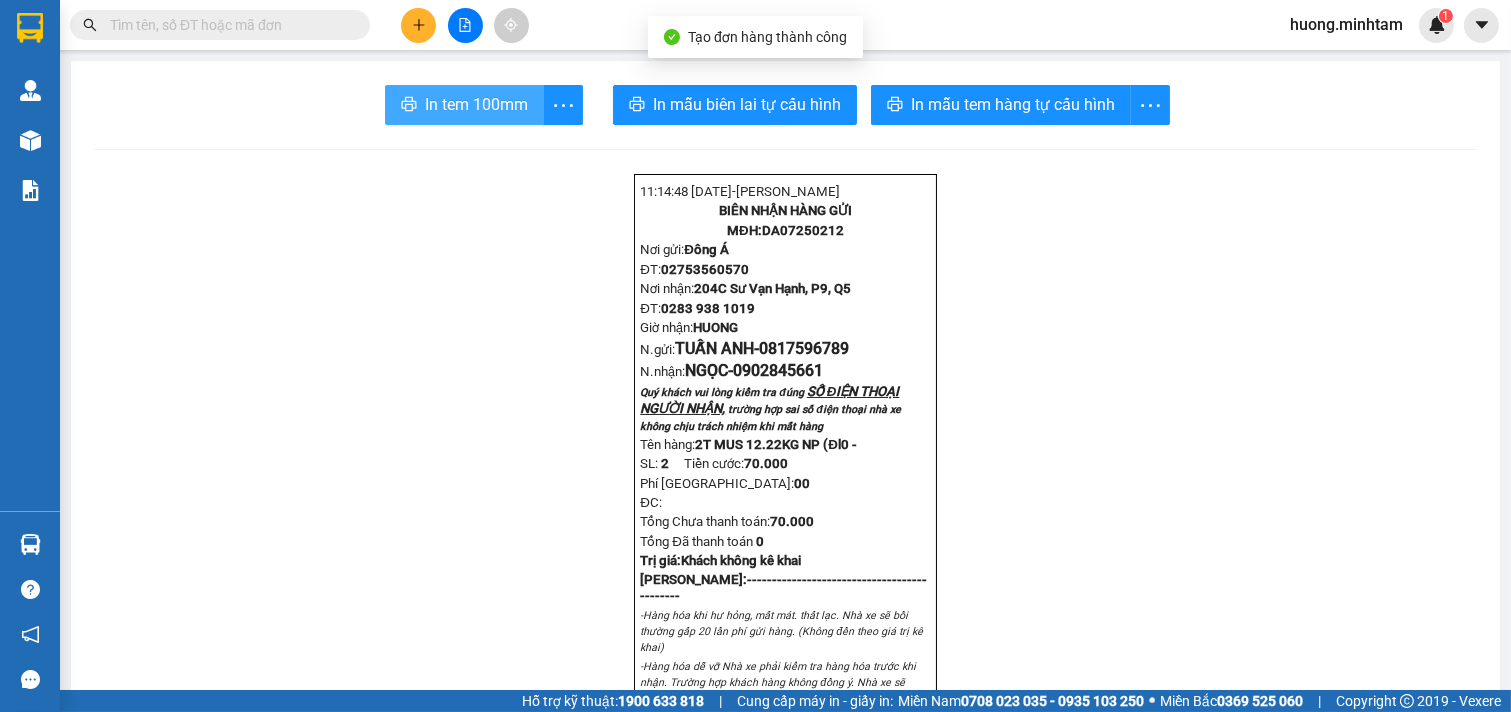 click on "In tem 100mm" at bounding box center (464, 105) 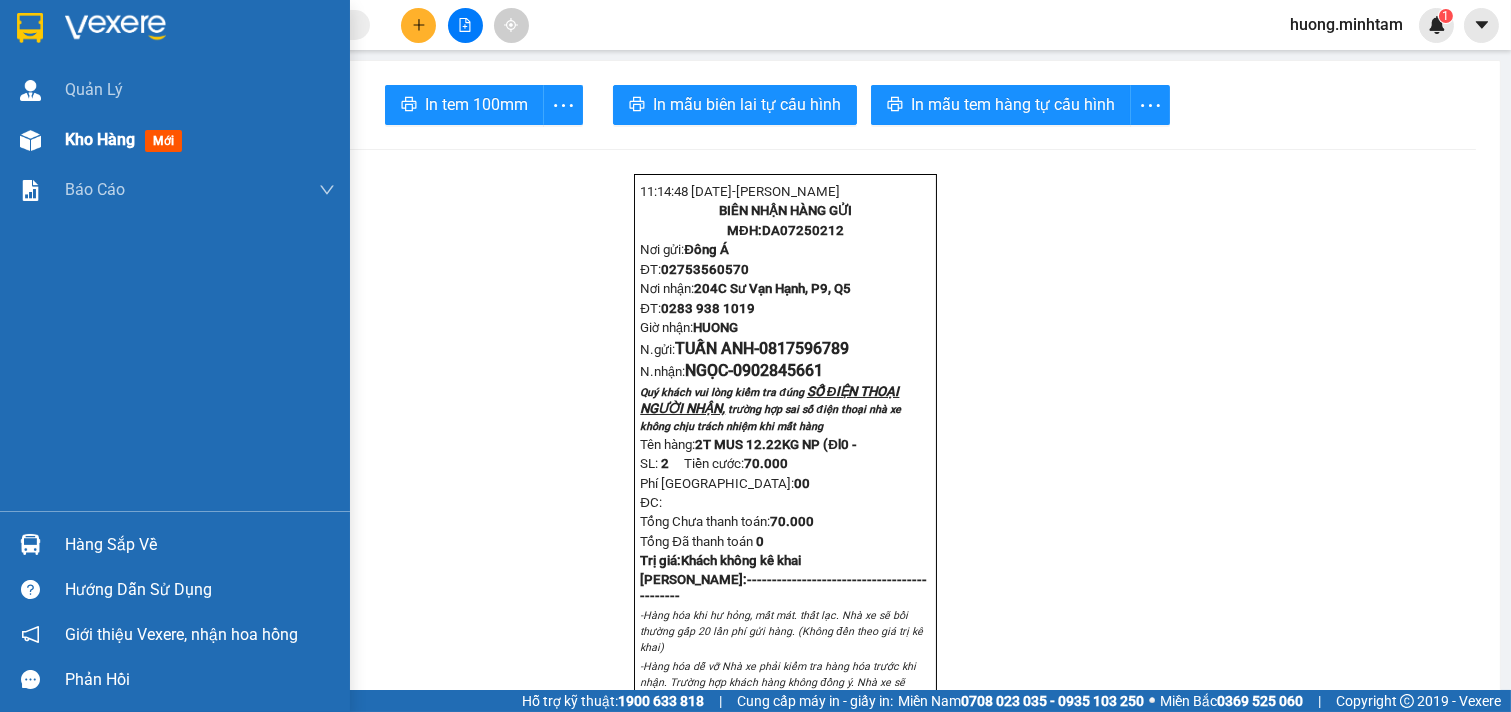 click on "Kho hàng" at bounding box center [100, 139] 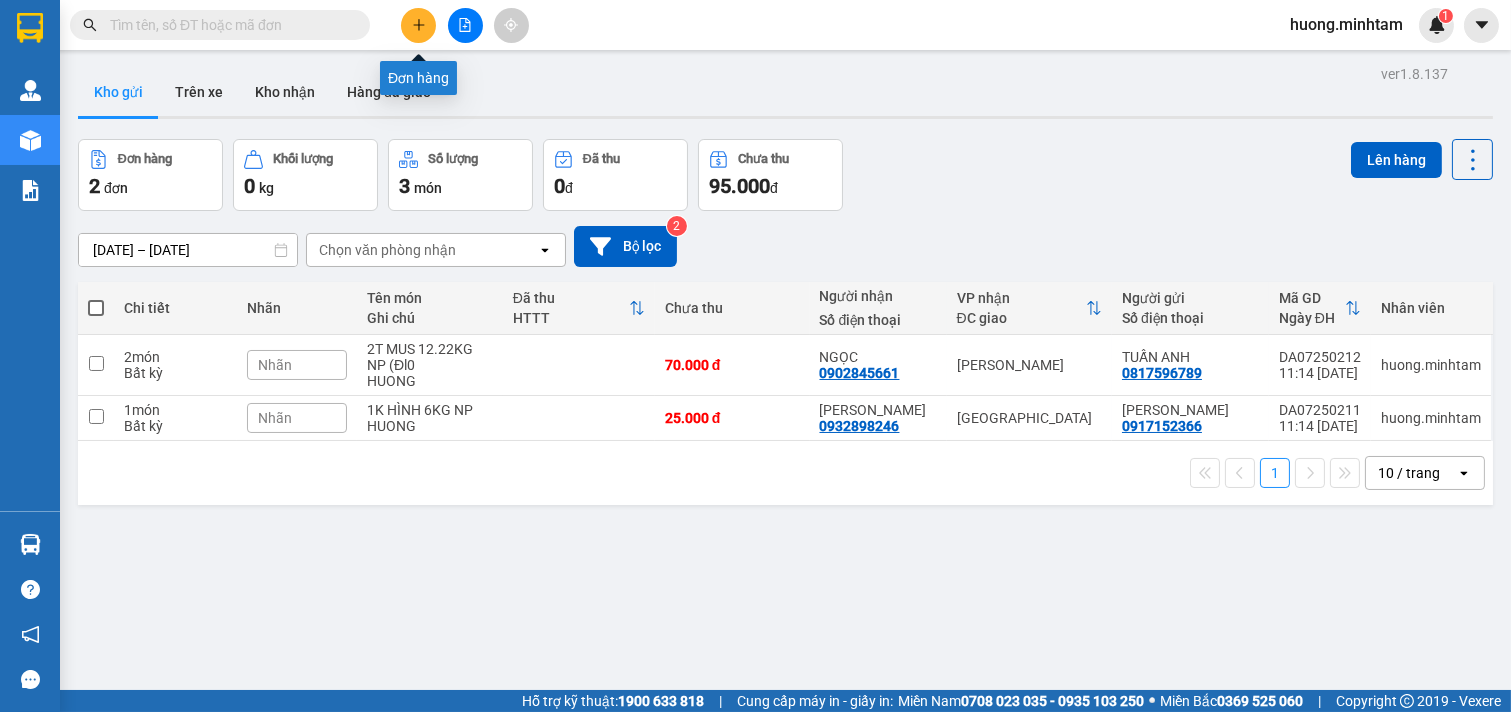 click 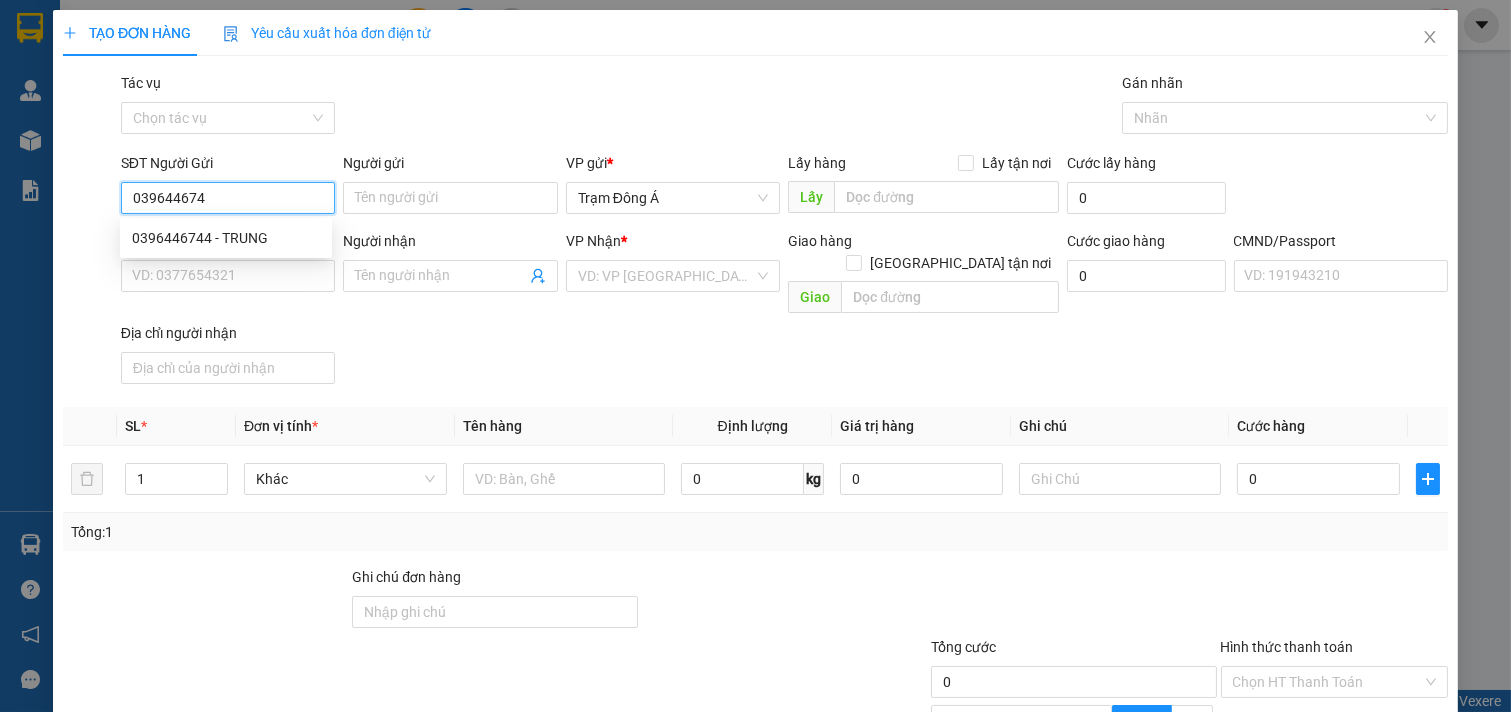 type on "0396446744" 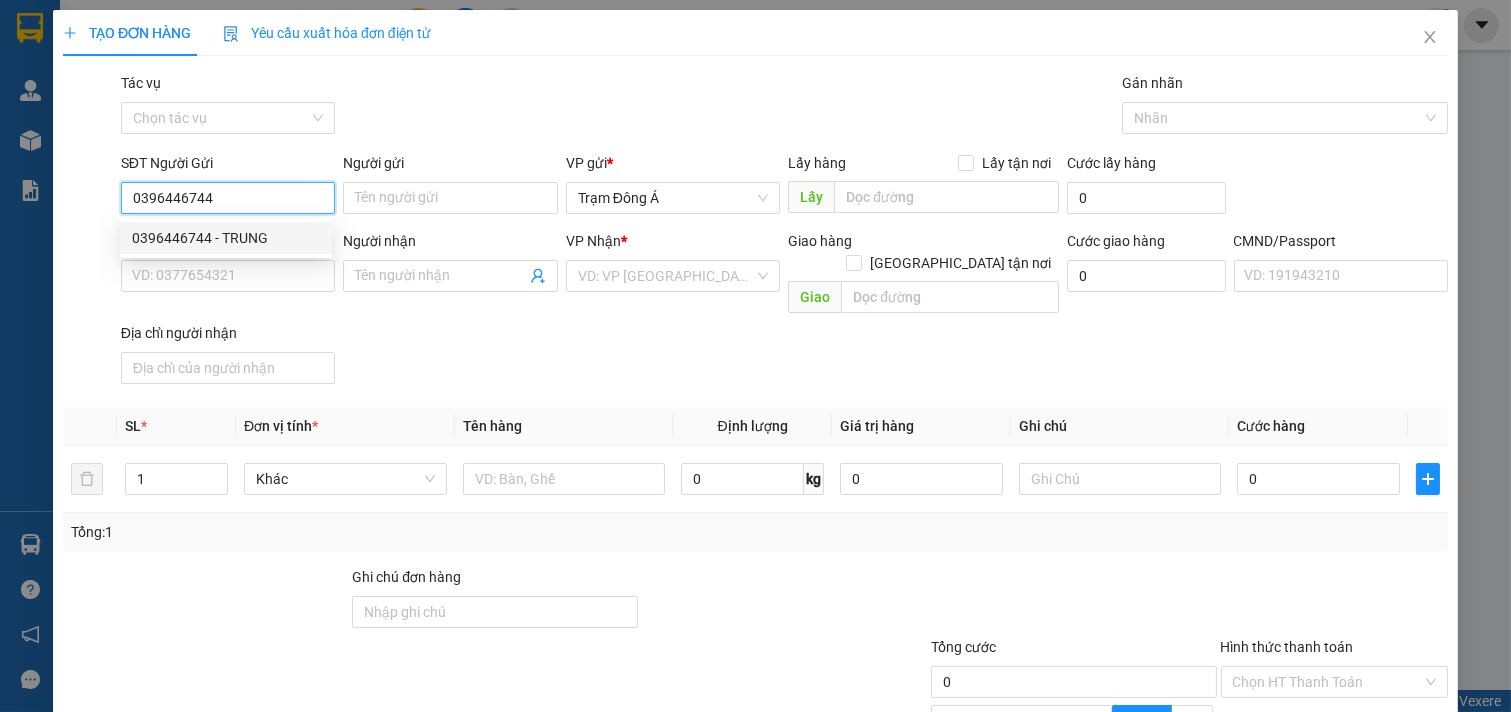 click on "0396446744 - TRUNG" at bounding box center (226, 238) 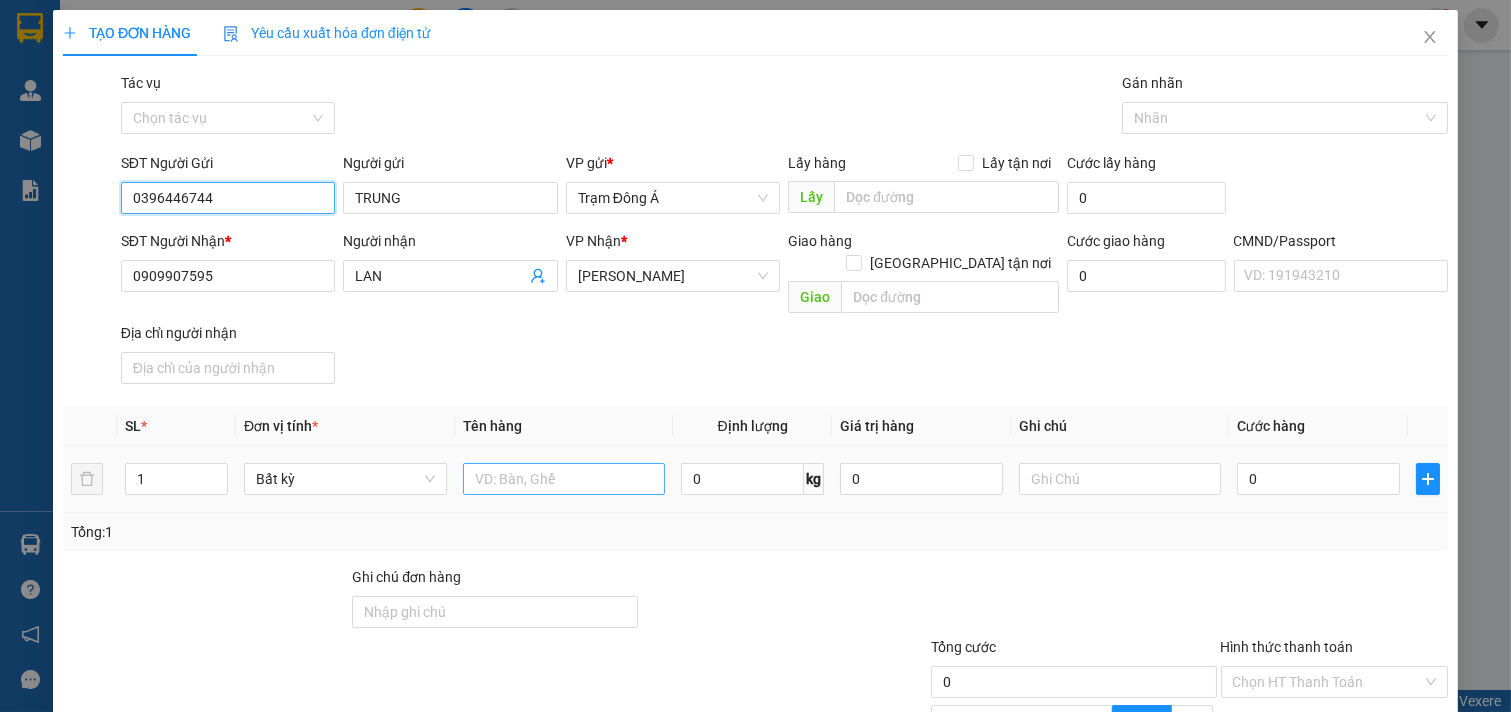 type on "0396446744" 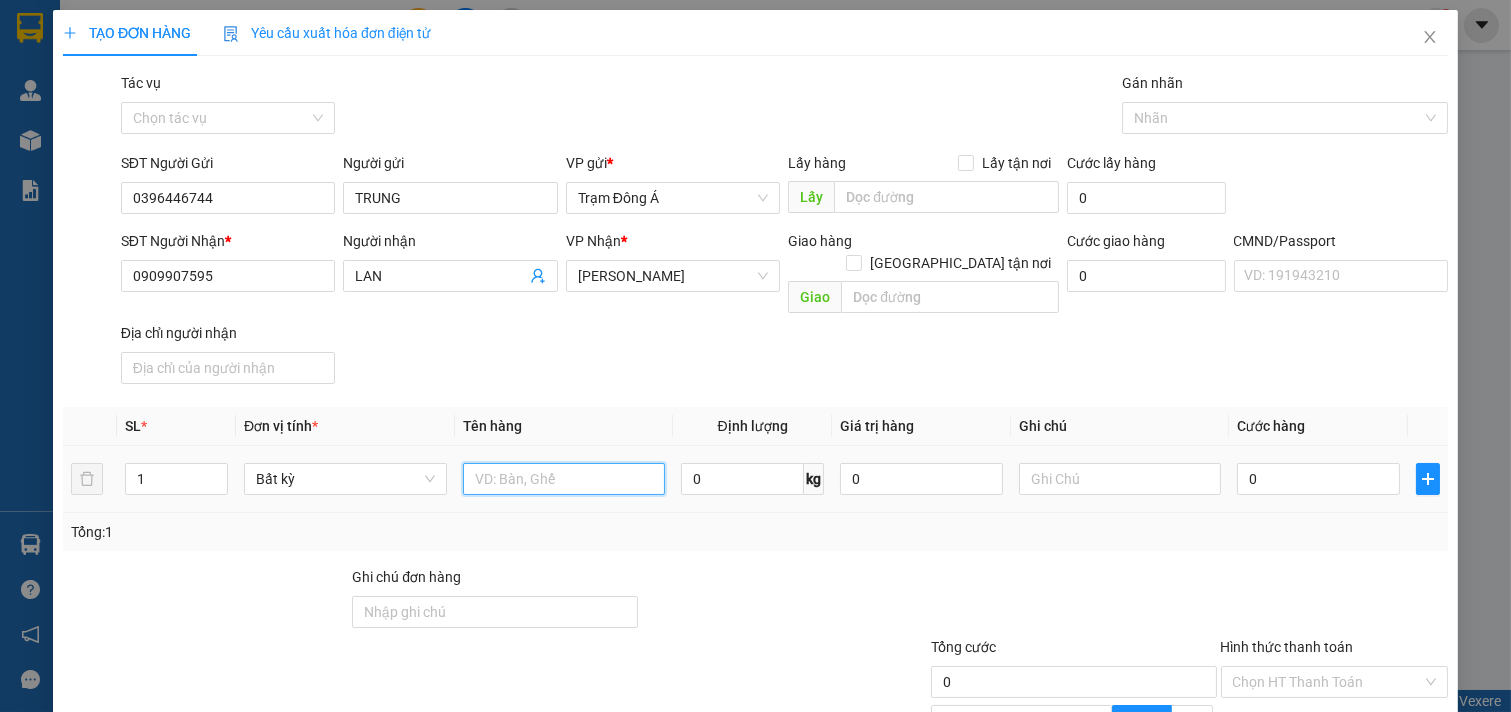 click at bounding box center (564, 479) 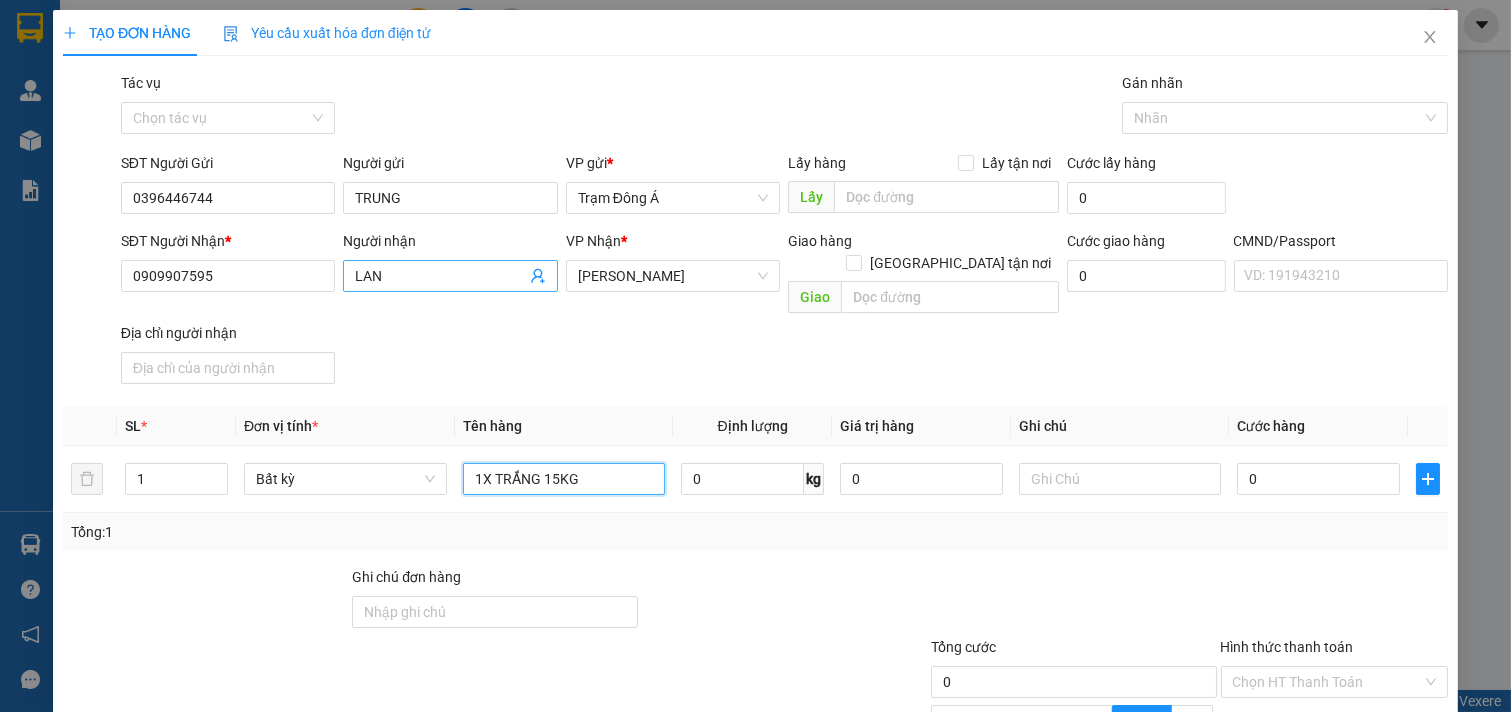 type on "1X TRẮNG 15KG" 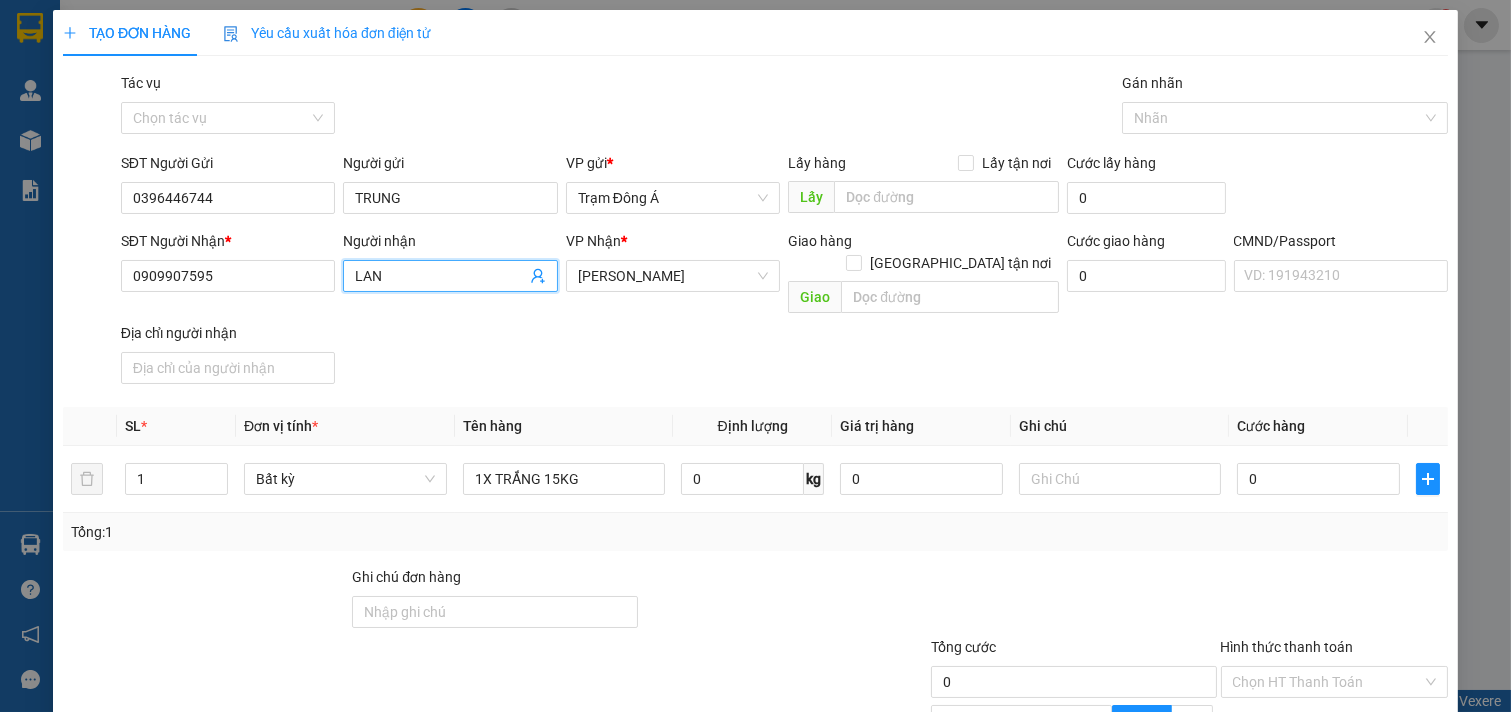 drag, startPoint x: 408, startPoint y: 283, endPoint x: 0, endPoint y: 275, distance: 408.07843 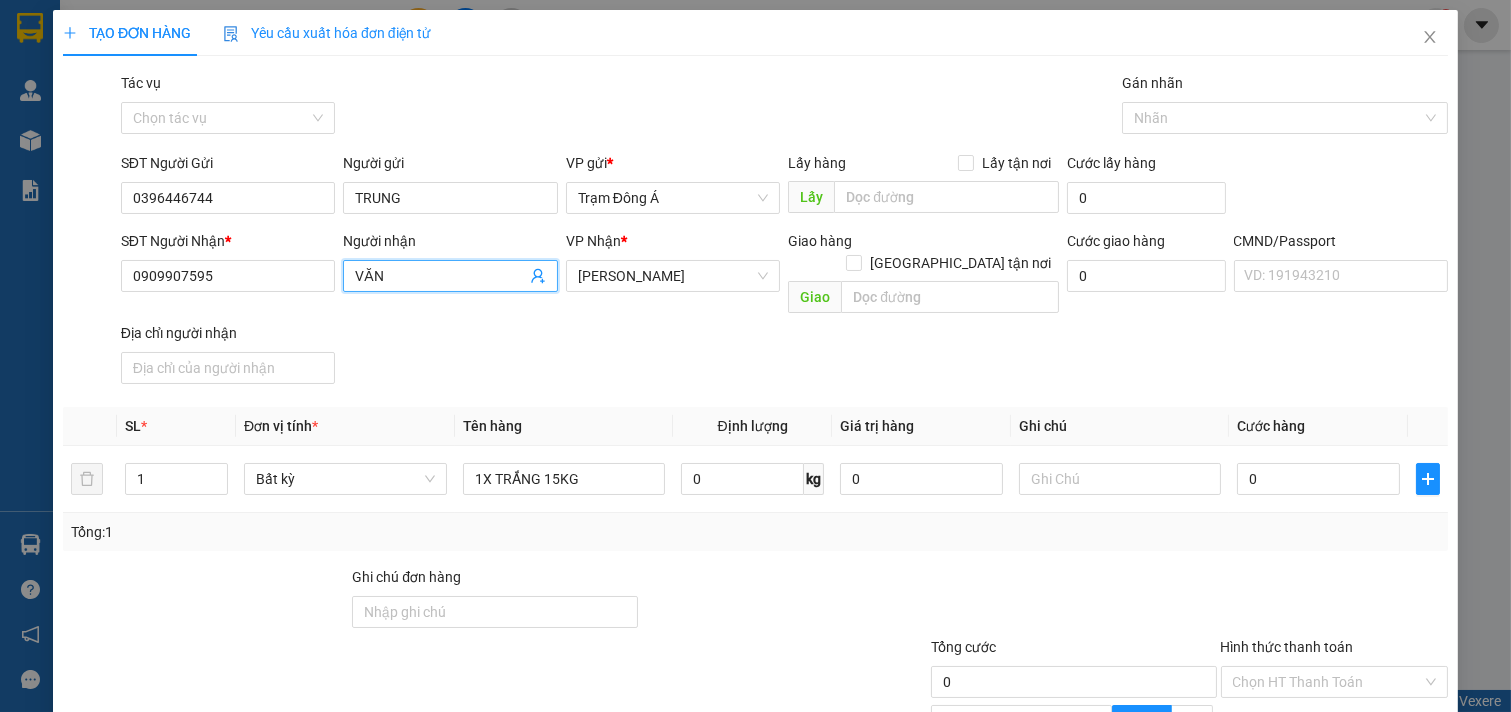 type on "VĂN" 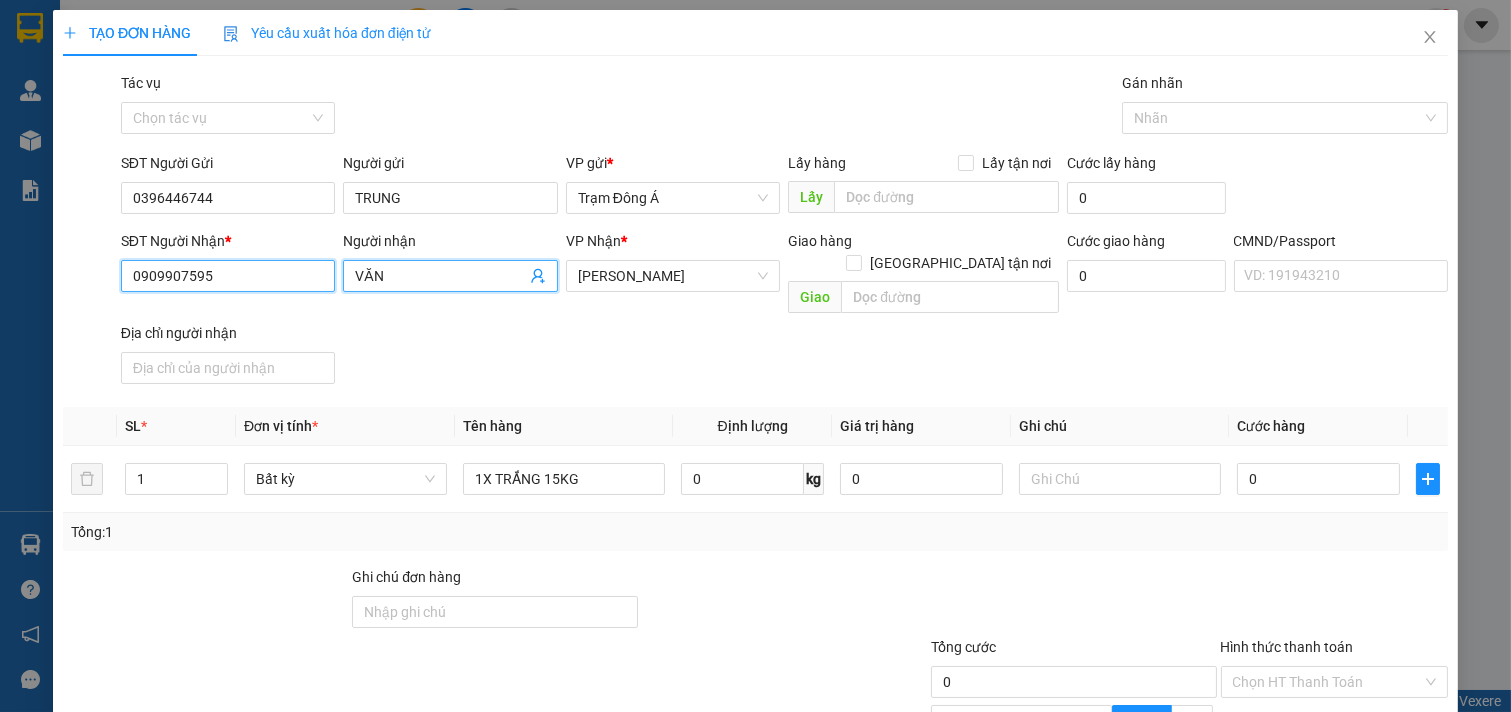 click on "TẠO ĐƠN HÀNG Yêu cầu xuất hóa đơn điện tử Transit Pickup Surcharge Ids Transit Deliver Surcharge Ids Transit Deliver Surcharge Transit Deliver Surcharge Gói vận chuyển  * Tiêu chuẩn Tác vụ Chọn tác vụ Gán nhãn   Nhãn SĐT Người Gửi 0396446744 Người gửi TRUNG VP gửi  * Trạm Đông Á Lấy hàng Lấy tận nơi Lấy Cước lấy hàng 0 SĐT Người Nhận  * 0909907595 Người nhận VĂN VĂN VP Nhận  * [PERSON_NAME] Giao hàng Giao tận nơi Giao Cước giao hàng 0 CMND/Passport VD: [PASSPORT] Địa chỉ người nhận SL  * Đơn vị tính  * Tên hàng  Định lượng Giá trị hàng Ghi chú Cước hàng                   1 Bất kỳ 1X TRẮNG 15KG 0 kg 0 0 Tổng:  1 Ghi chú đơn hàng Tổng cước 0 Hình thức thanh toán Chọn HT Thanh Toán Giảm giá 0 VND % Discount 0 Số tiền thu trước 0 Chưa thanh toán 0 Chọn HT Thanh Toán Ghi chú nội bộ nhà xe Chi phí nội bộ 0 Lưu nháp [PERSON_NAME]" at bounding box center (755, 356) 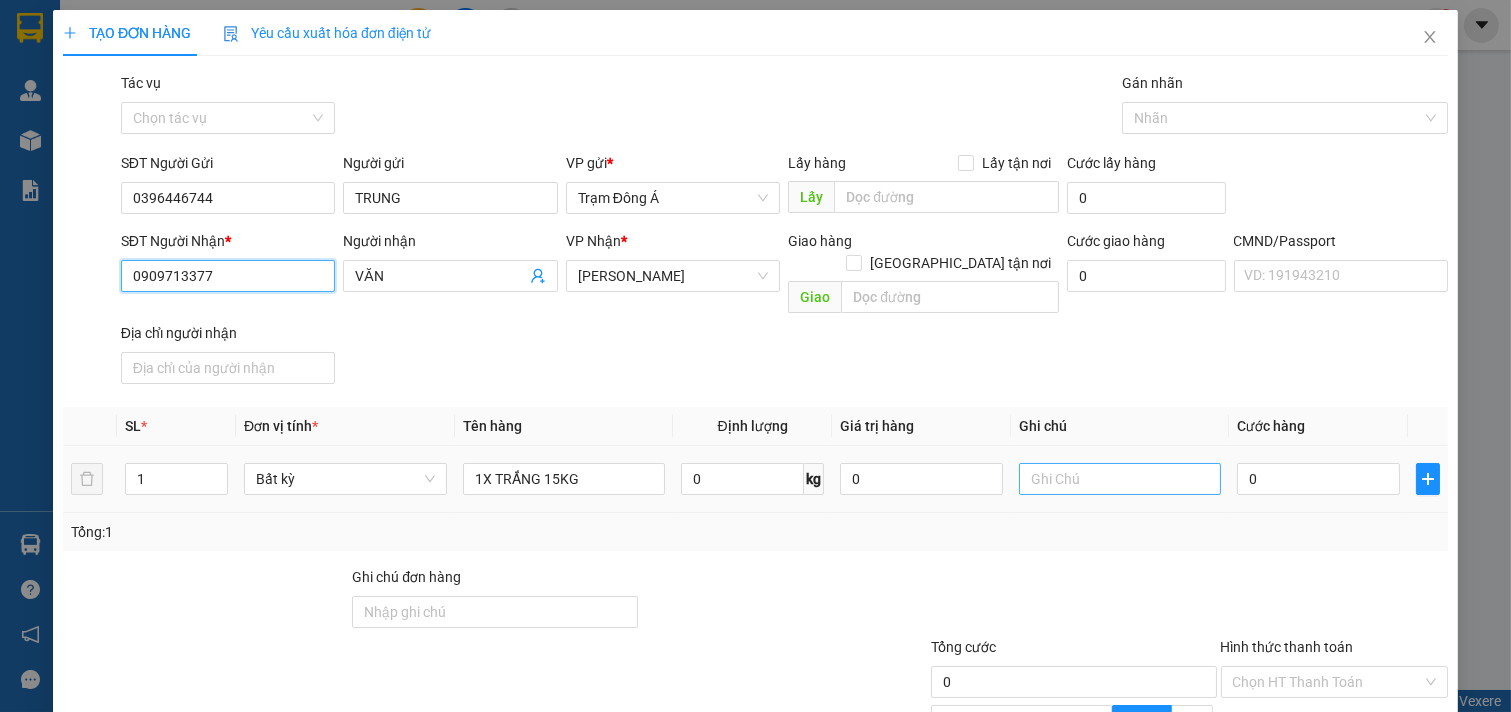 type on "0909713377" 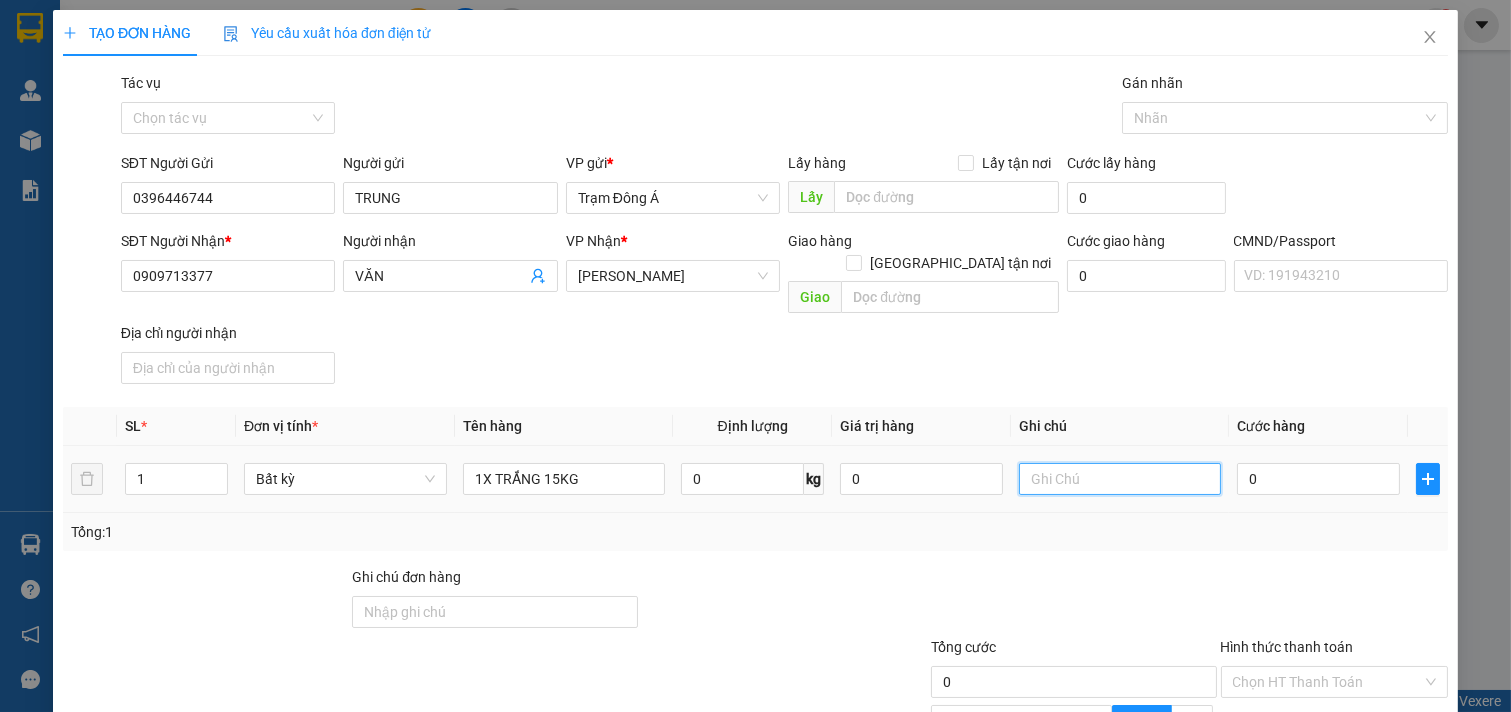 click at bounding box center [1120, 479] 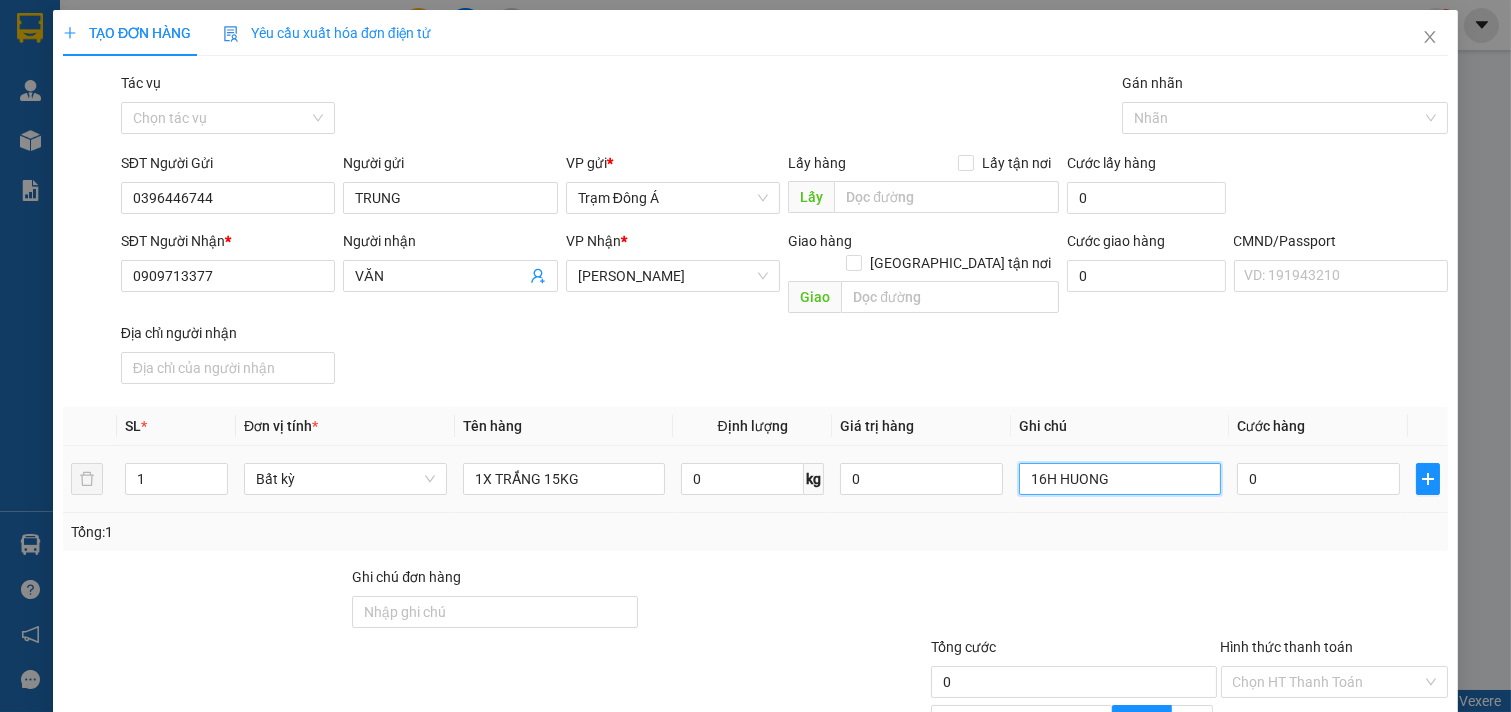 type on "16H HUONG" 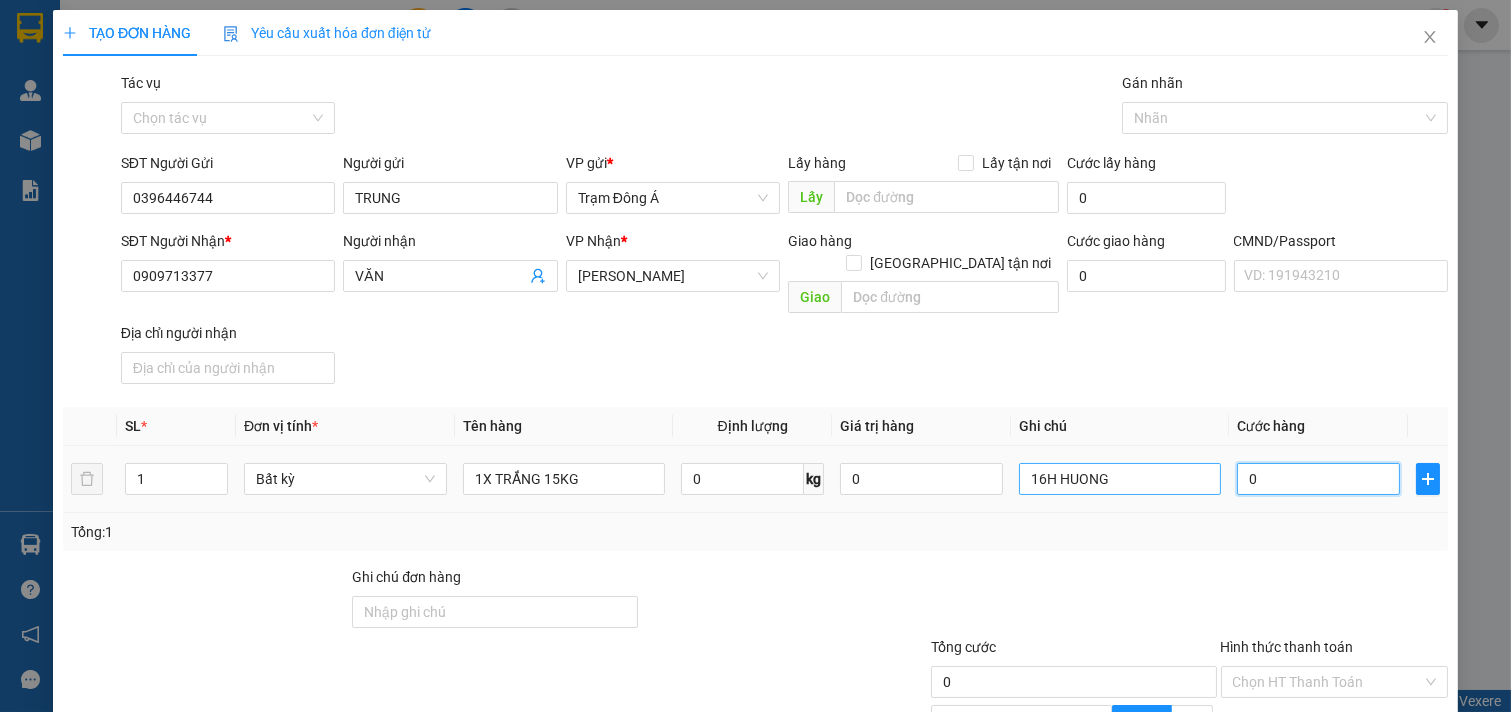 type on "3" 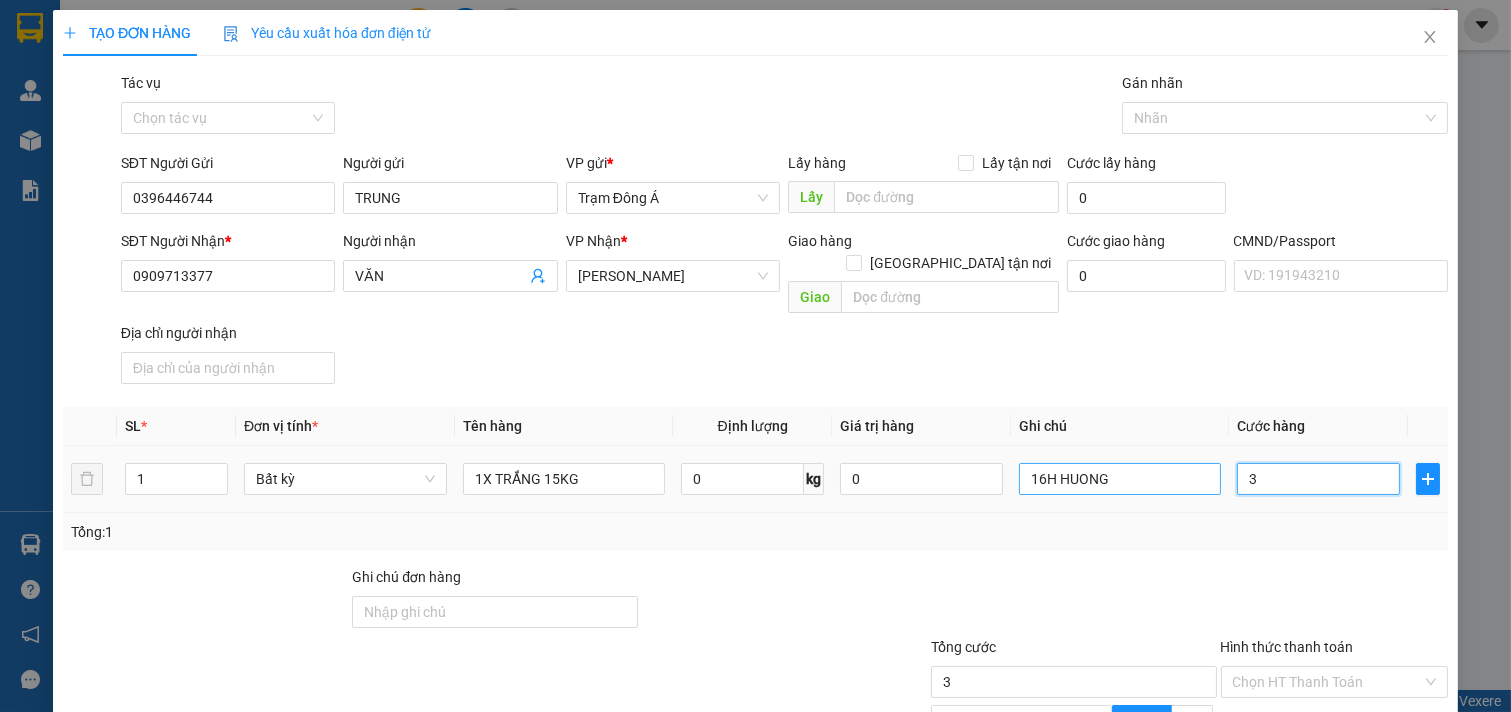type on "30" 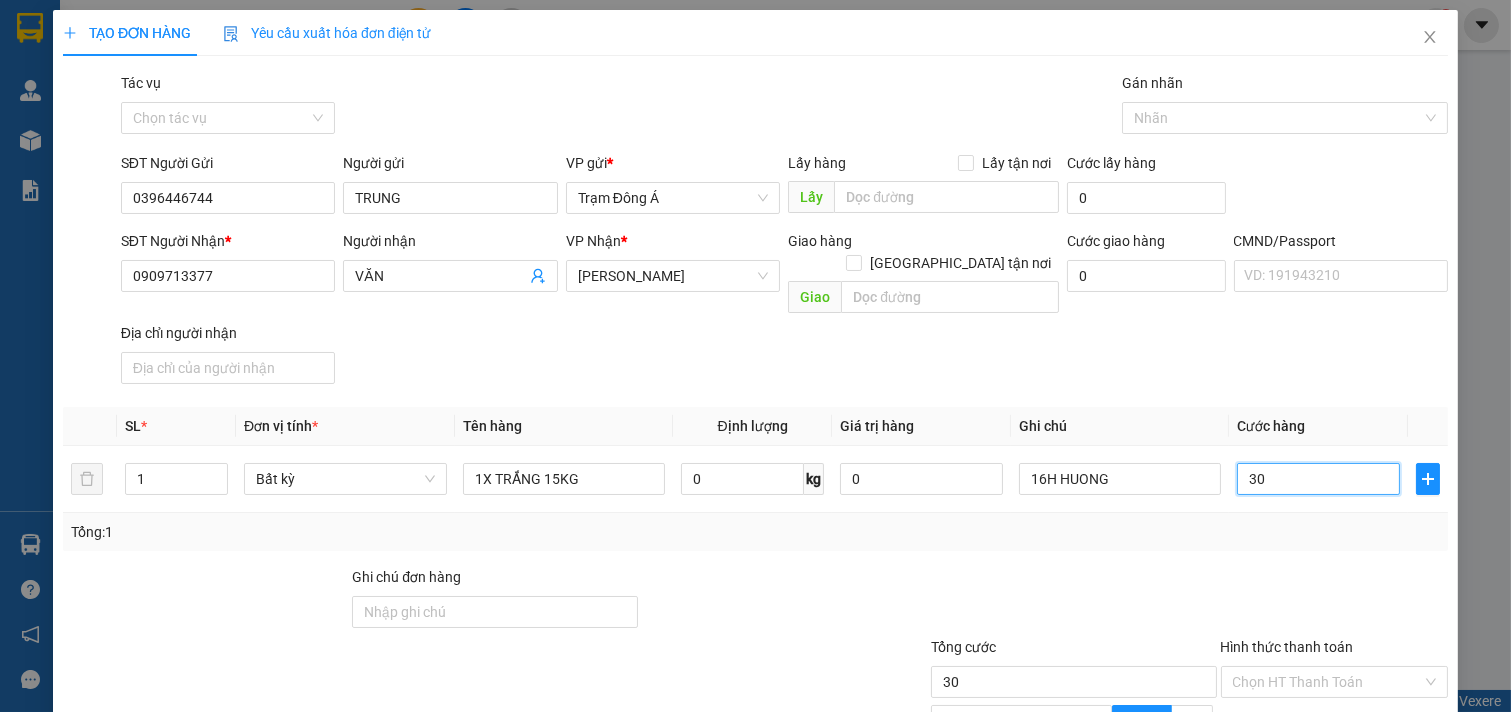 scroll, scrollTop: 200, scrollLeft: 0, axis: vertical 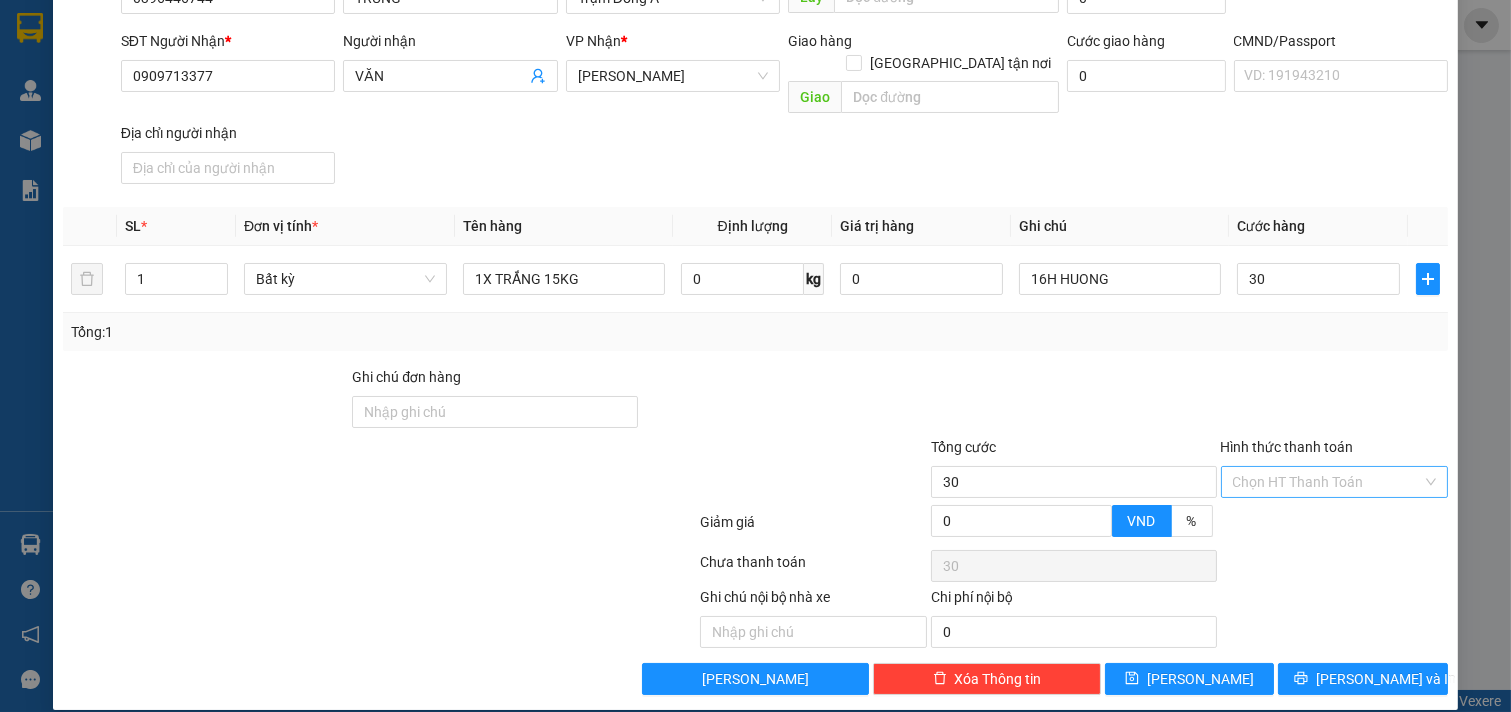 type on "30.000" 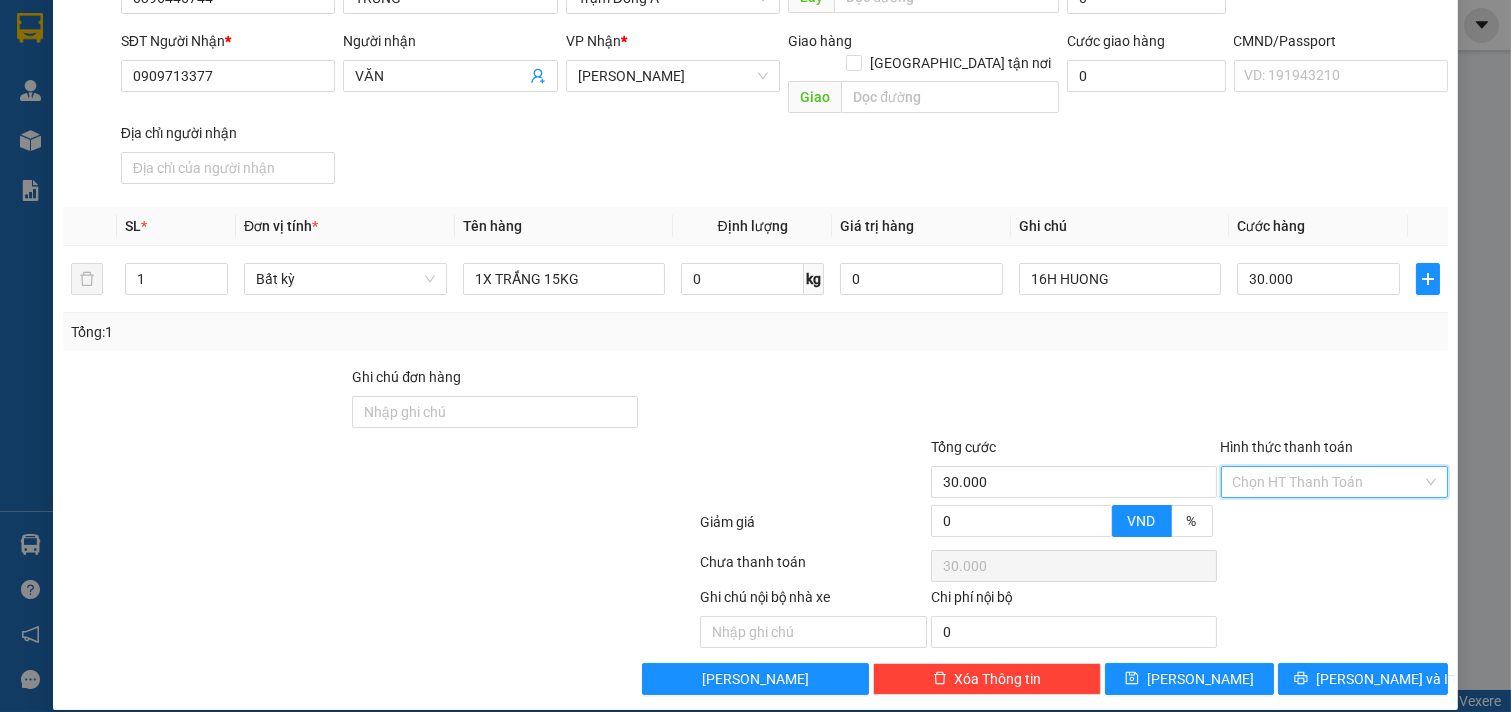 drag, startPoint x: 1305, startPoint y: 457, endPoint x: 1303, endPoint y: 493, distance: 36.05551 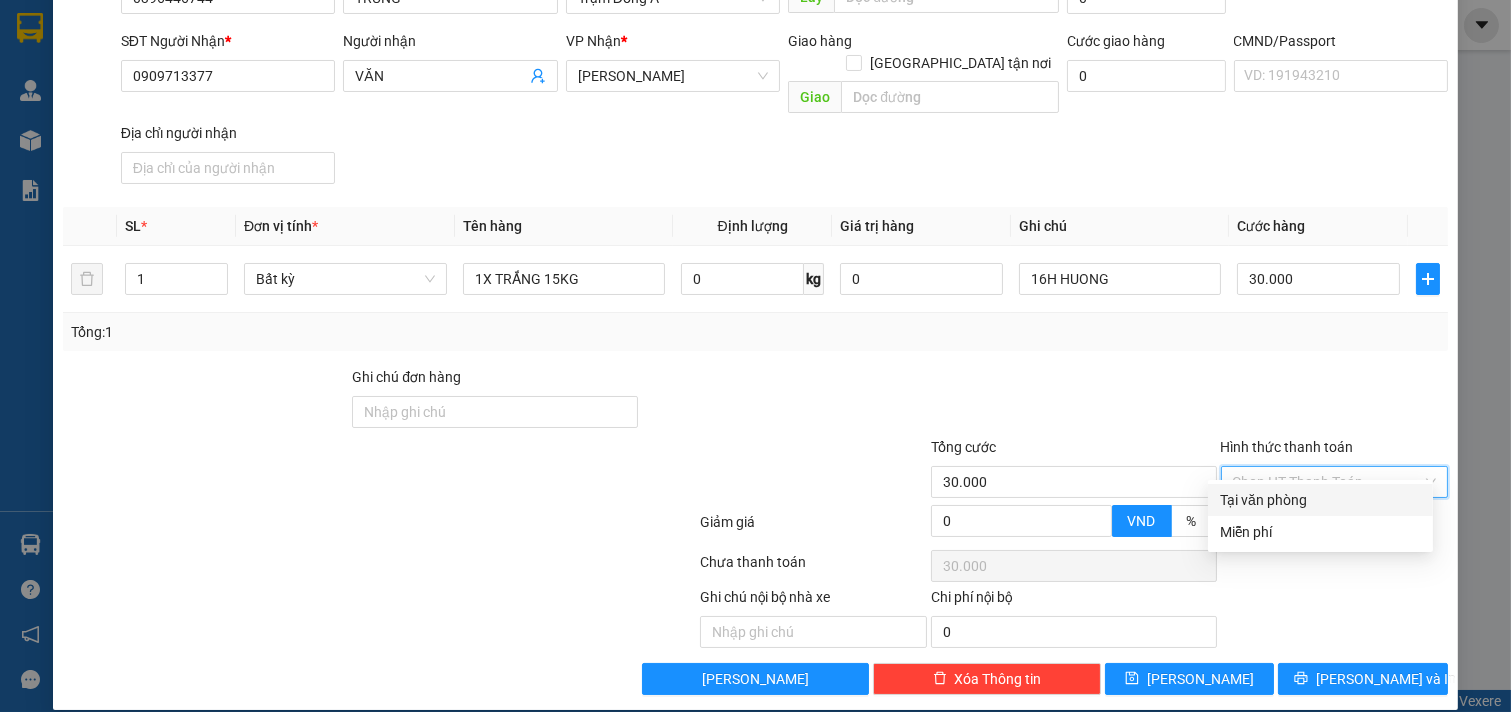 click on "Tại văn phòng" at bounding box center (1320, 500) 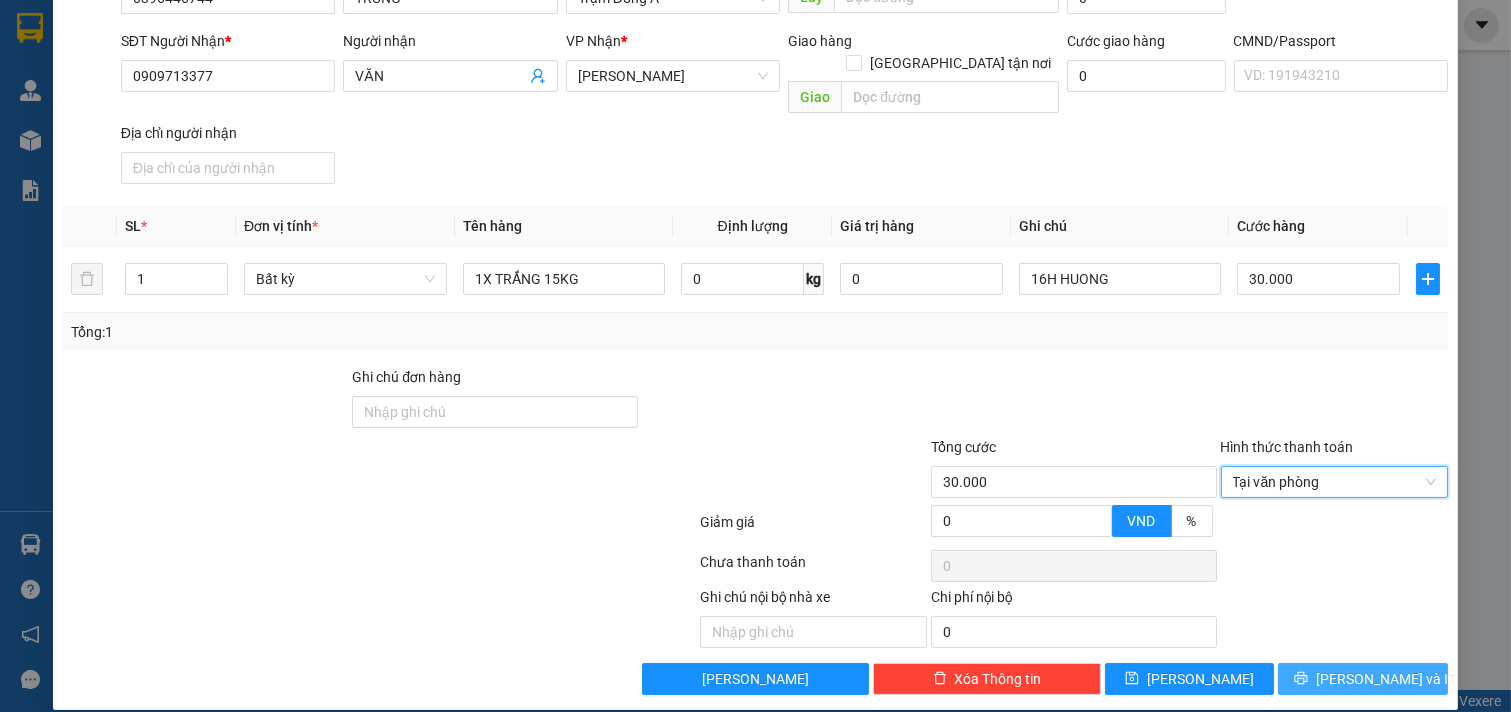 click on "[PERSON_NAME] và In" at bounding box center [1386, 679] 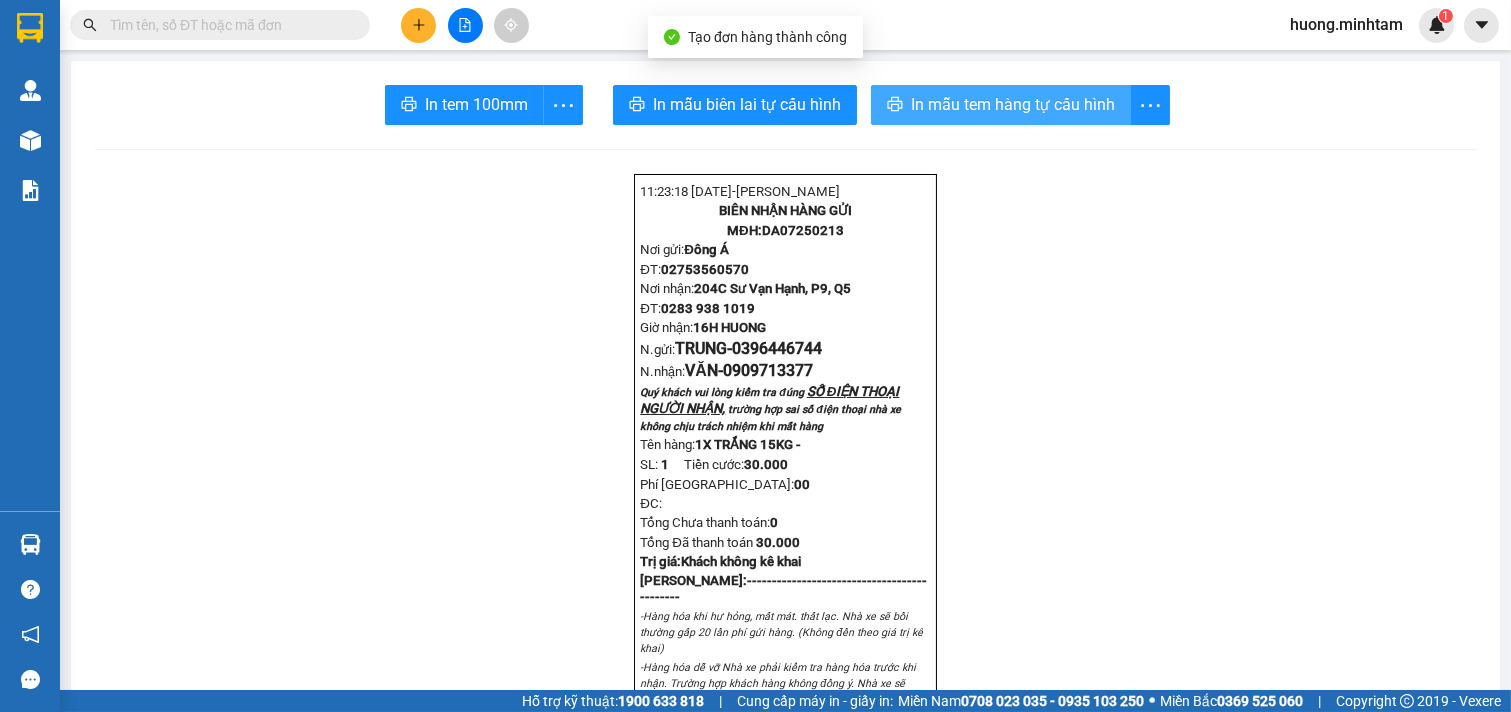 click on "In mẫu tem hàng tự cấu hình" at bounding box center (1013, 104) 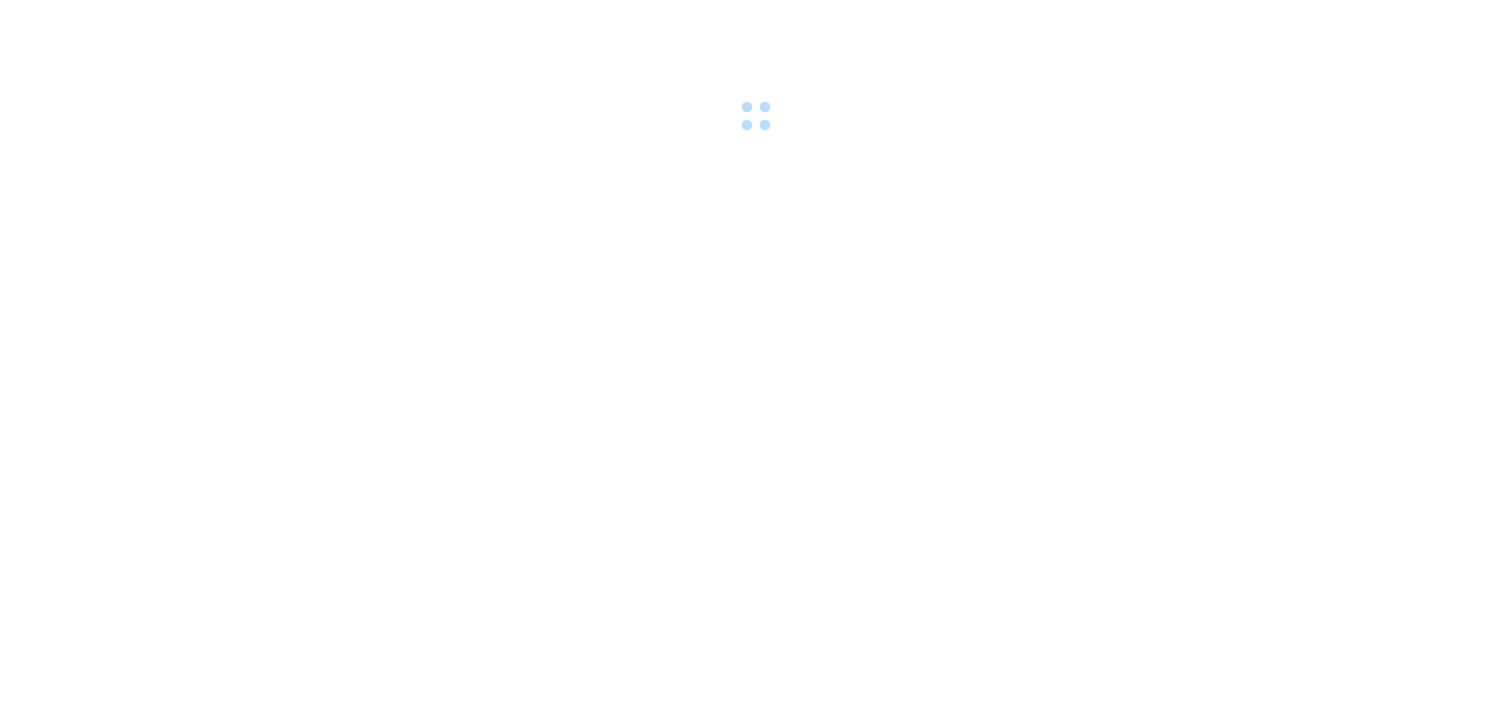 scroll, scrollTop: 0, scrollLeft: 0, axis: both 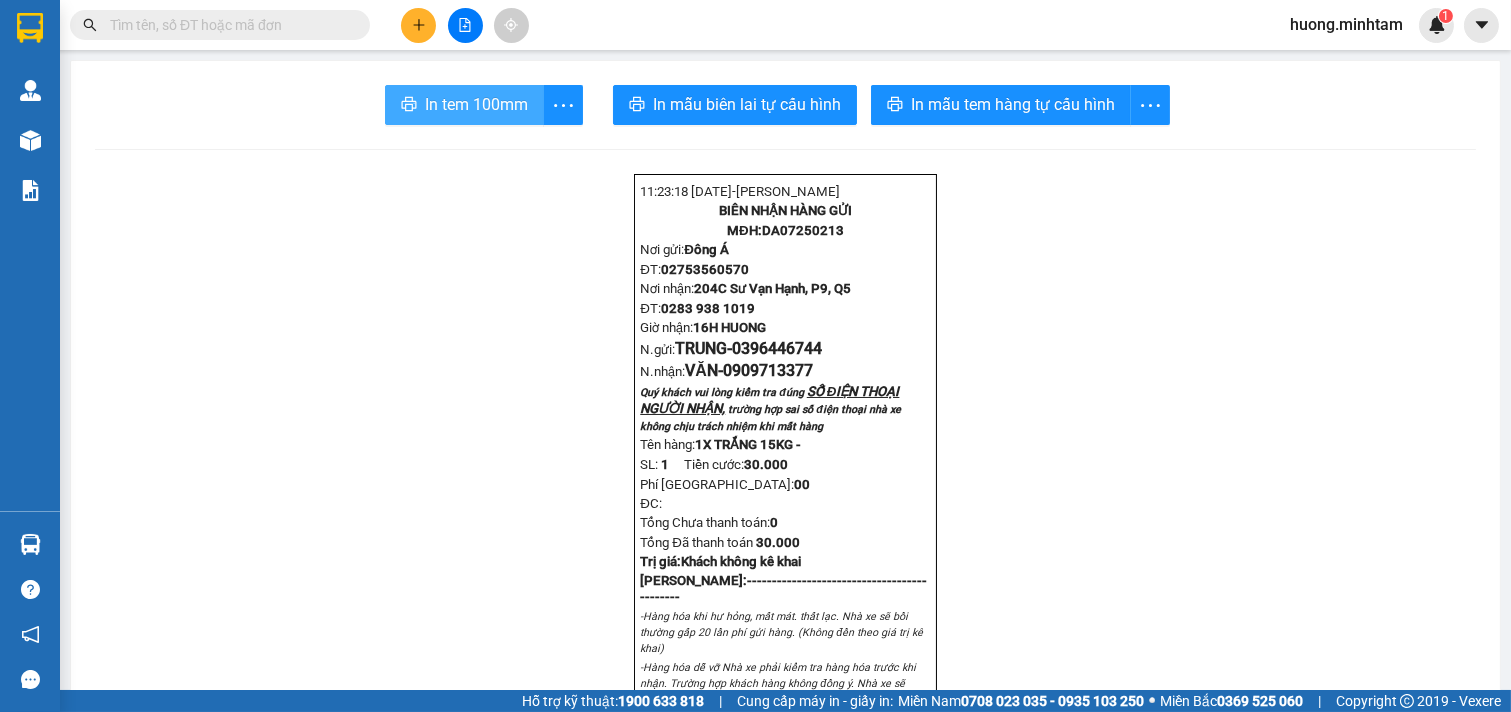 click on "In tem 100mm" at bounding box center [476, 104] 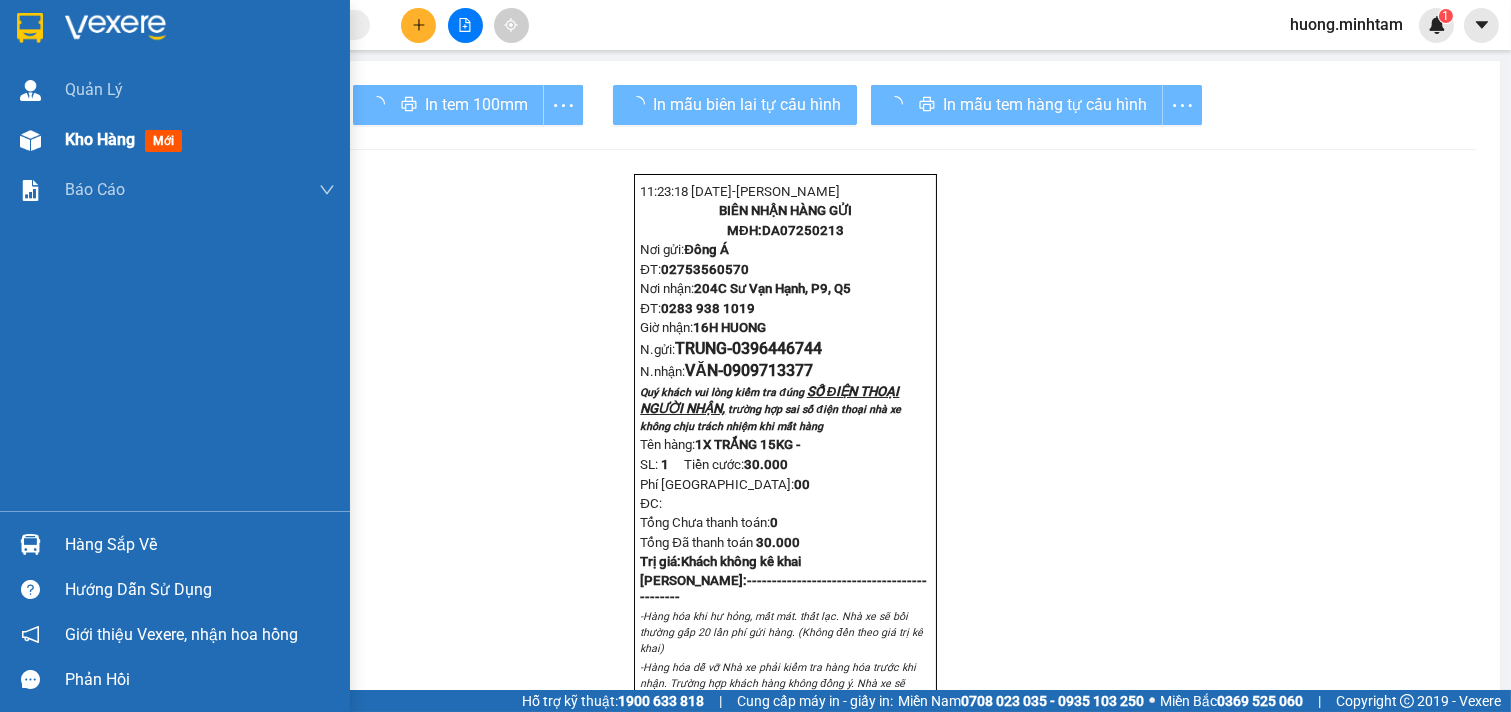 click on "Kho hàng" at bounding box center (100, 139) 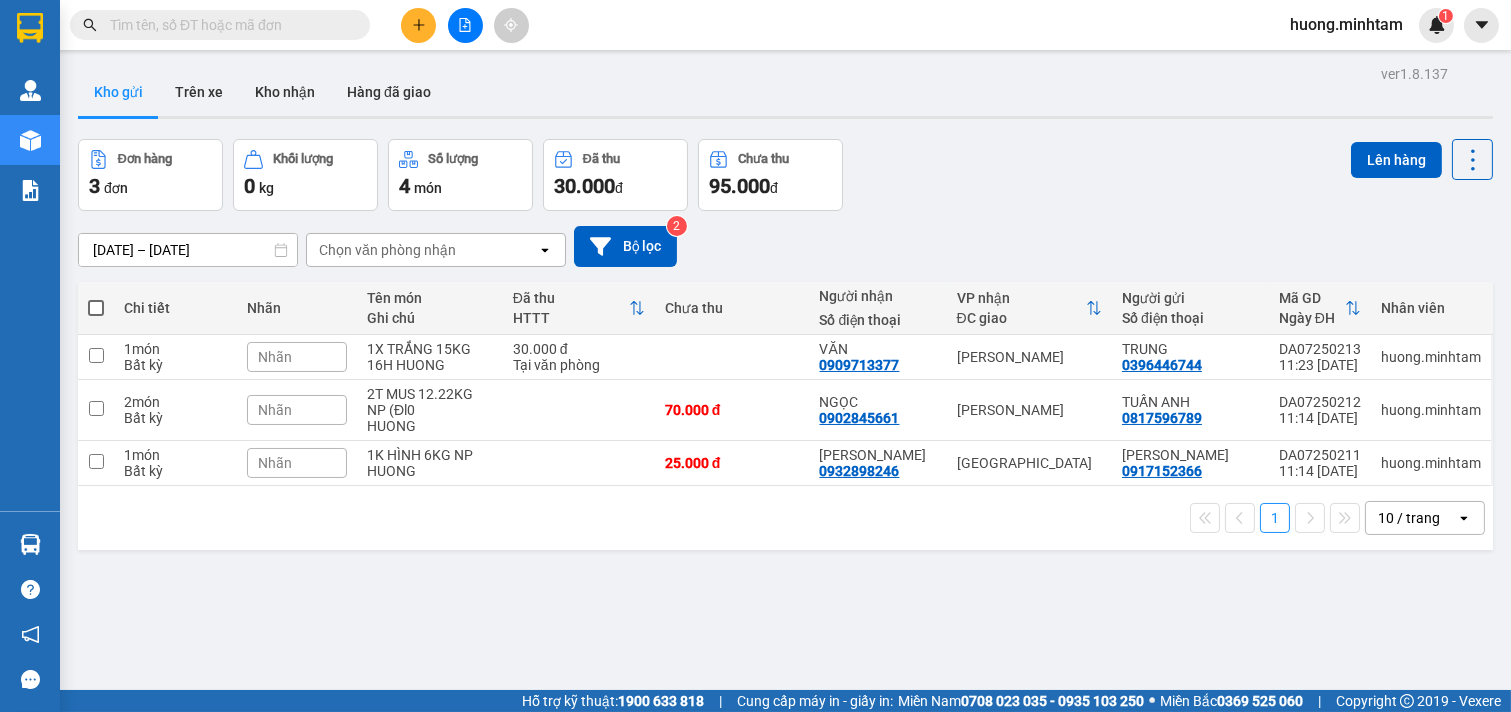 click at bounding box center (228, 25) 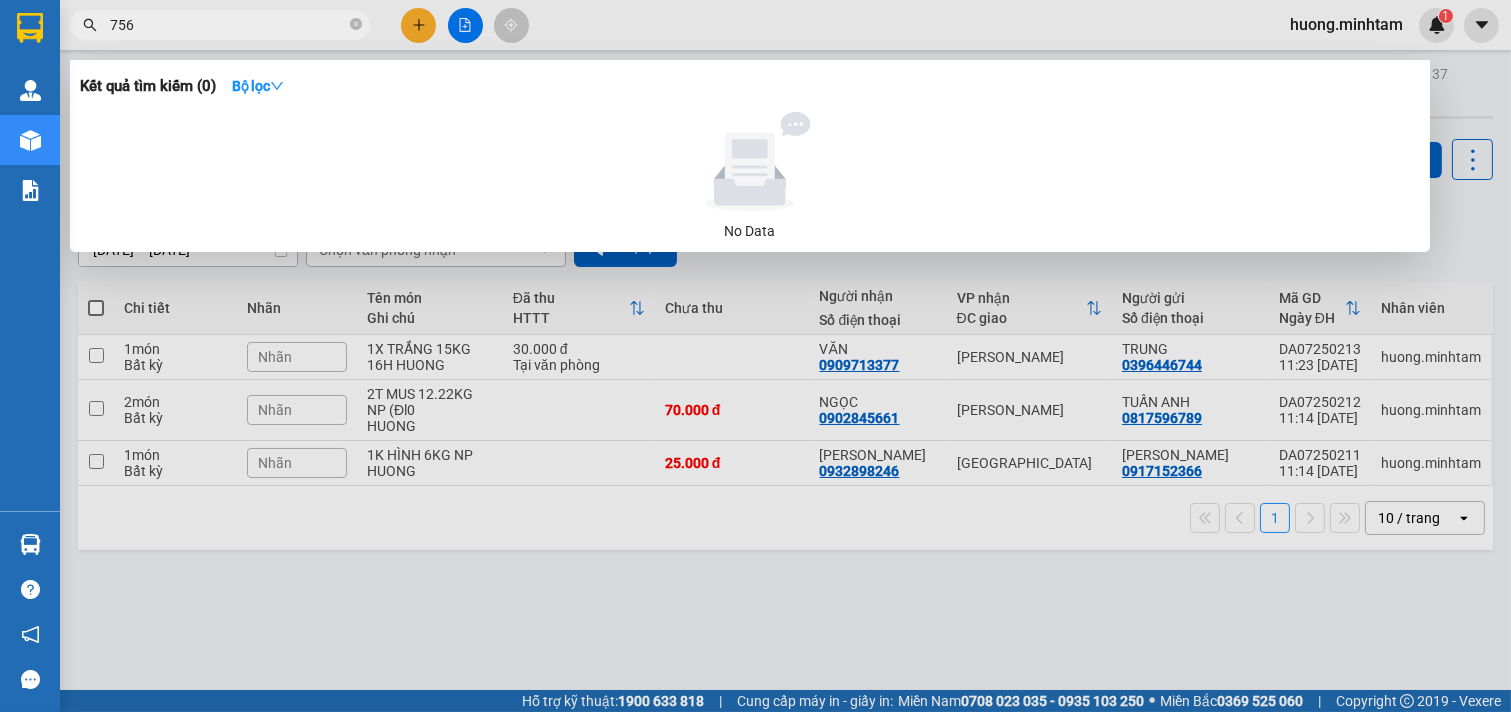 type on "756" 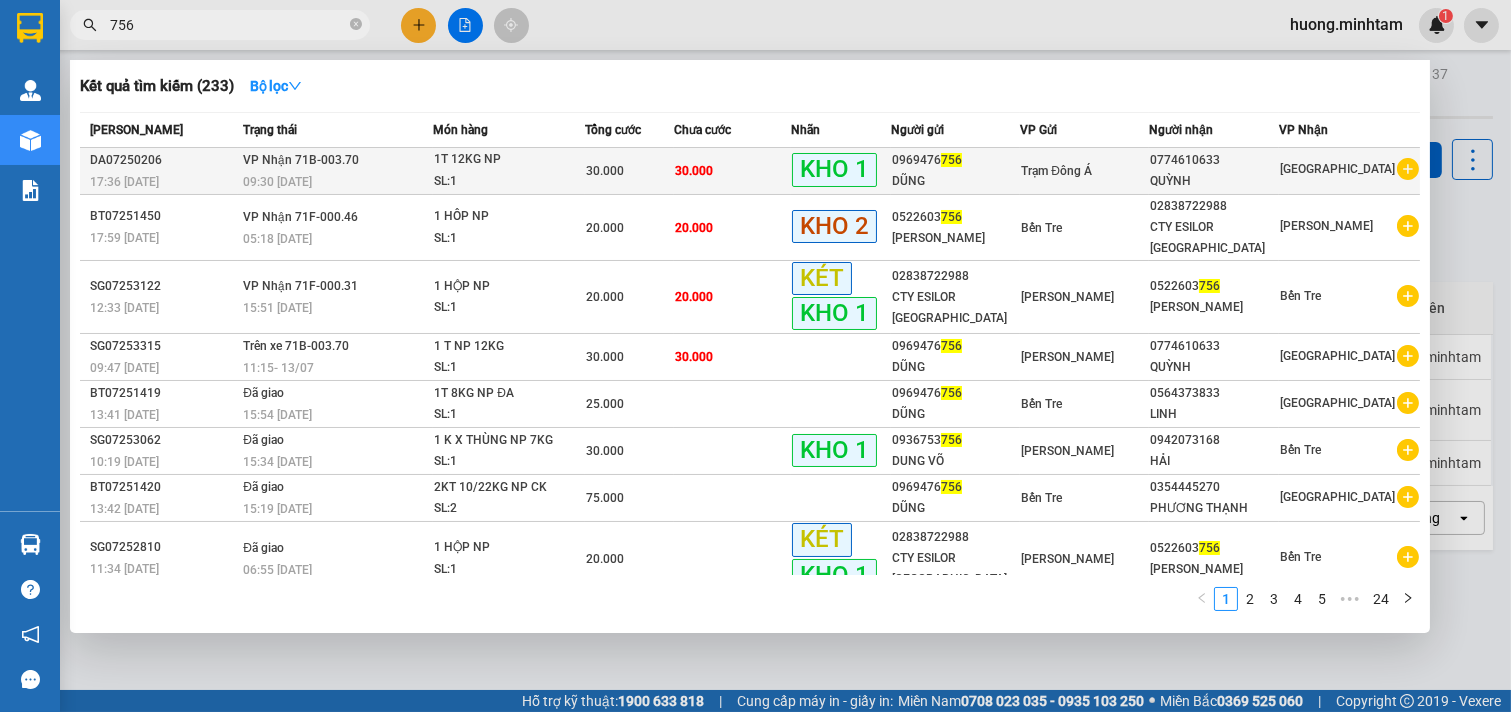 click on "0969476 756" at bounding box center (956, 160) 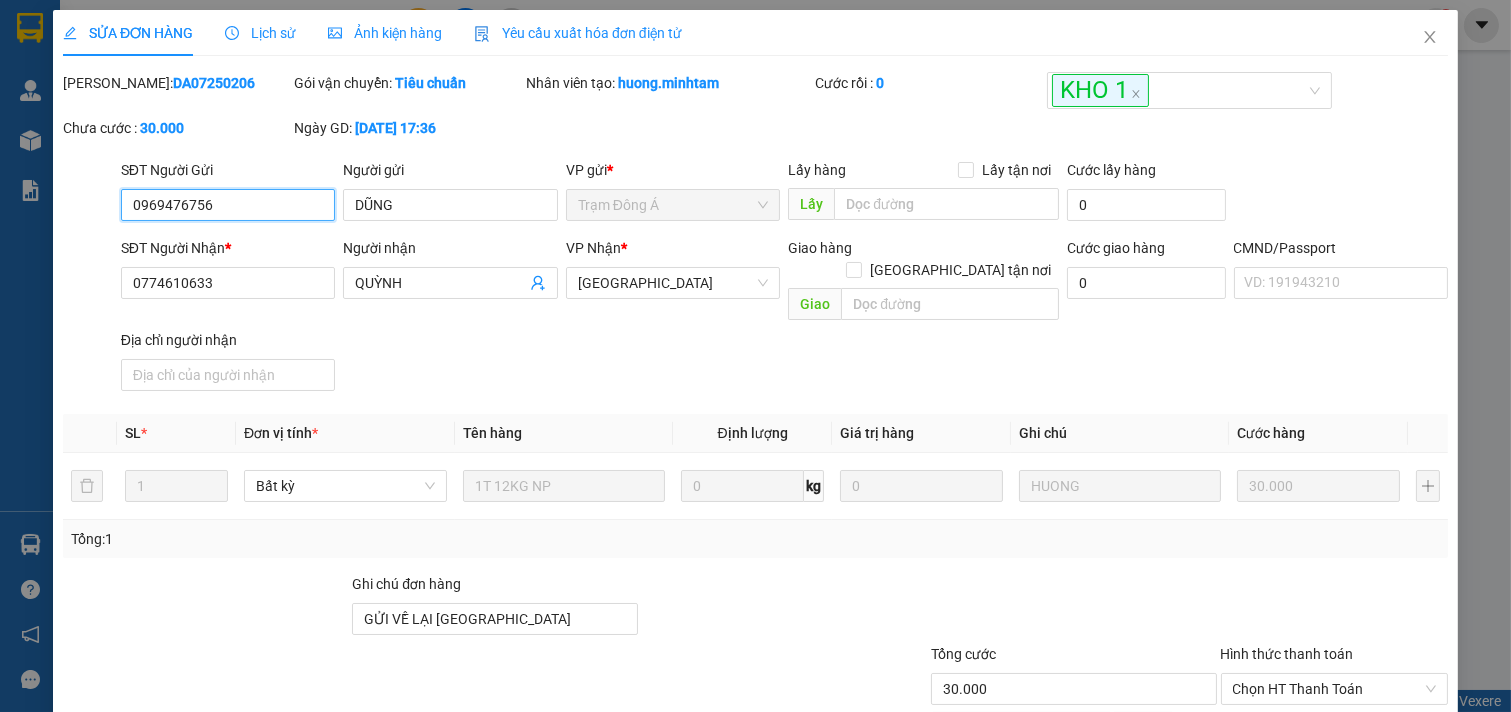 type on "0969476756" 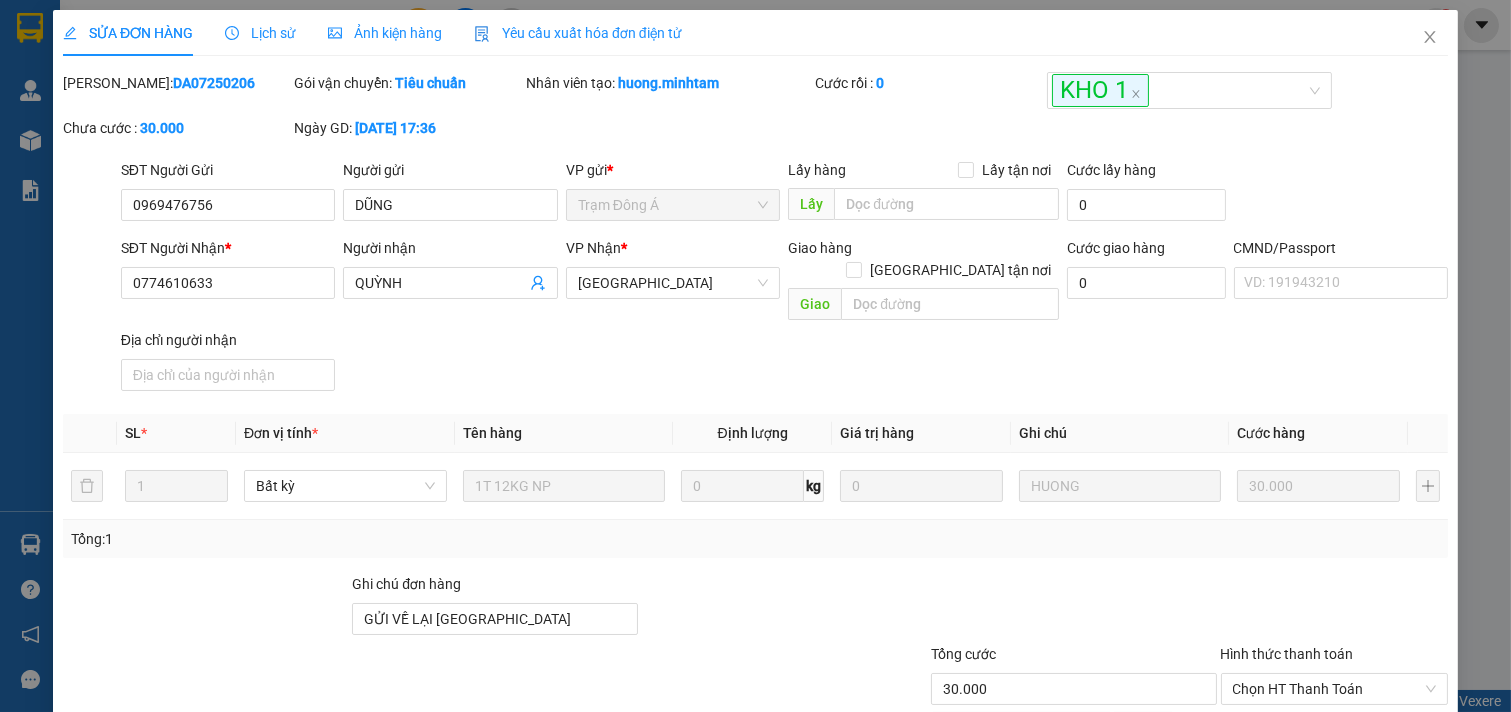 click on "Lịch sử" at bounding box center (260, 33) 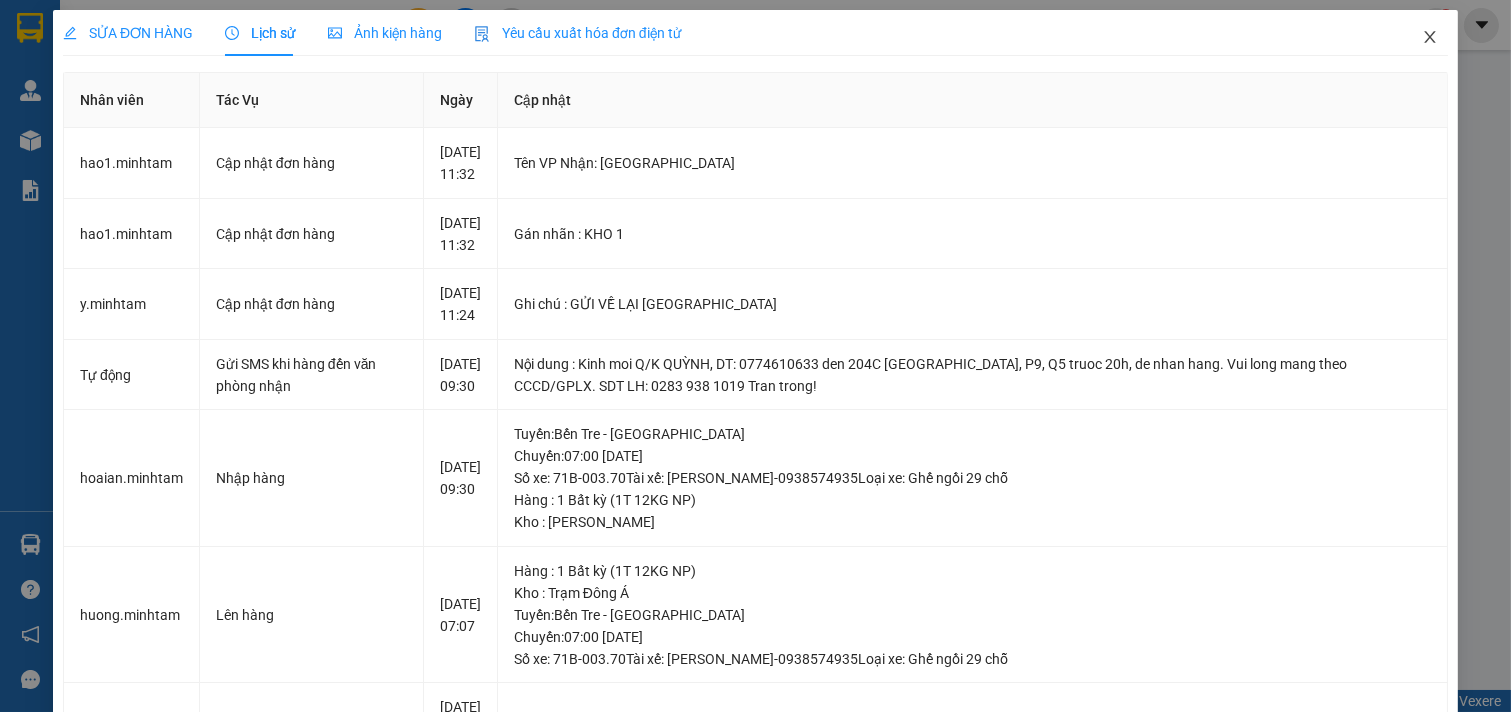 click 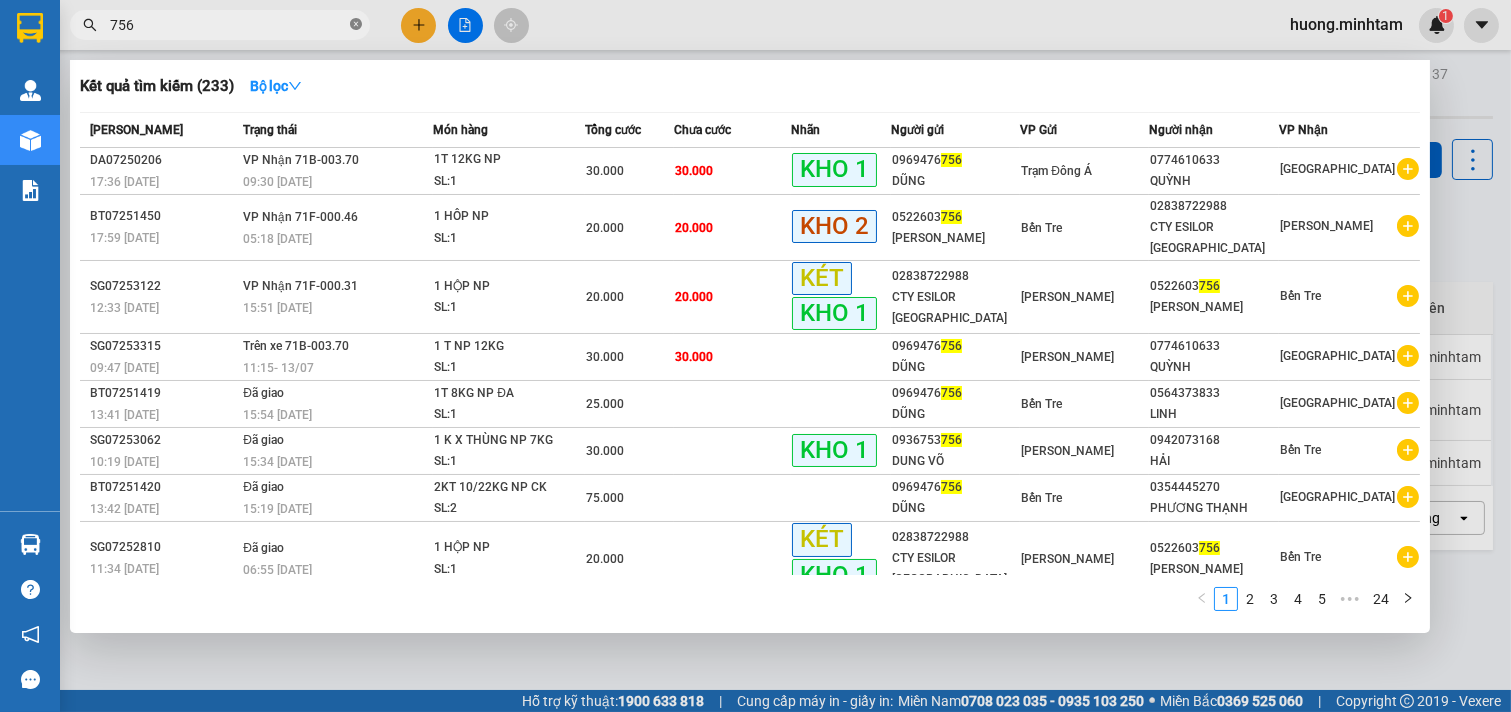 click 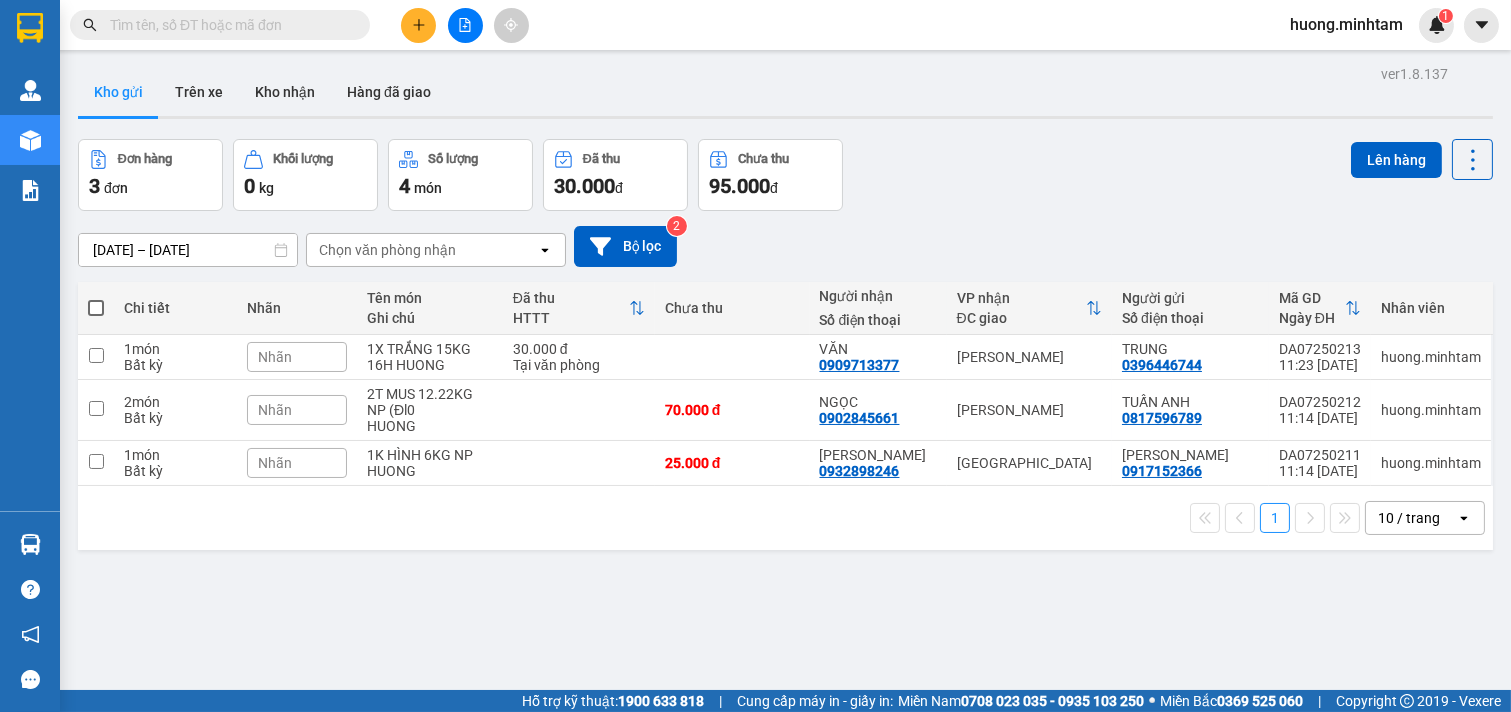 click at bounding box center [228, 25] 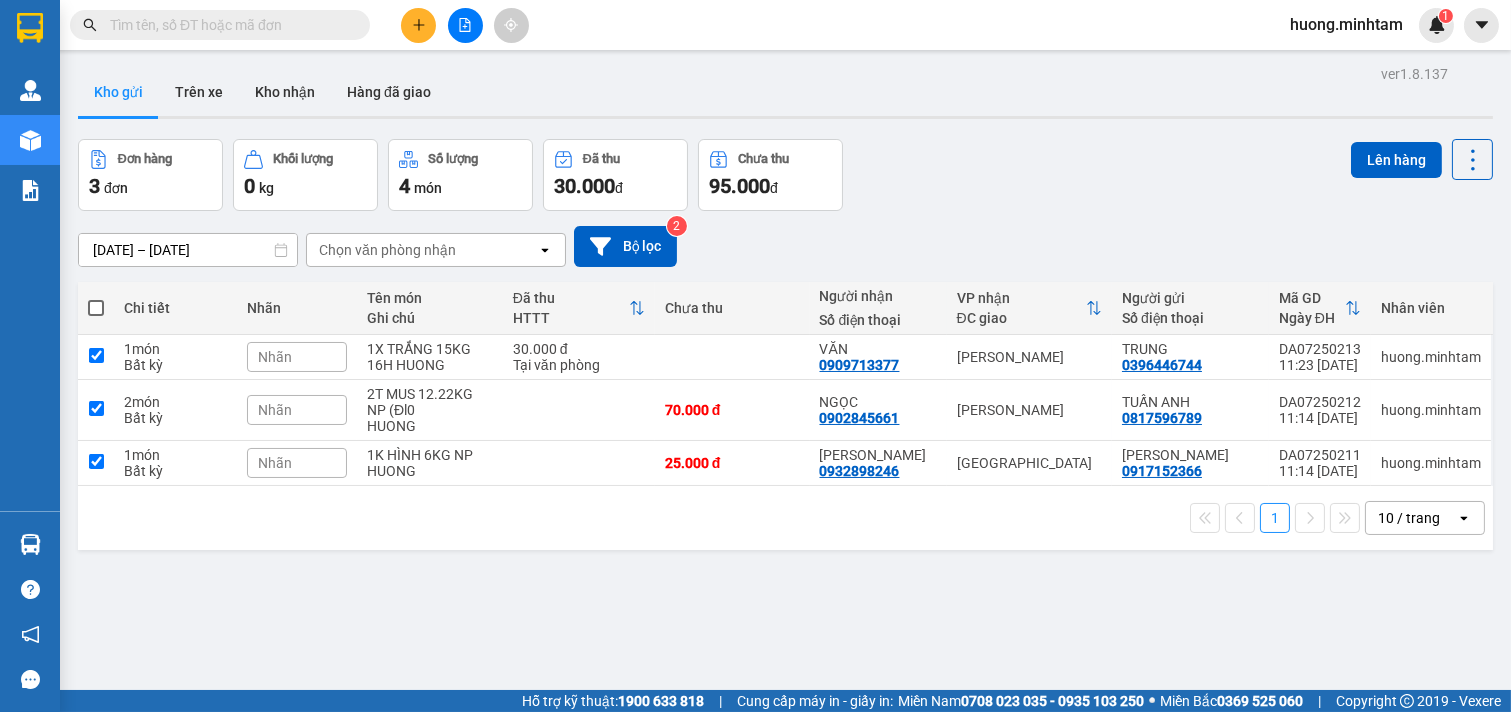 checkbox on "true" 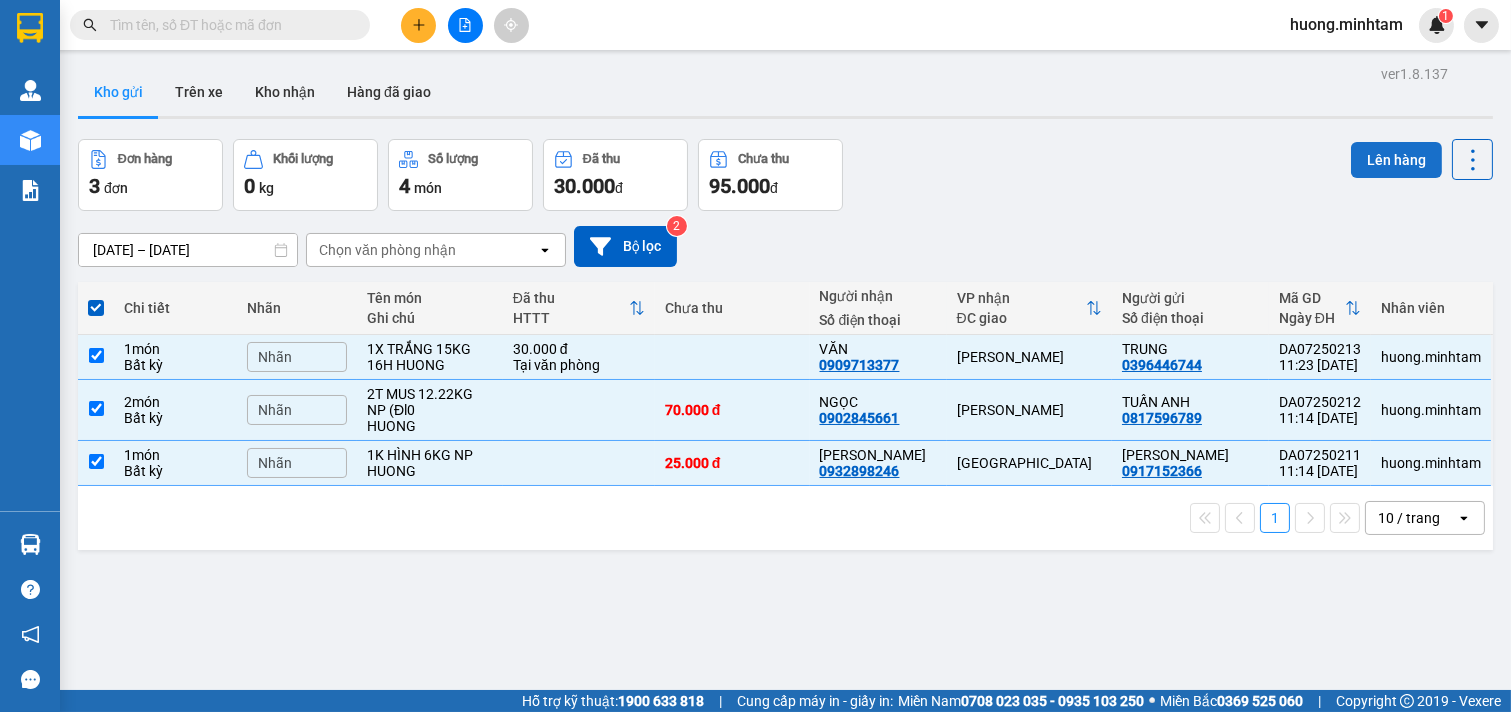 click on "Lên hàng" at bounding box center [1396, 160] 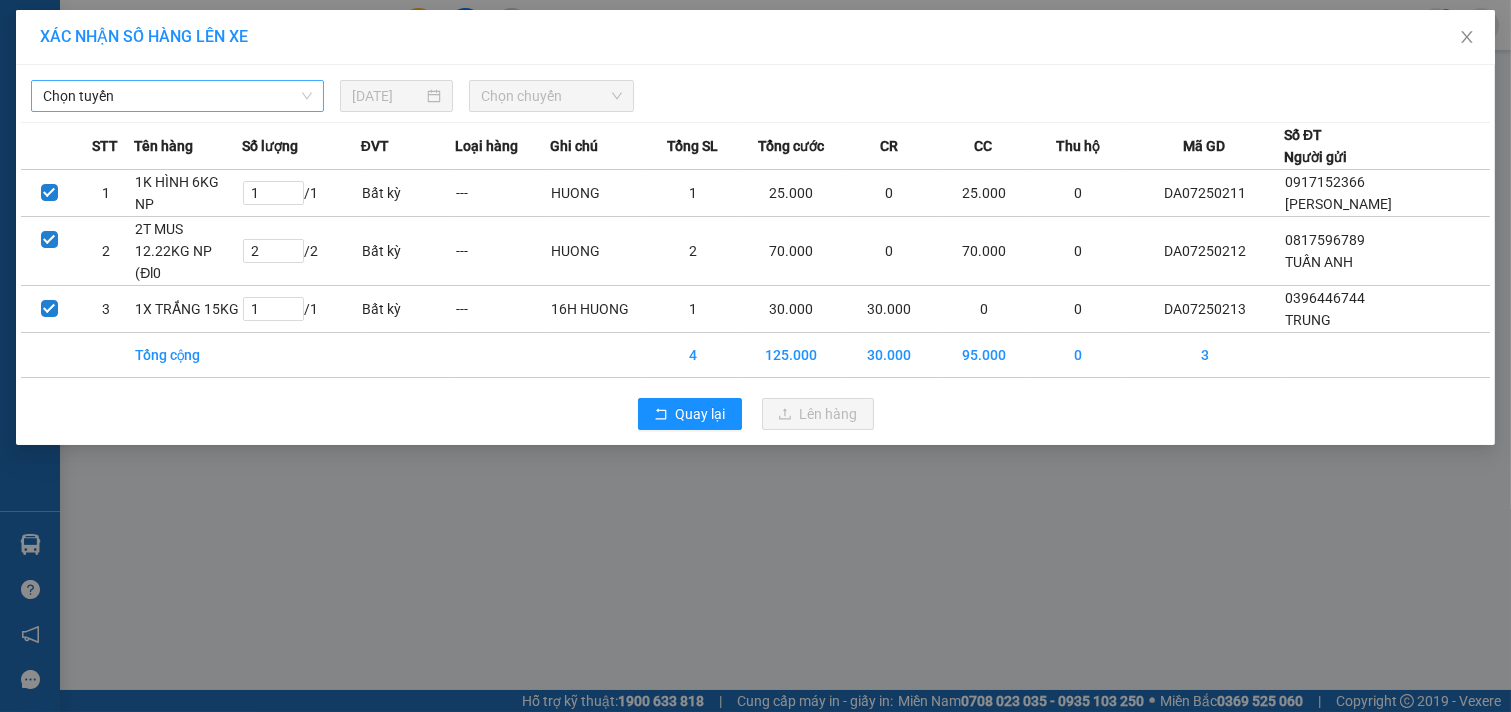 click on "Chọn tuyến" at bounding box center [177, 96] 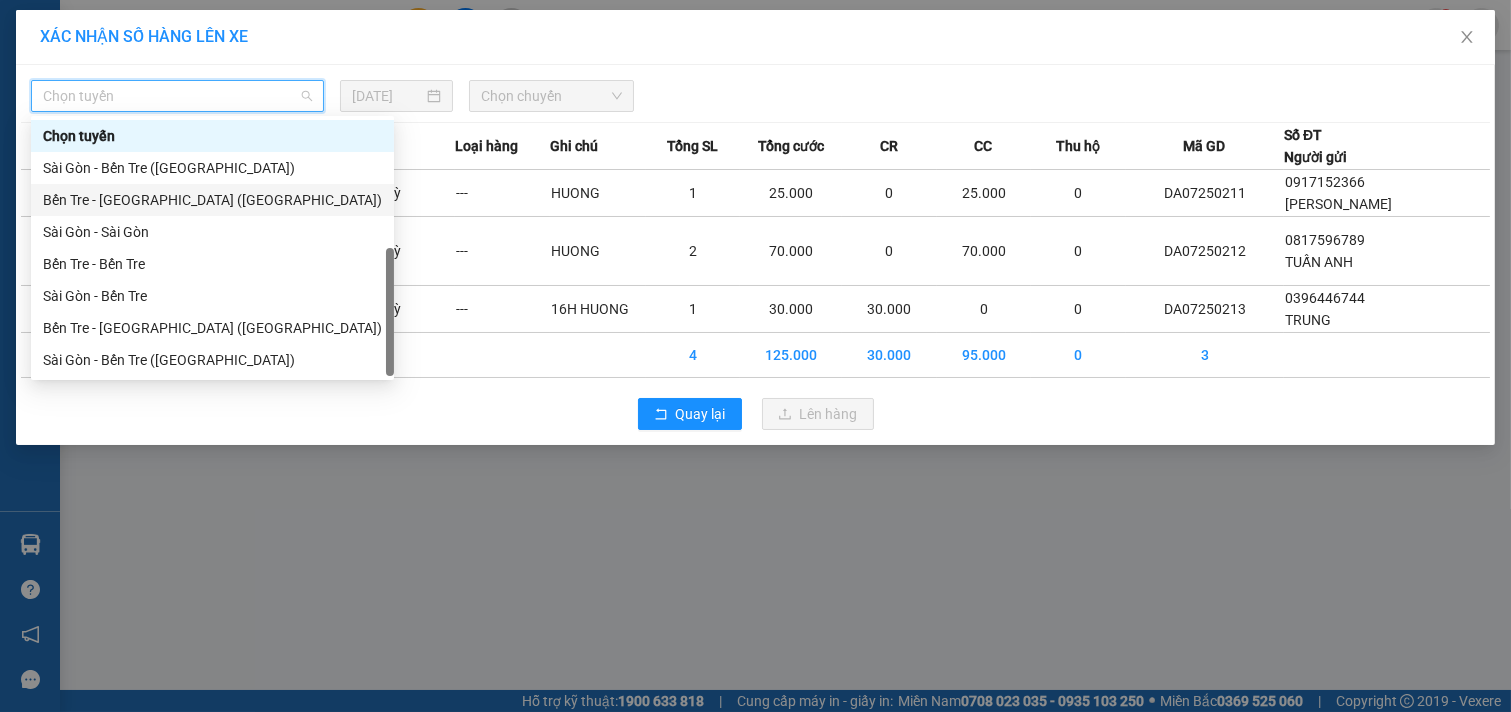 scroll, scrollTop: 32, scrollLeft: 0, axis: vertical 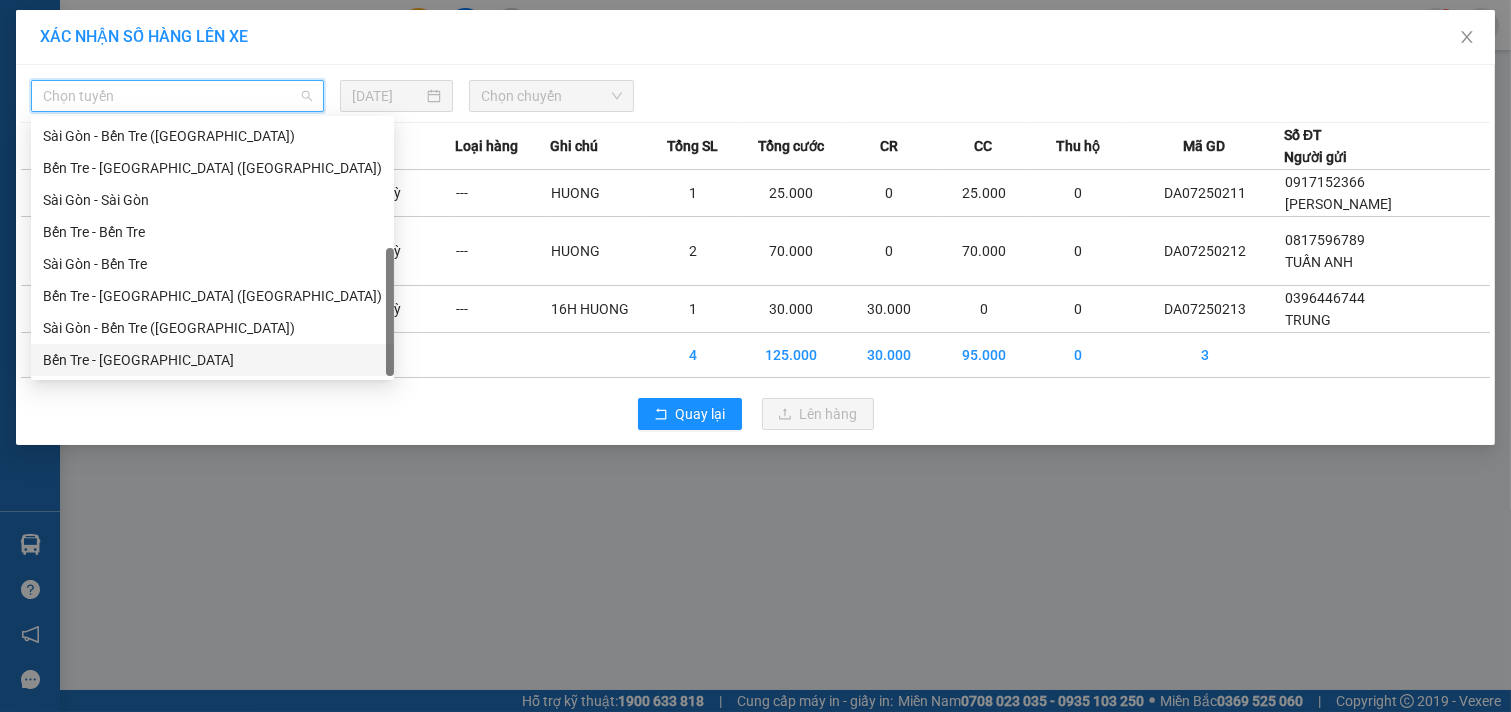 click on "Bến Tre - Sài Gòn" at bounding box center [212, 360] 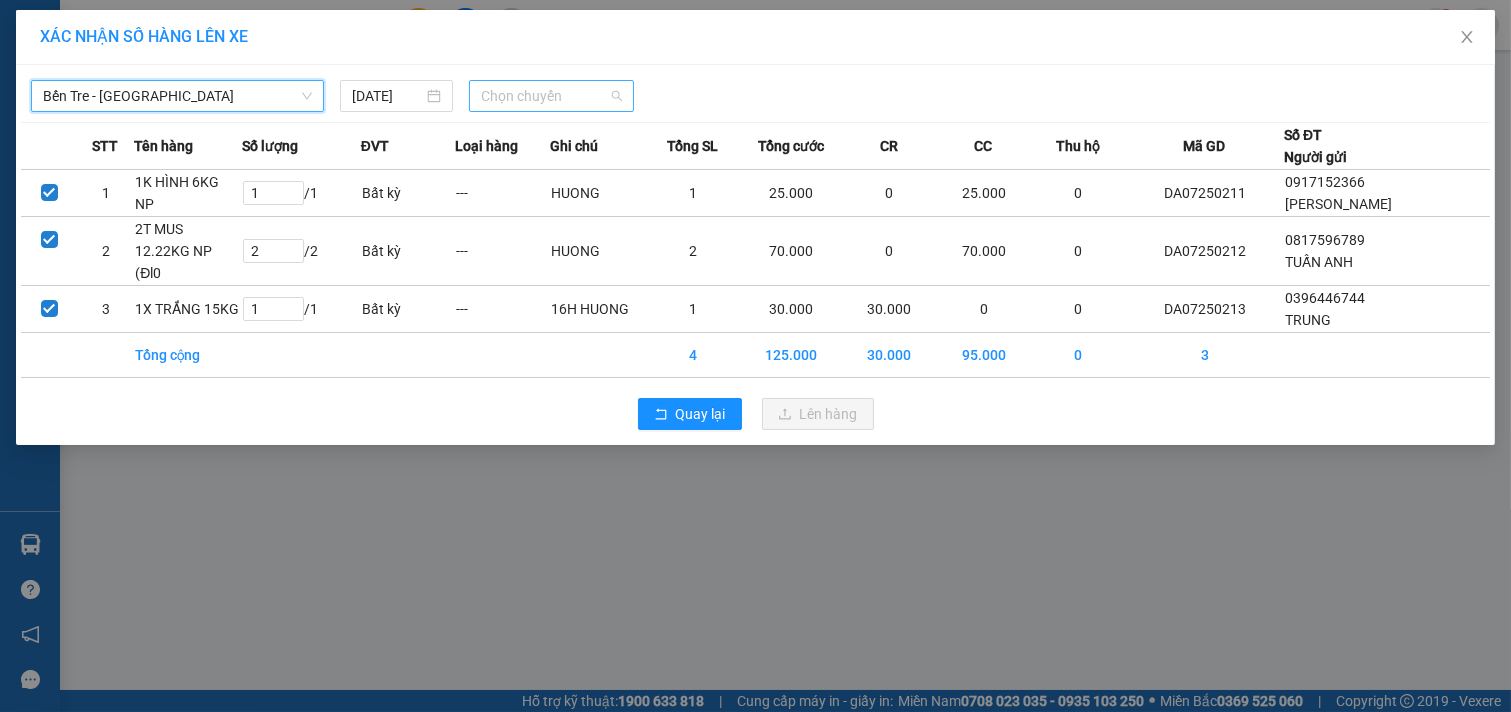 click on "Chọn chuyến" at bounding box center [551, 96] 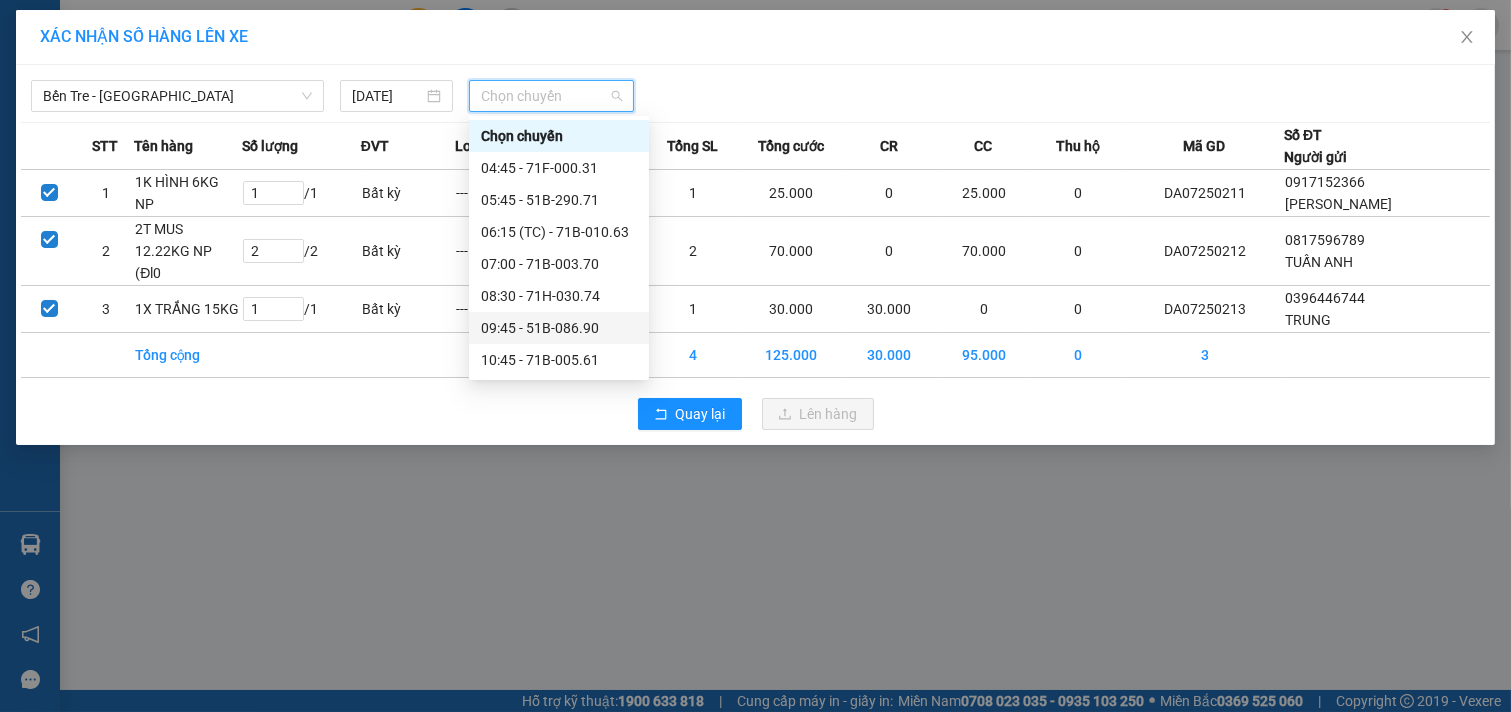 scroll, scrollTop: 222, scrollLeft: 0, axis: vertical 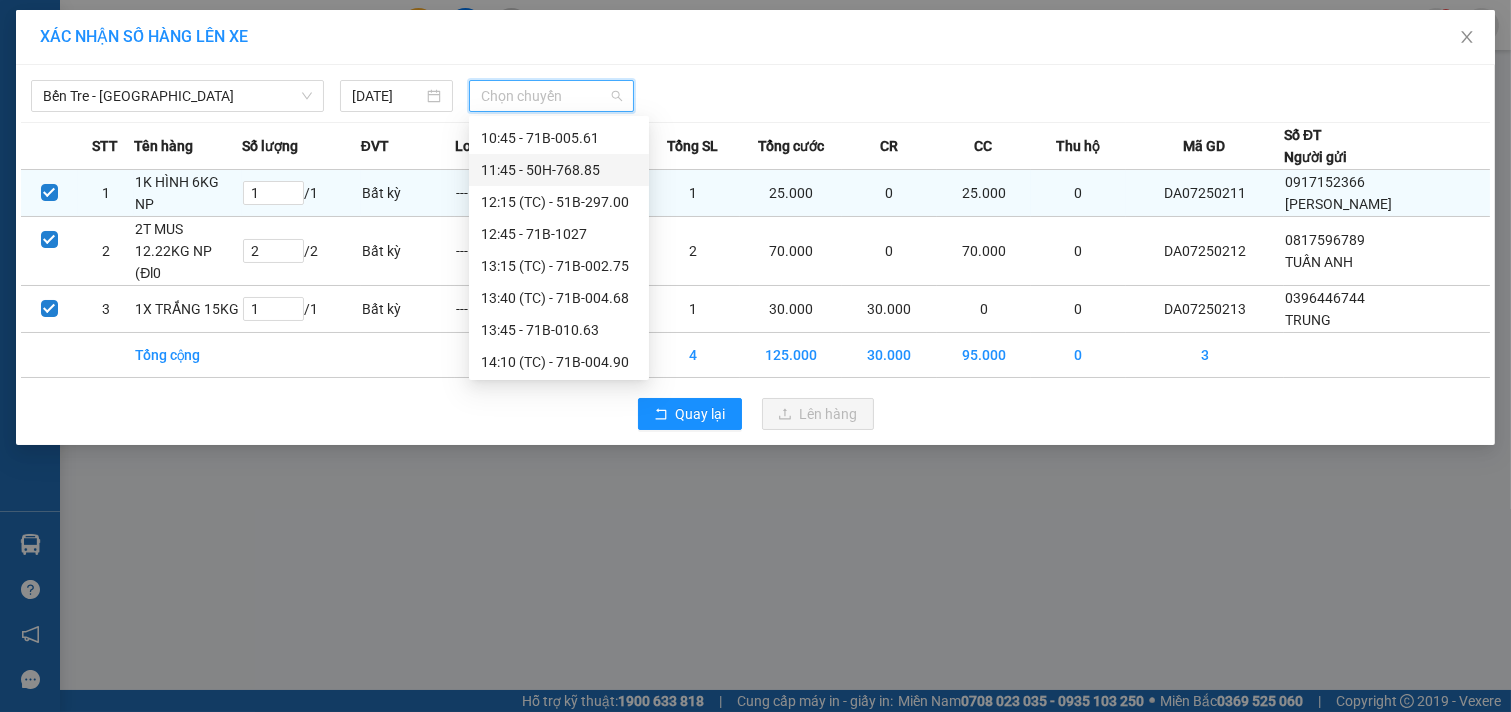 drag, startPoint x: 587, startPoint y: 172, endPoint x: 583, endPoint y: 183, distance: 11.7046995 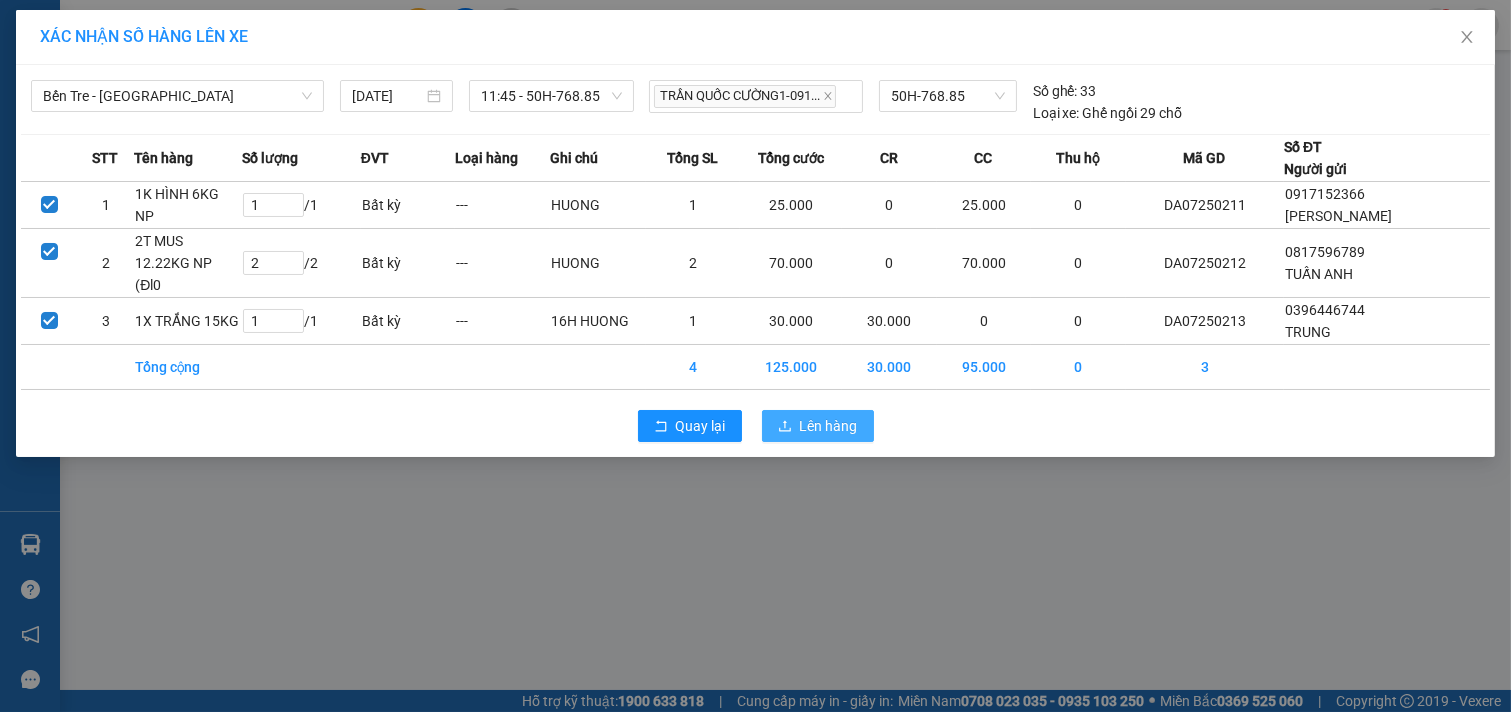 click on "Lên hàng" at bounding box center [829, 426] 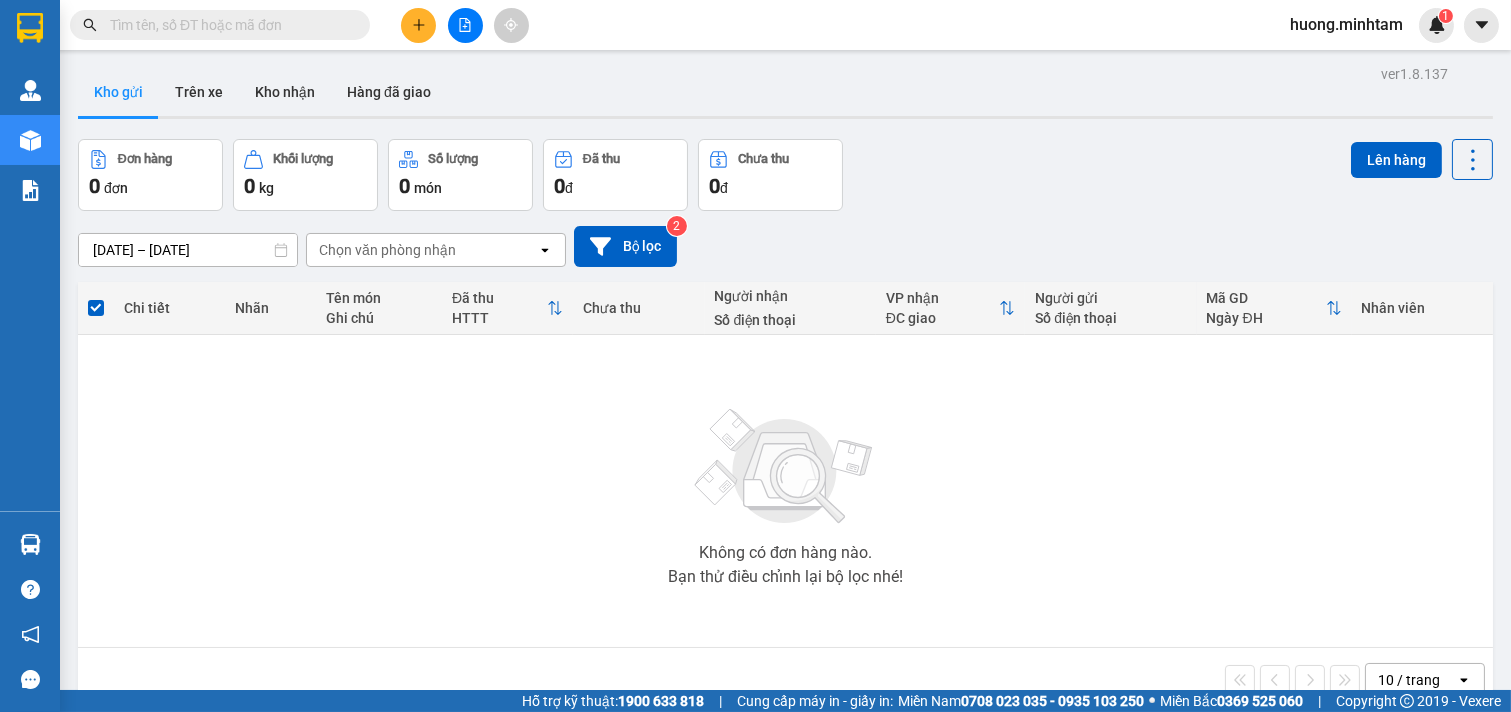 click 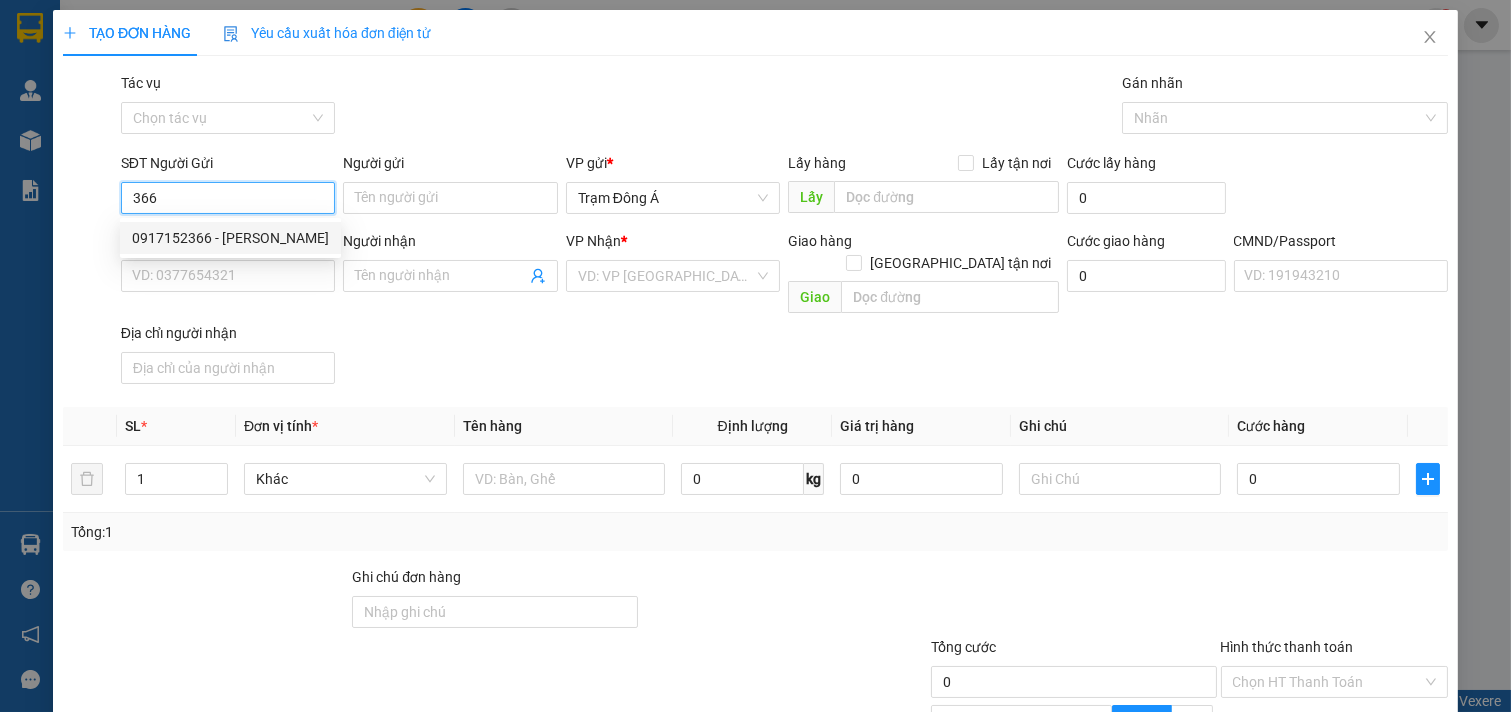 click on "0917152366 - [PERSON_NAME]" at bounding box center [230, 238] 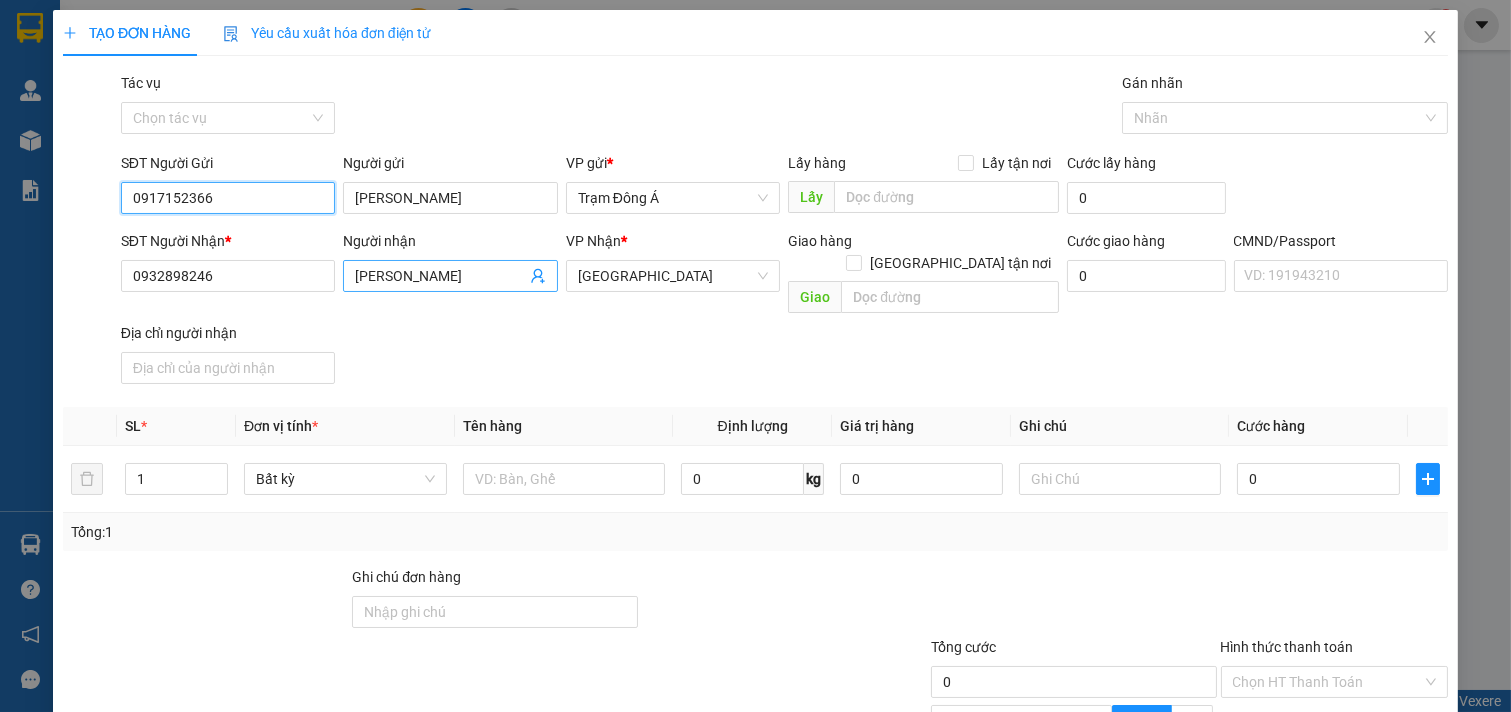type on "0917152366" 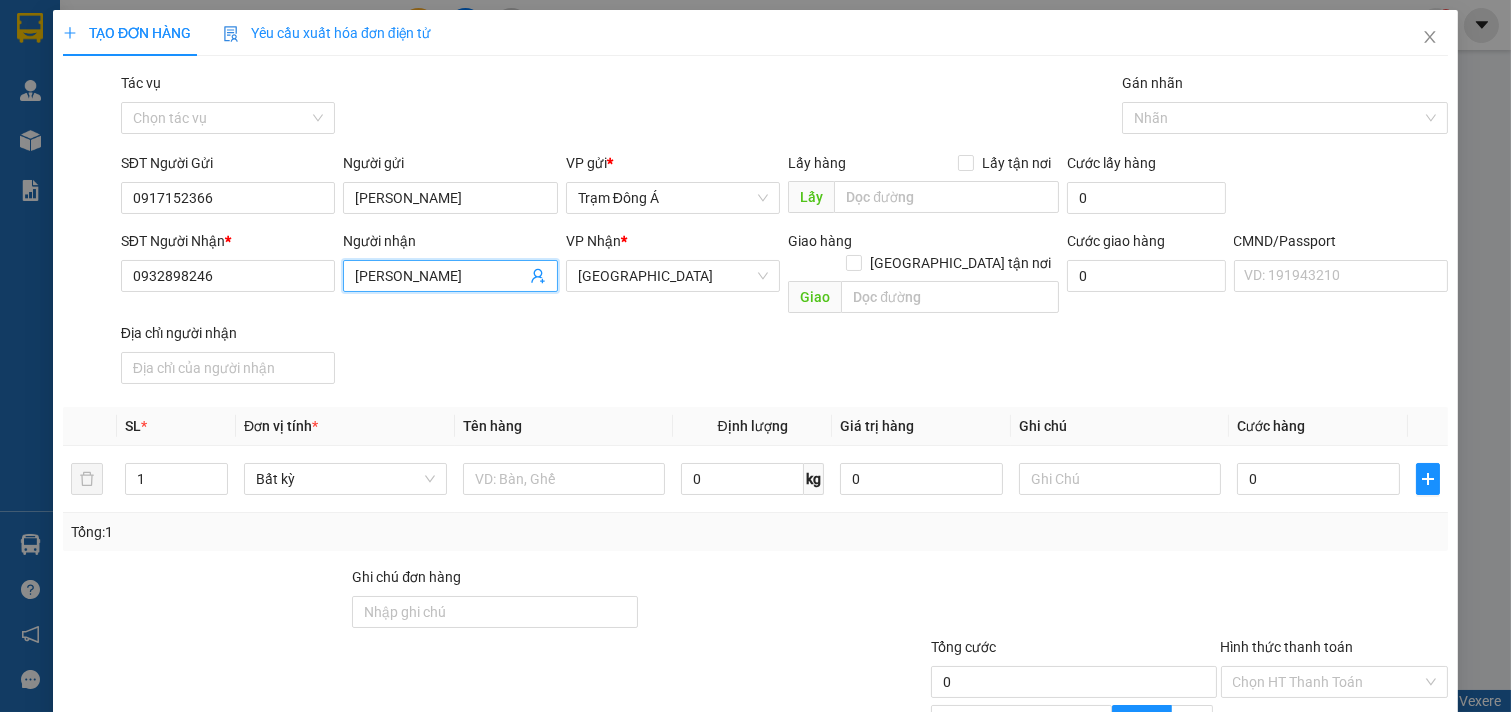 click 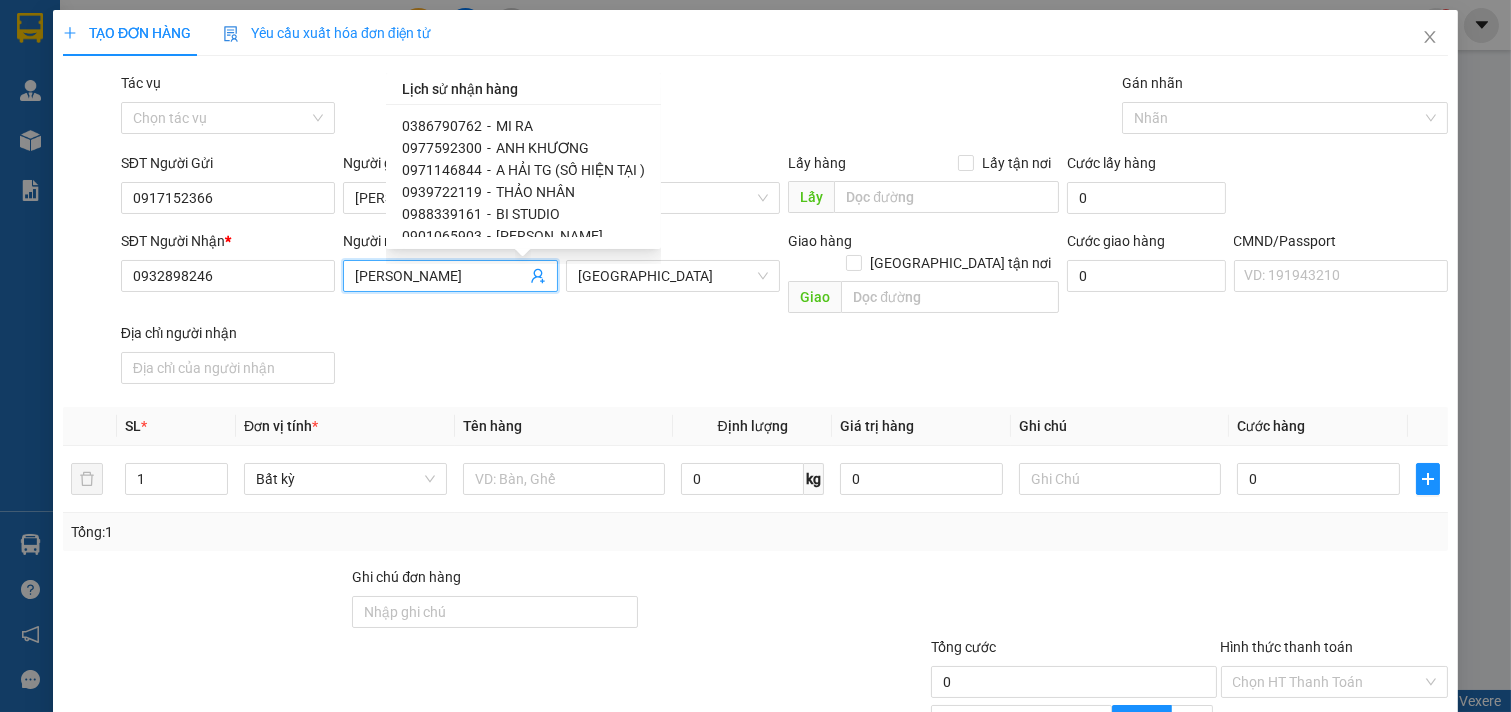 scroll, scrollTop: 312, scrollLeft: 0, axis: vertical 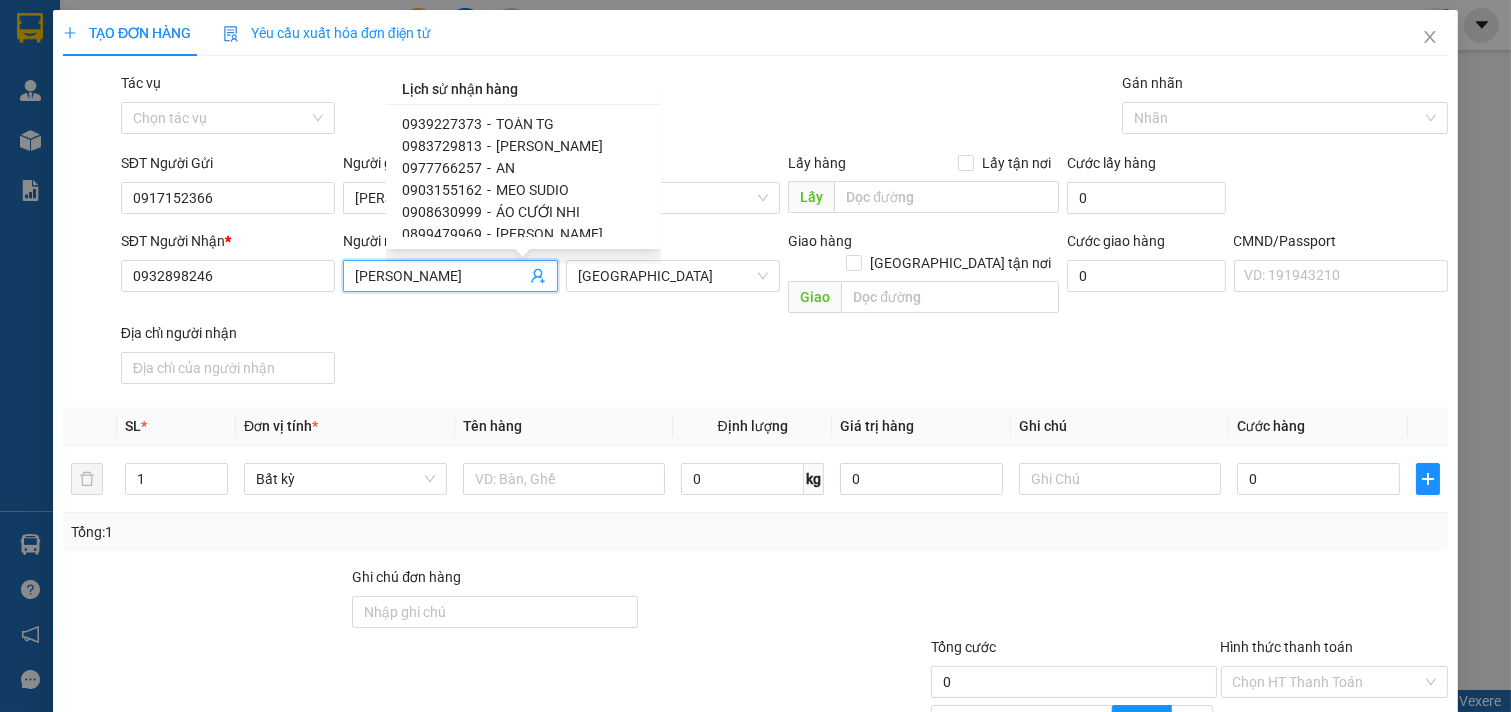 click on "0939227373 - TOÀN TG" at bounding box center (523, 124) 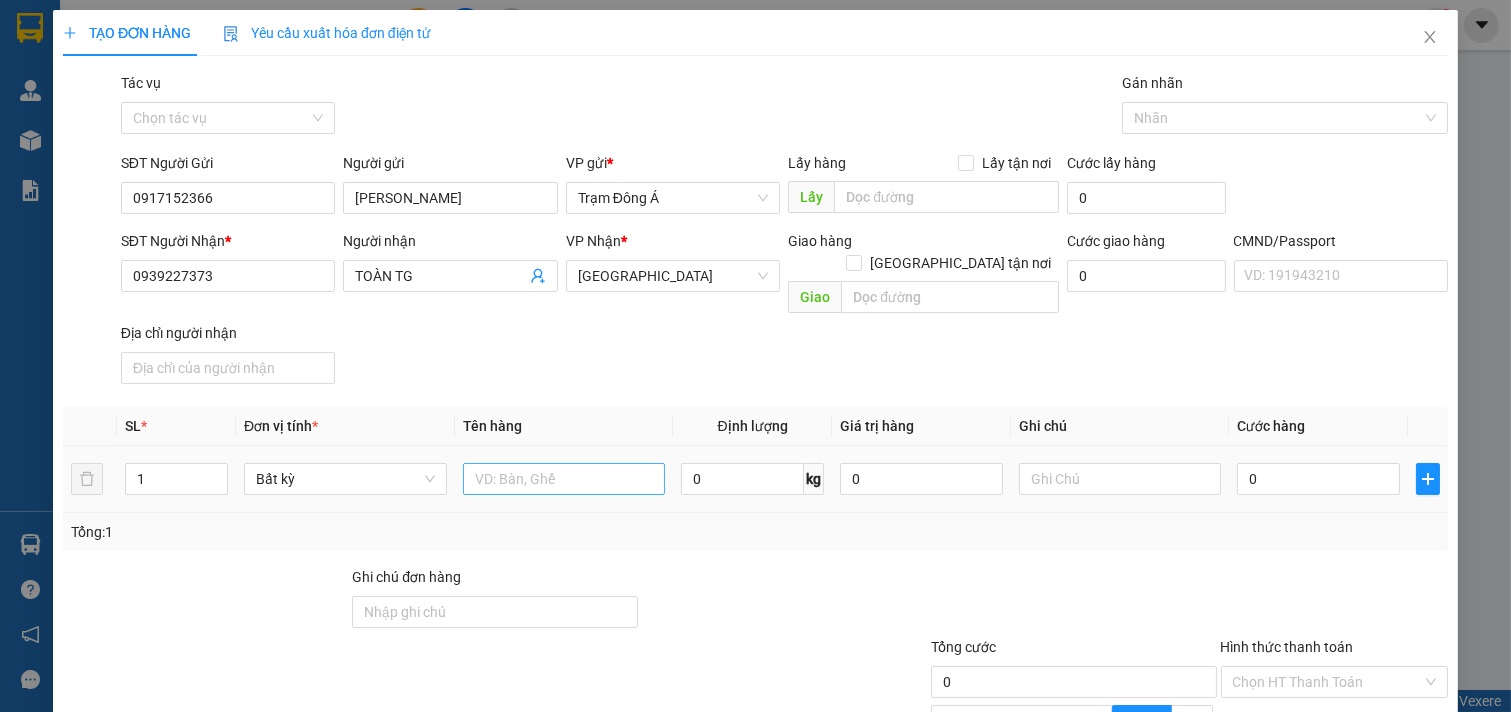 drag, startPoint x: 482, startPoint y: 474, endPoint x: 484, endPoint y: 461, distance: 13.152946 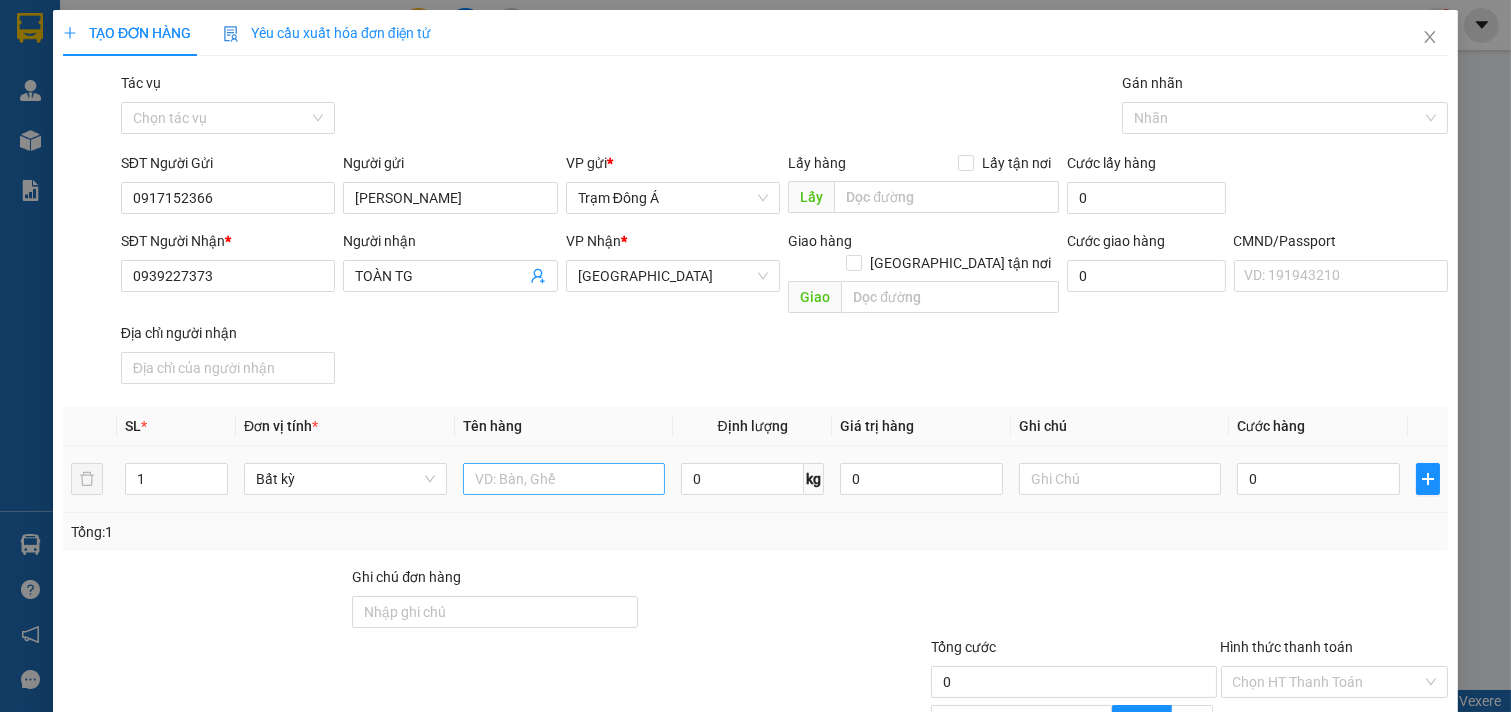 scroll, scrollTop: 200, scrollLeft: 0, axis: vertical 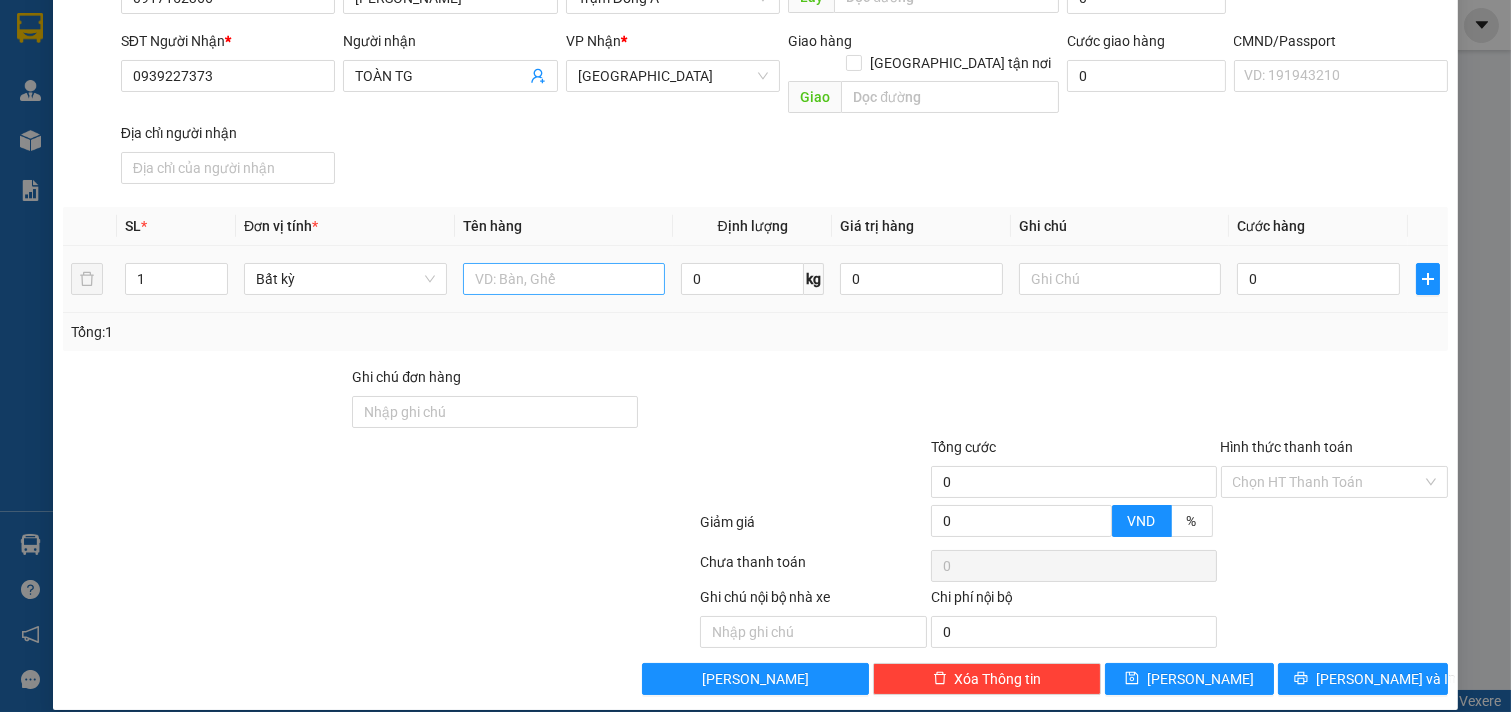 click at bounding box center [564, 279] 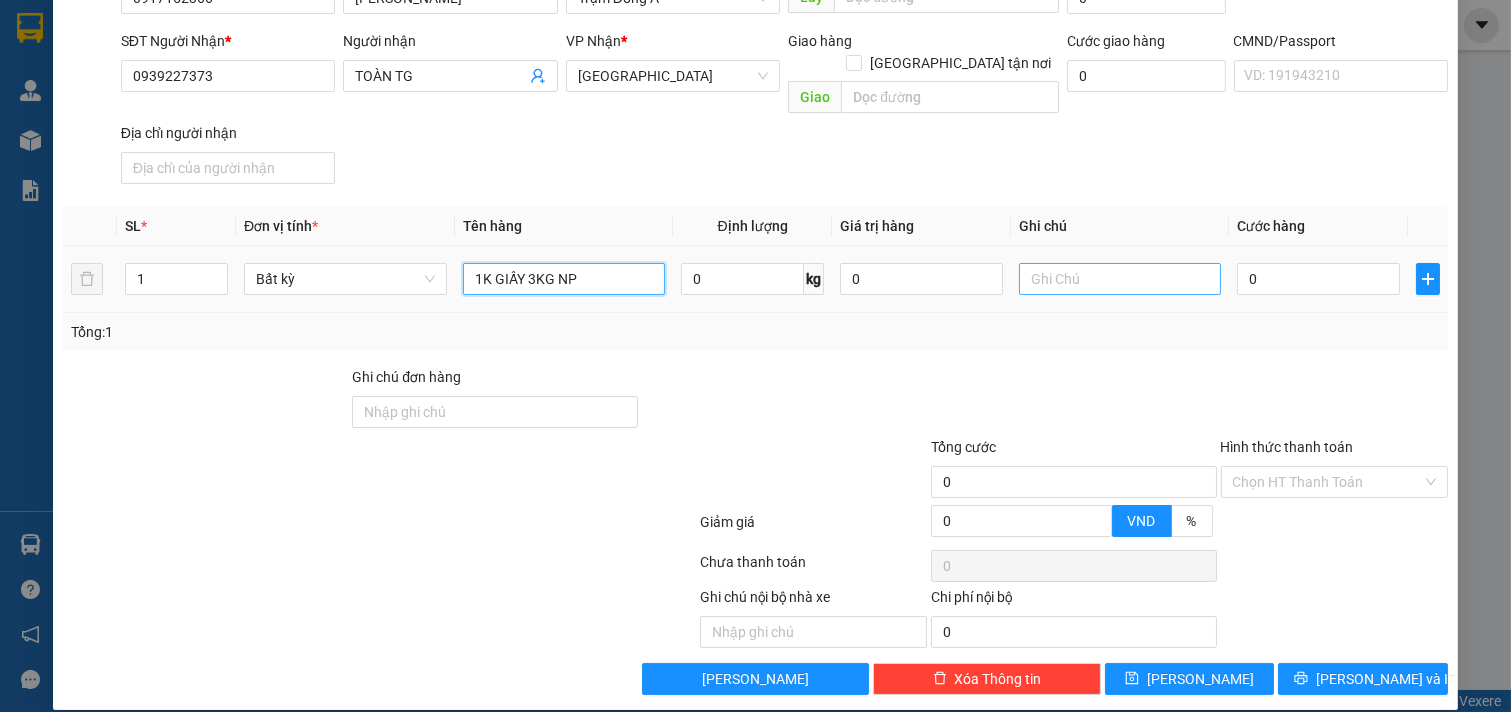 type on "1K GIẤY 3KG NP" 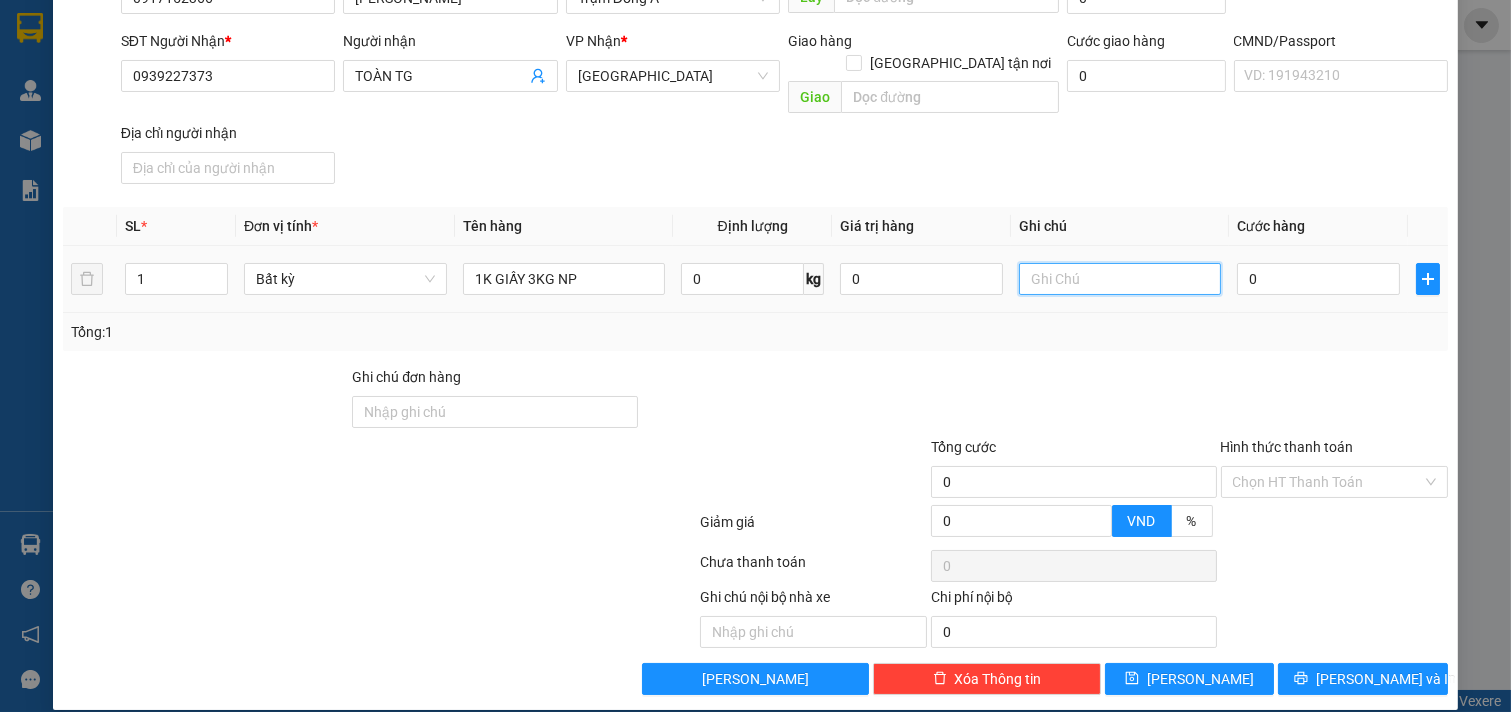 drag, startPoint x: 1044, startPoint y: 258, endPoint x: 1027, endPoint y: 260, distance: 17.117243 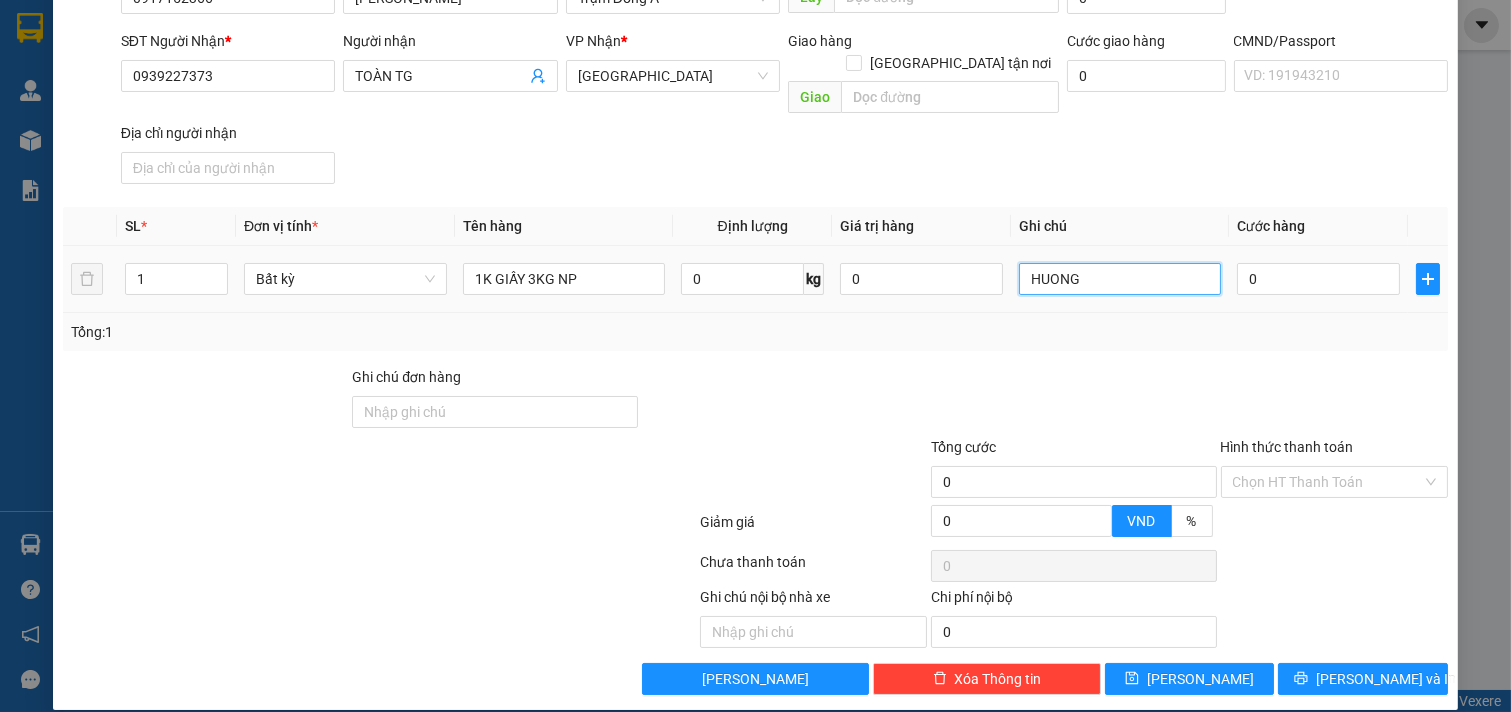 type on "HUONG" 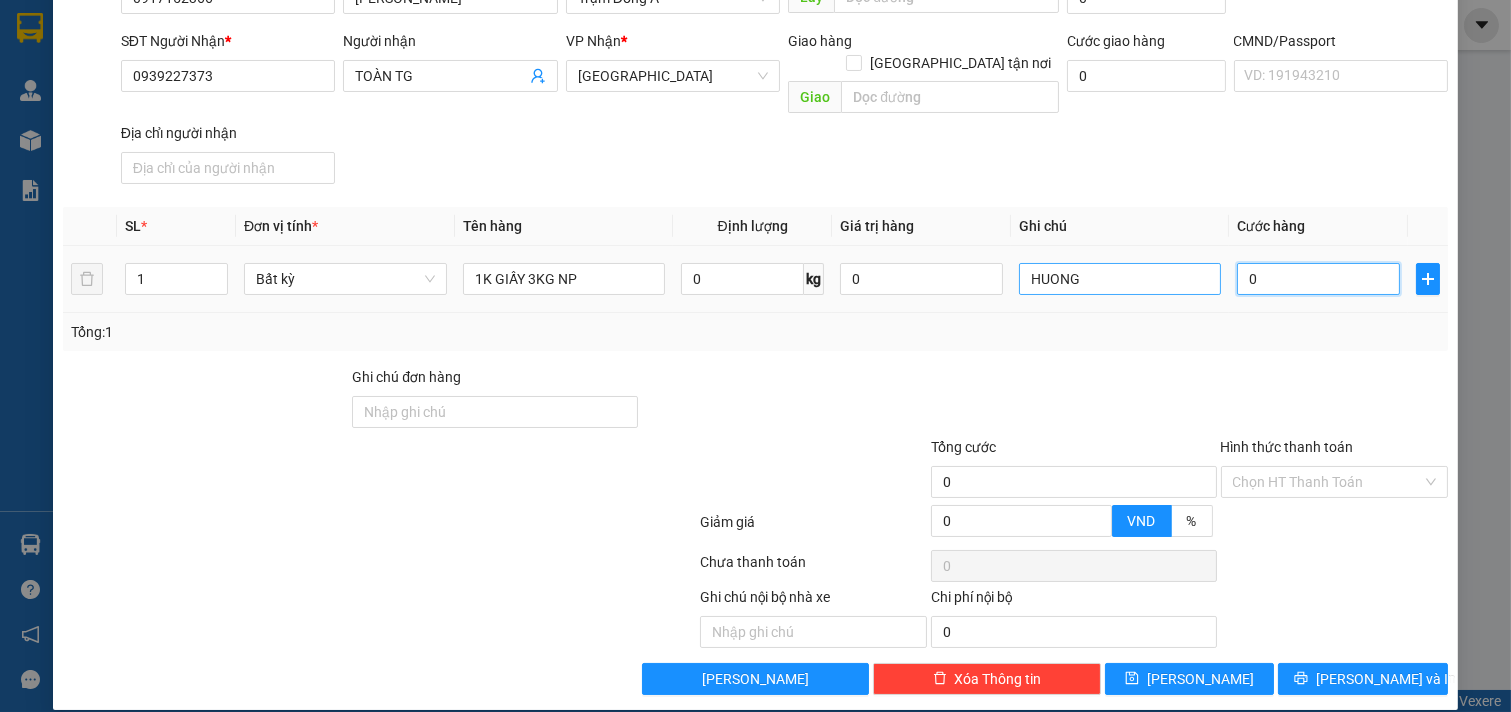 type on "2" 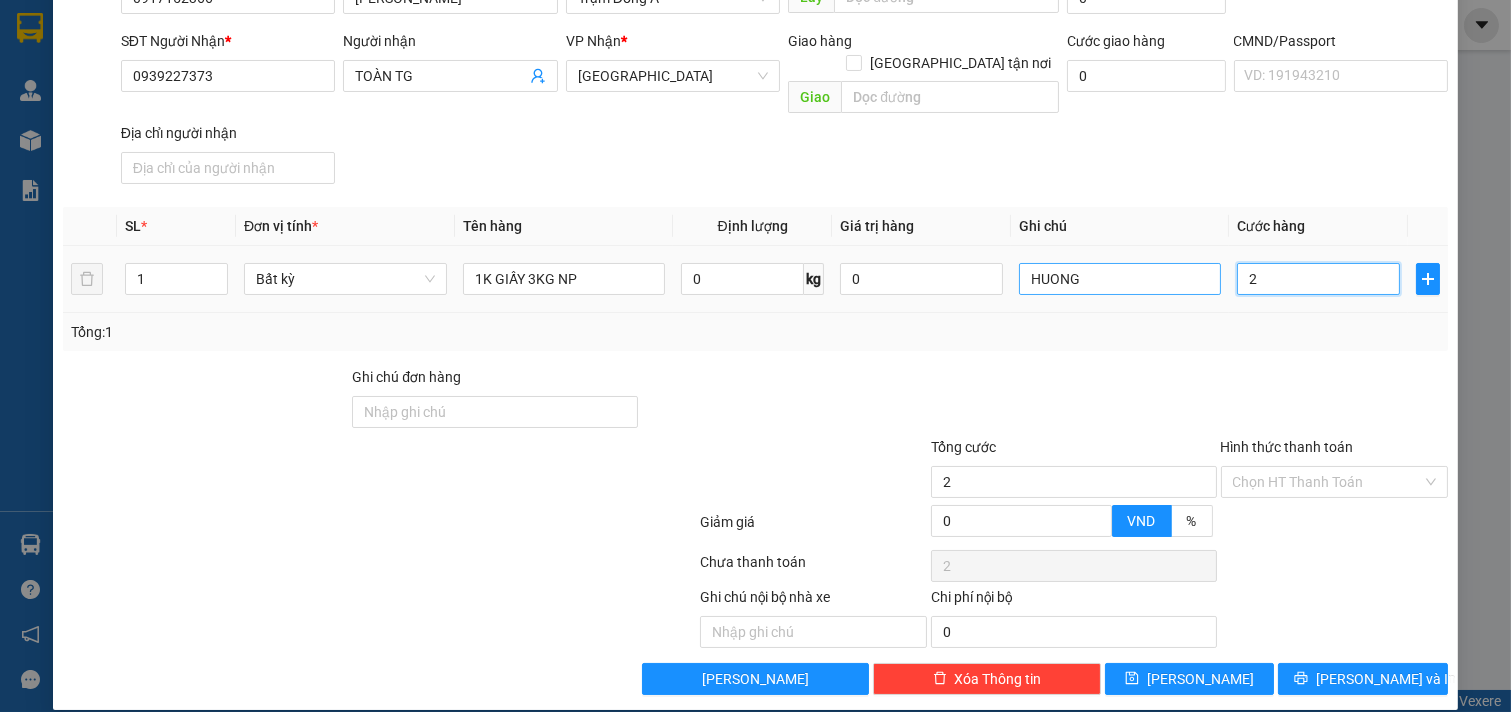 type on "20" 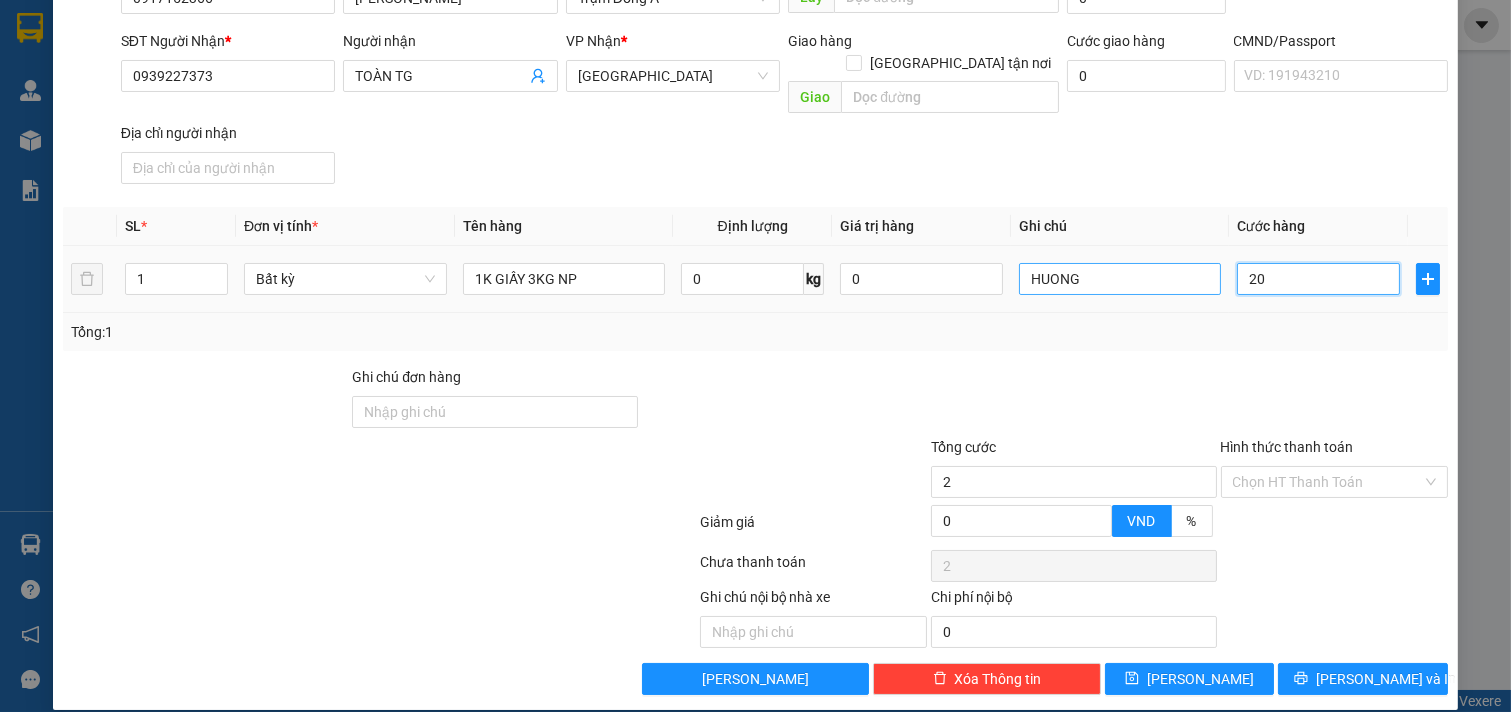 type on "20" 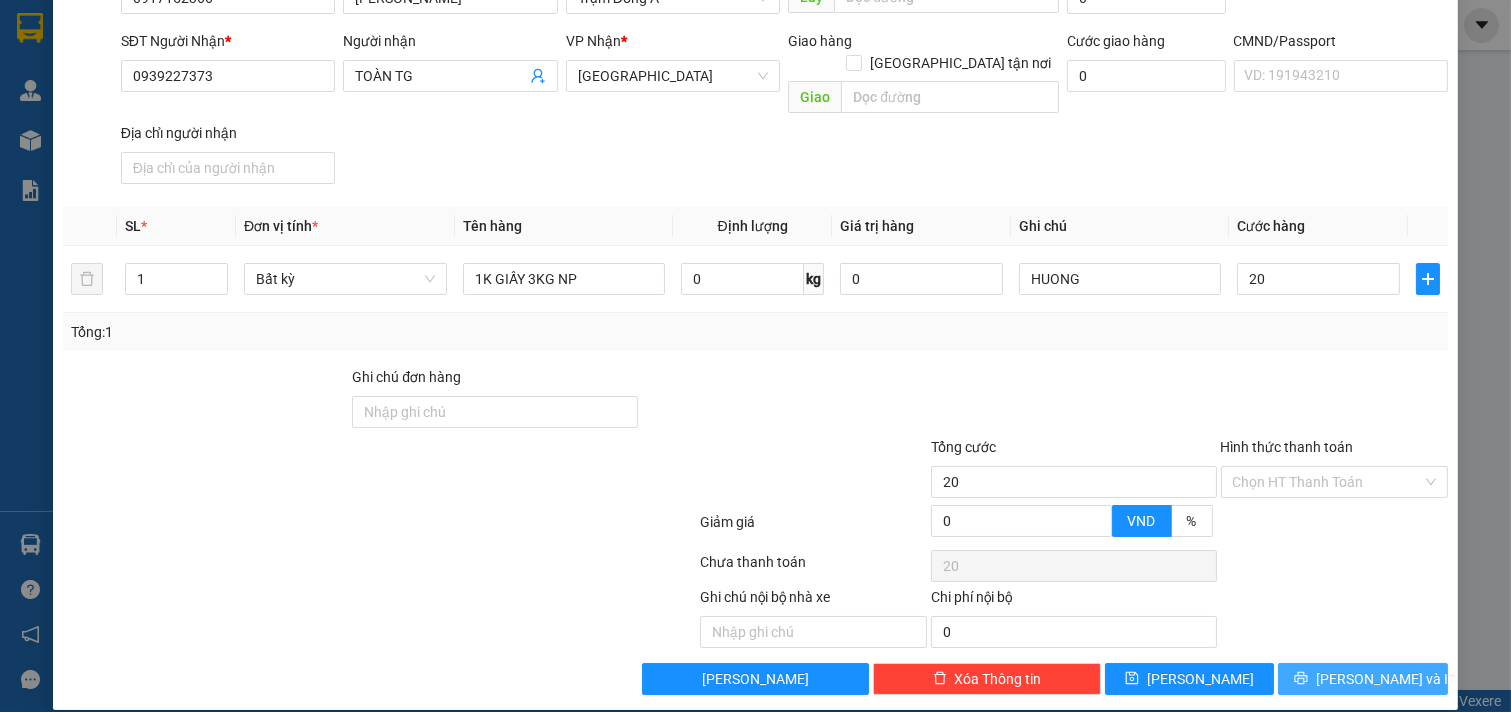 type on "20.000" 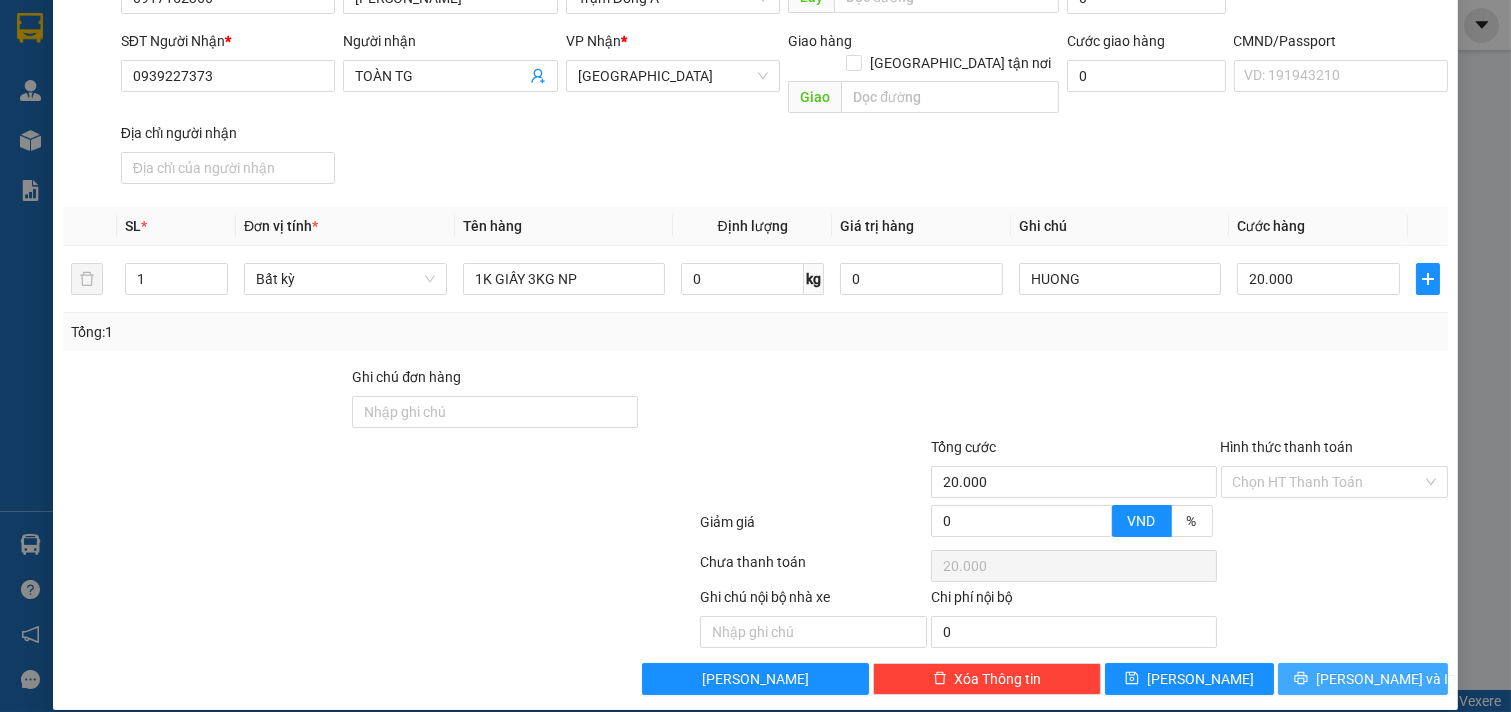 click on "[PERSON_NAME] và In" at bounding box center [1386, 679] 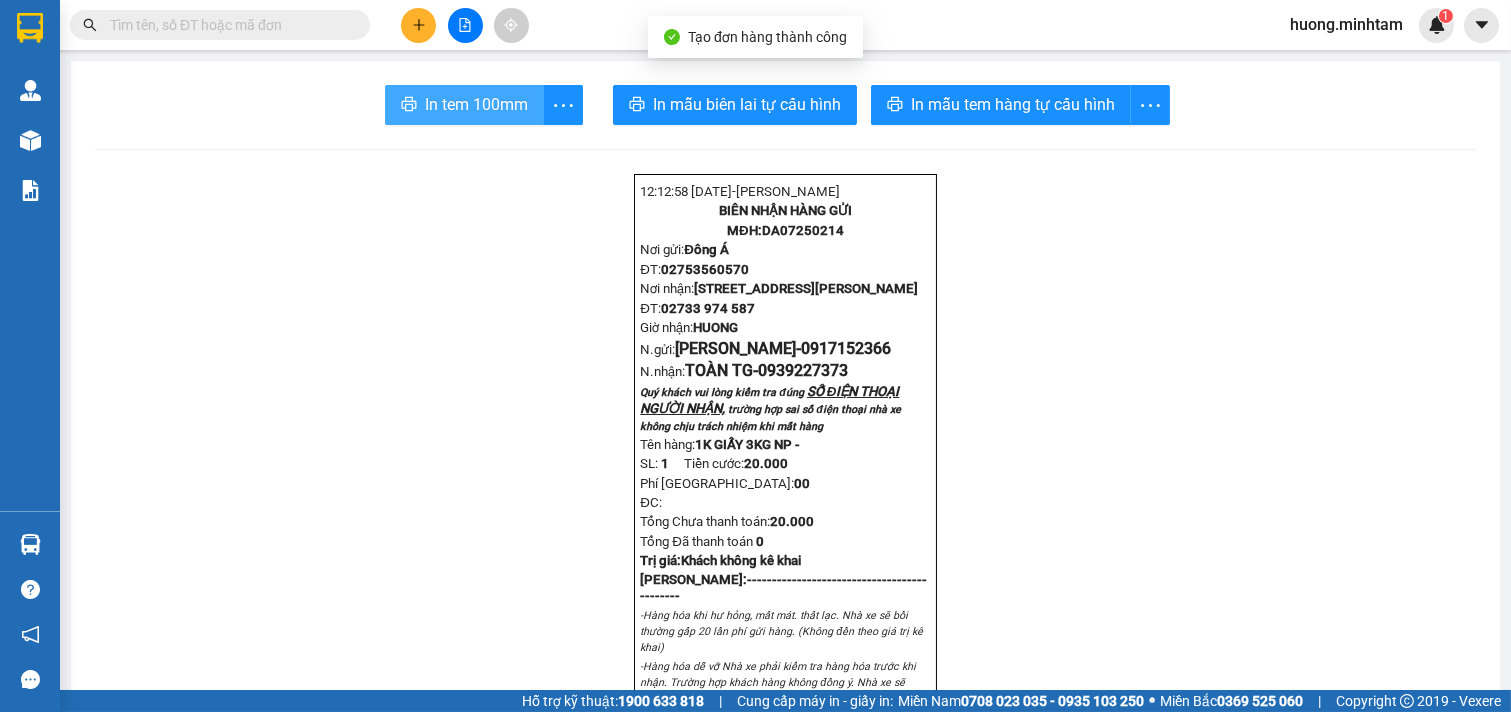 click on "In tem 100mm" at bounding box center (476, 104) 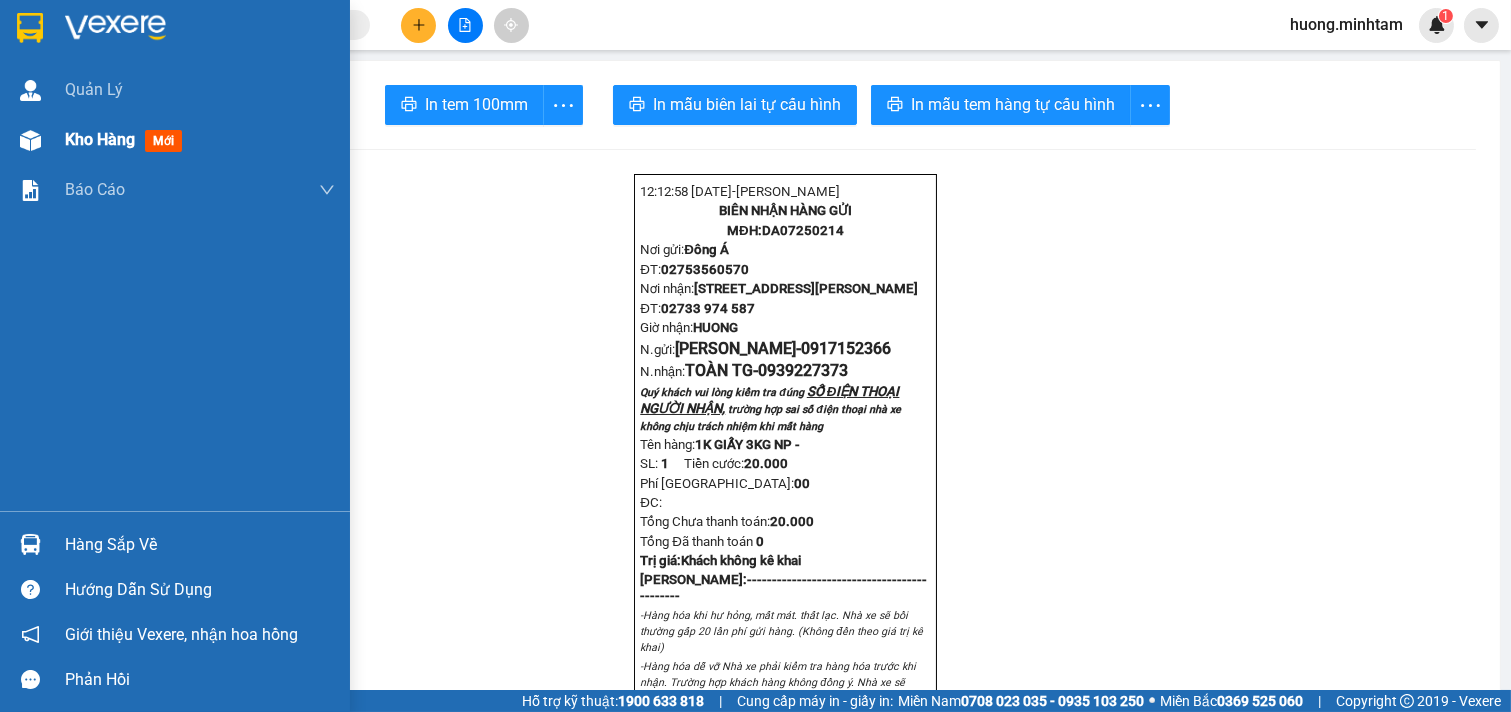 drag, startPoint x: 88, startPoint y: 140, endPoint x: 136, endPoint y: 117, distance: 53.225933 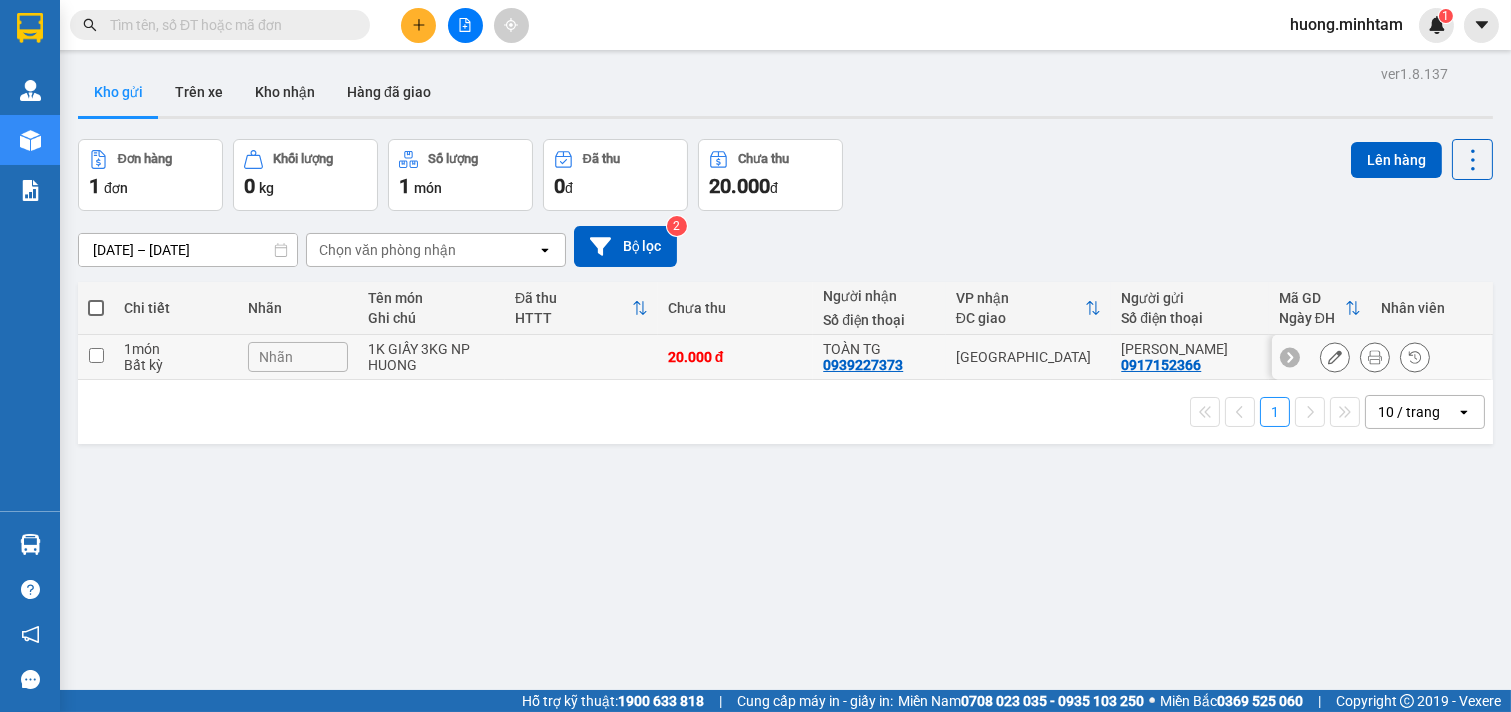 click at bounding box center (96, 355) 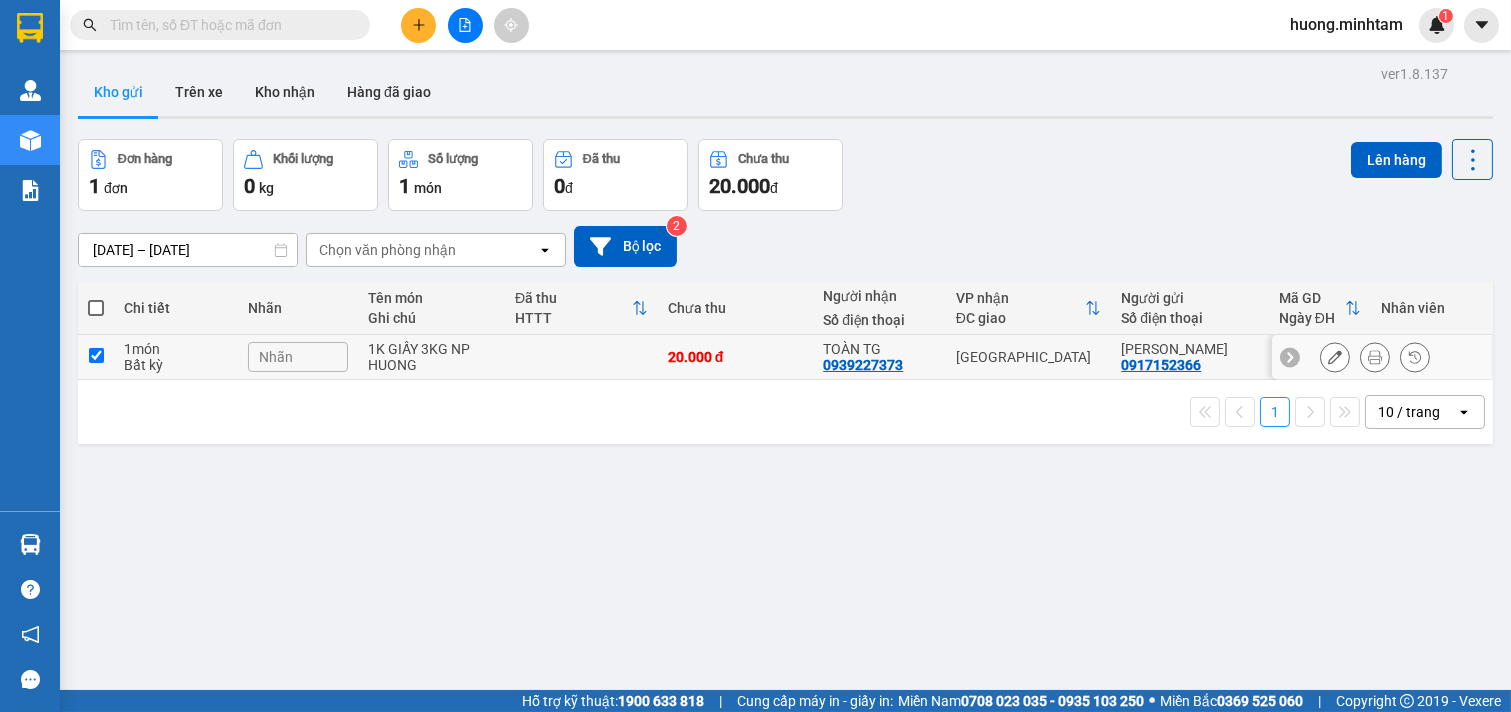 checkbox on "true" 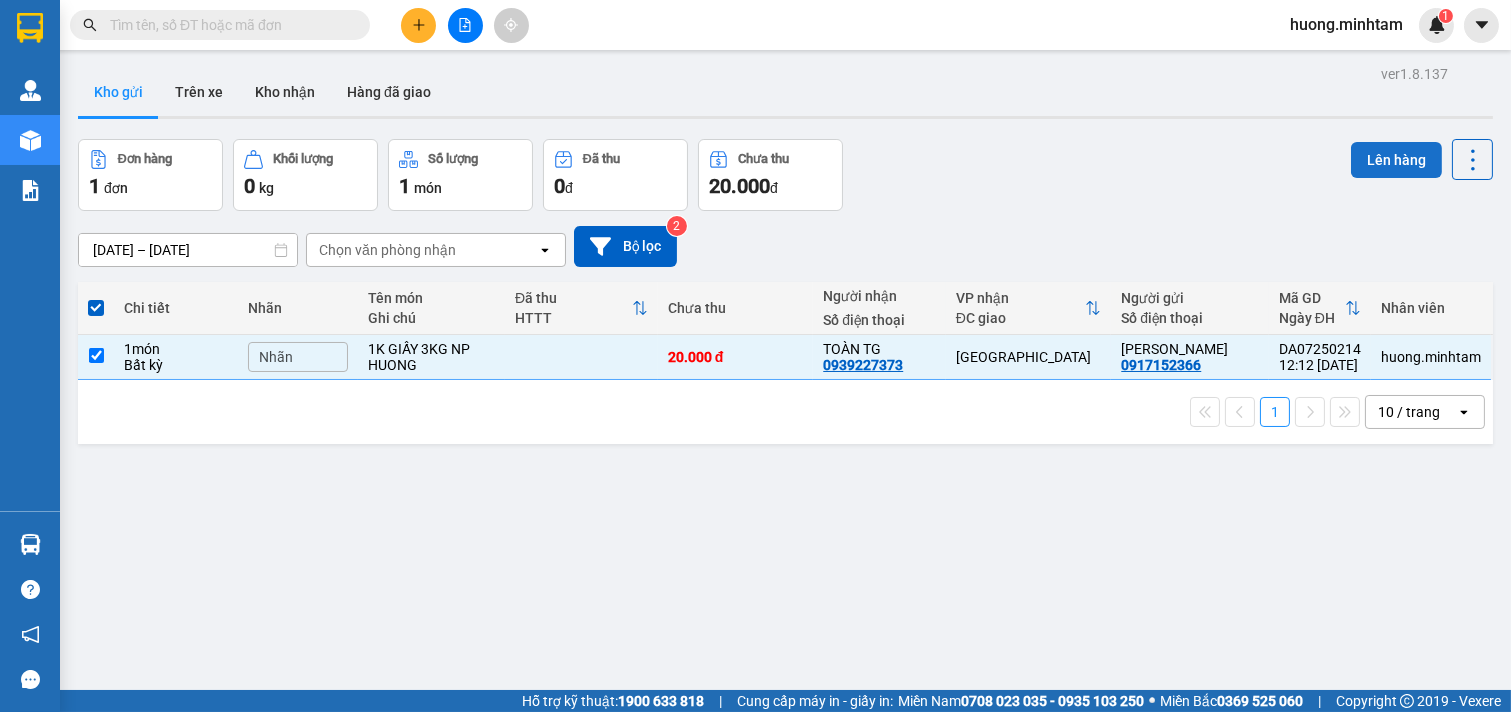 drag, startPoint x: 1374, startPoint y: 156, endPoint x: 1348, endPoint y: 163, distance: 26.925823 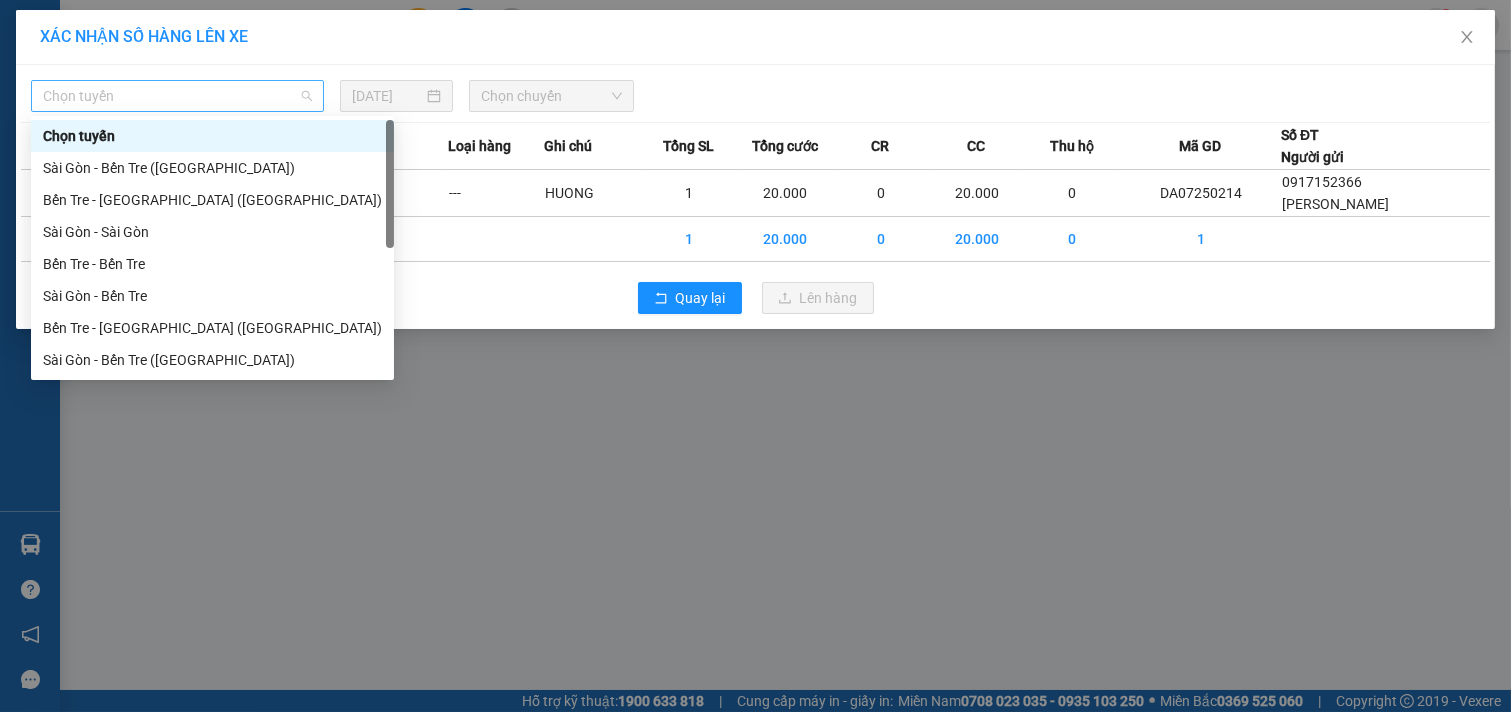click on "Chọn tuyến" at bounding box center [177, 96] 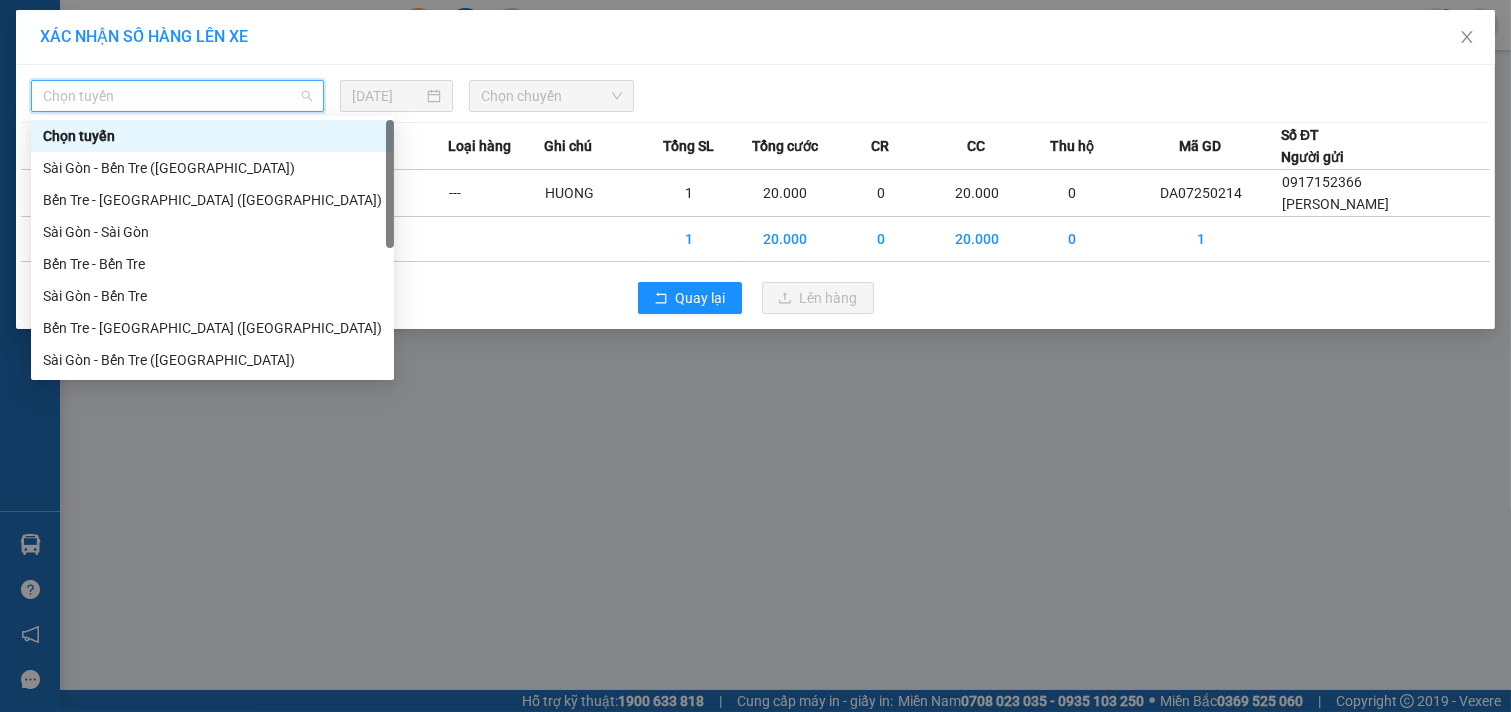 scroll, scrollTop: 32, scrollLeft: 0, axis: vertical 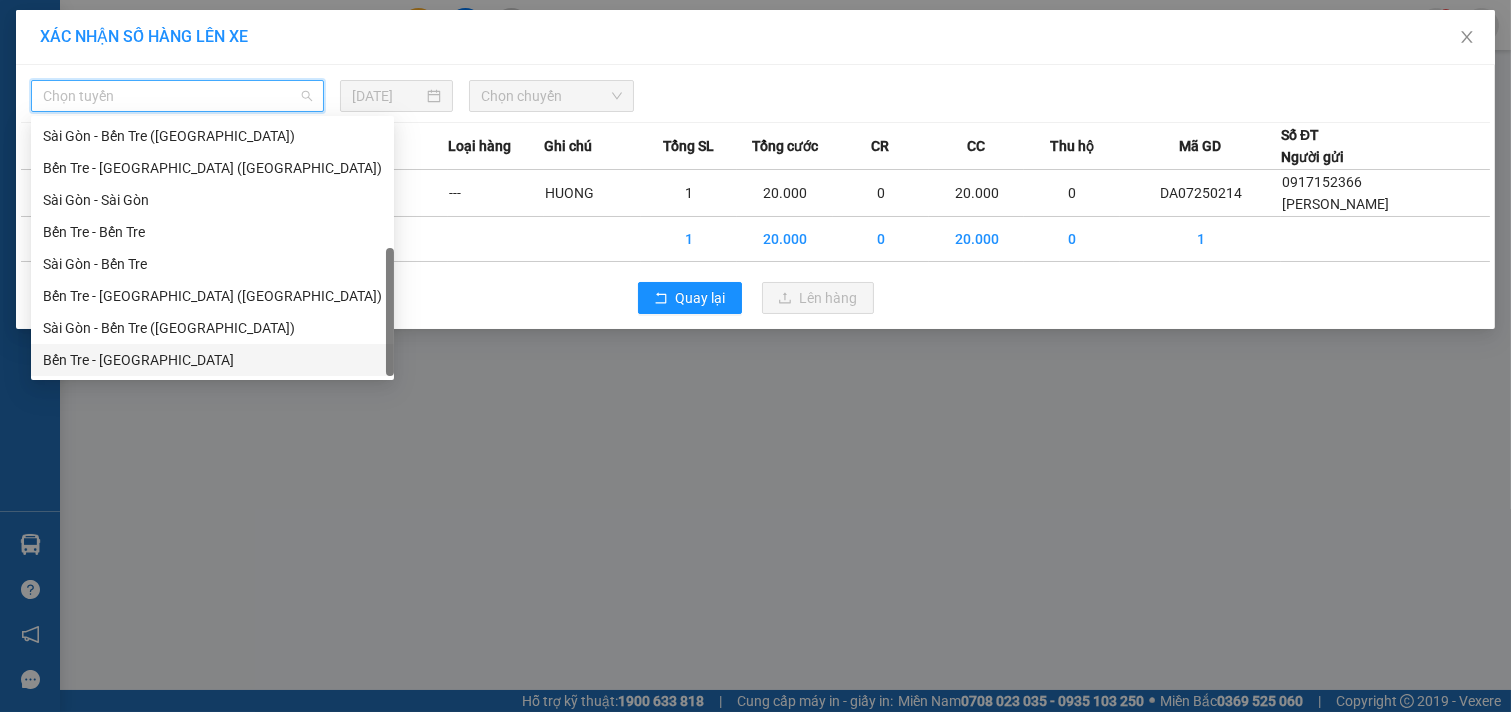 click on "Bến Tre - Sài Gòn" at bounding box center [212, 360] 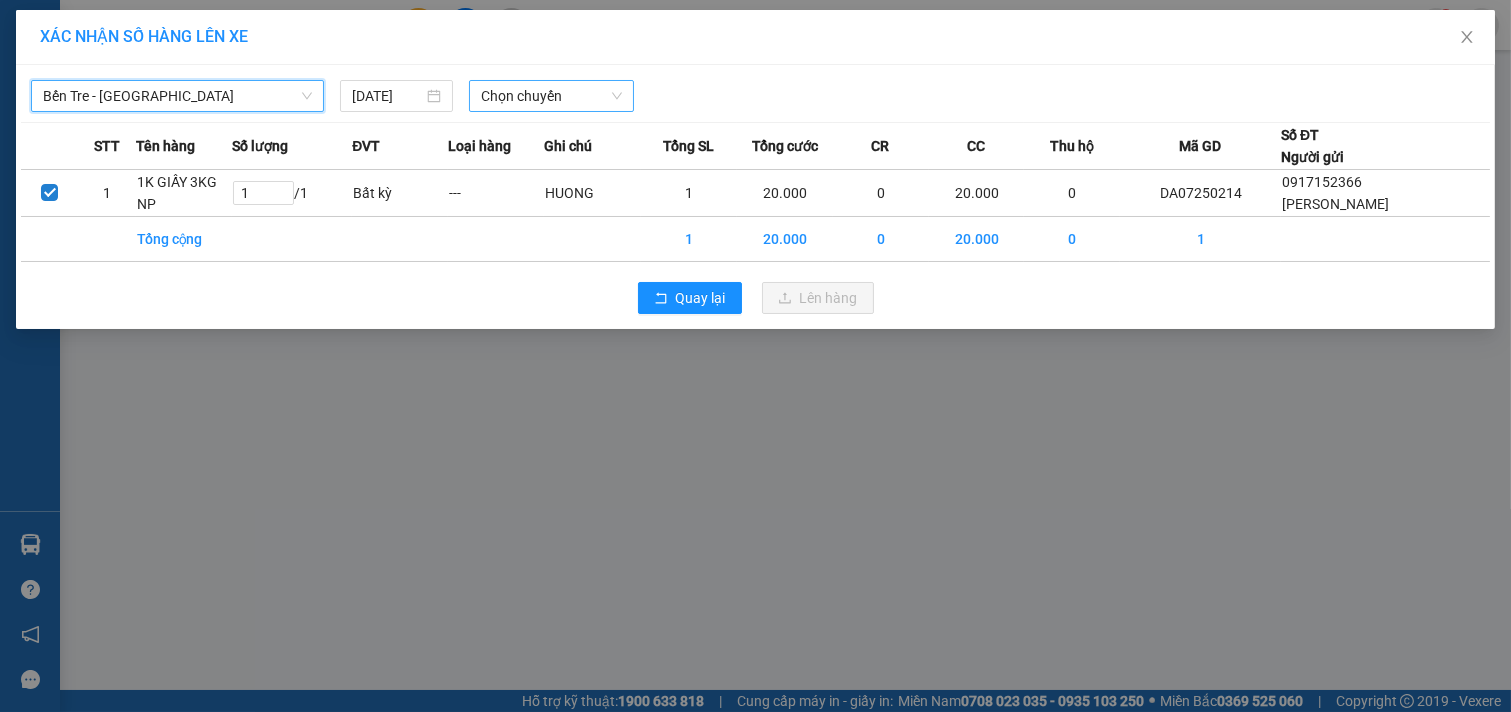 click on "Chọn chuyến" at bounding box center [551, 96] 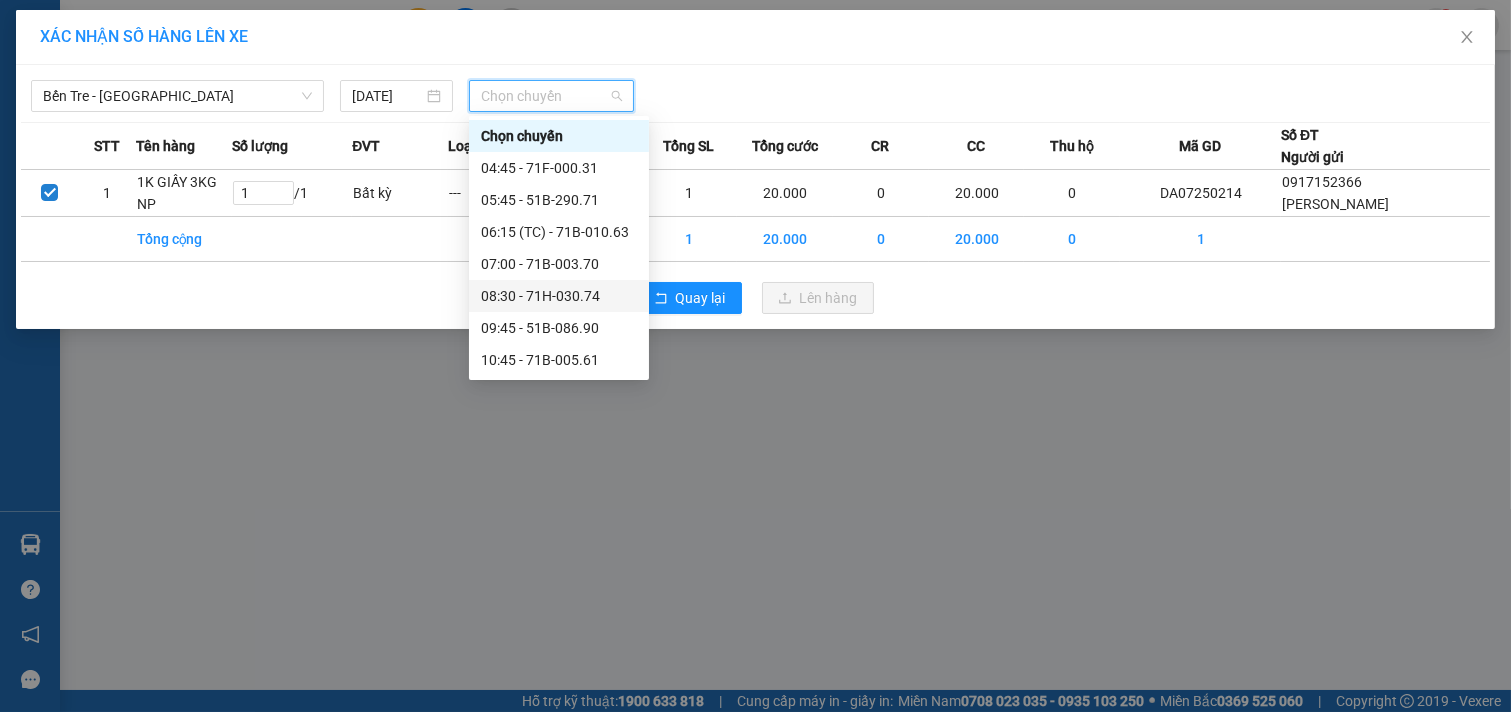 scroll, scrollTop: 222, scrollLeft: 0, axis: vertical 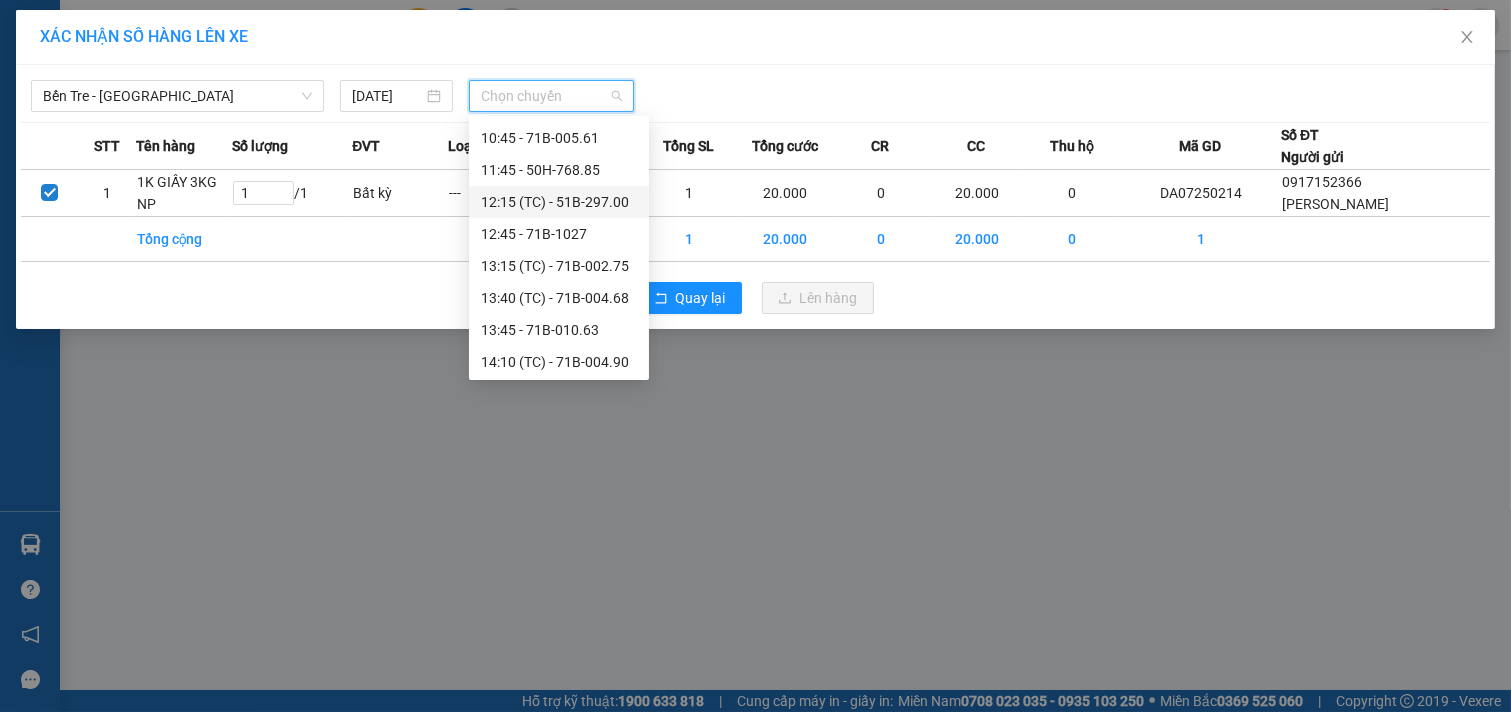 click on "12:15   (TC)   - 51B-297.00" at bounding box center (559, 202) 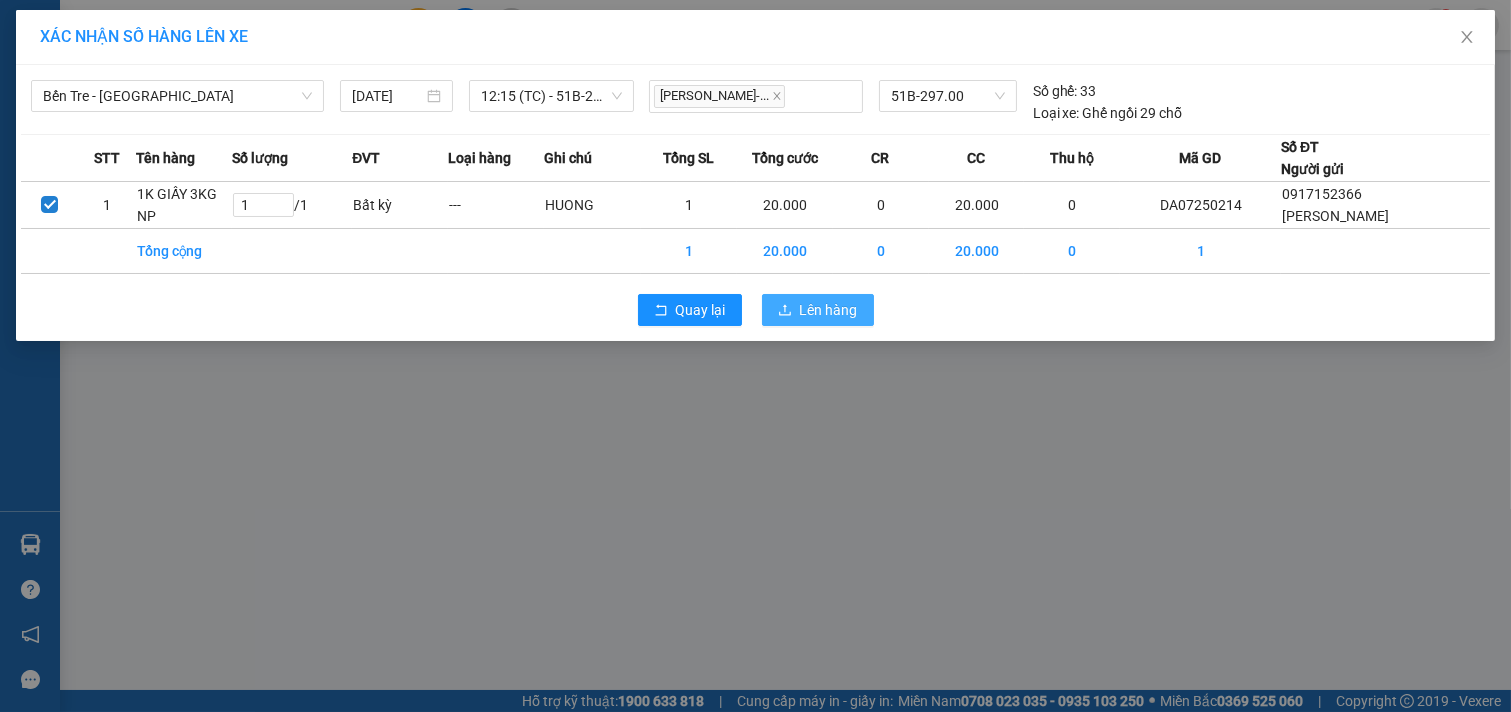 click on "Lên hàng" at bounding box center (829, 310) 